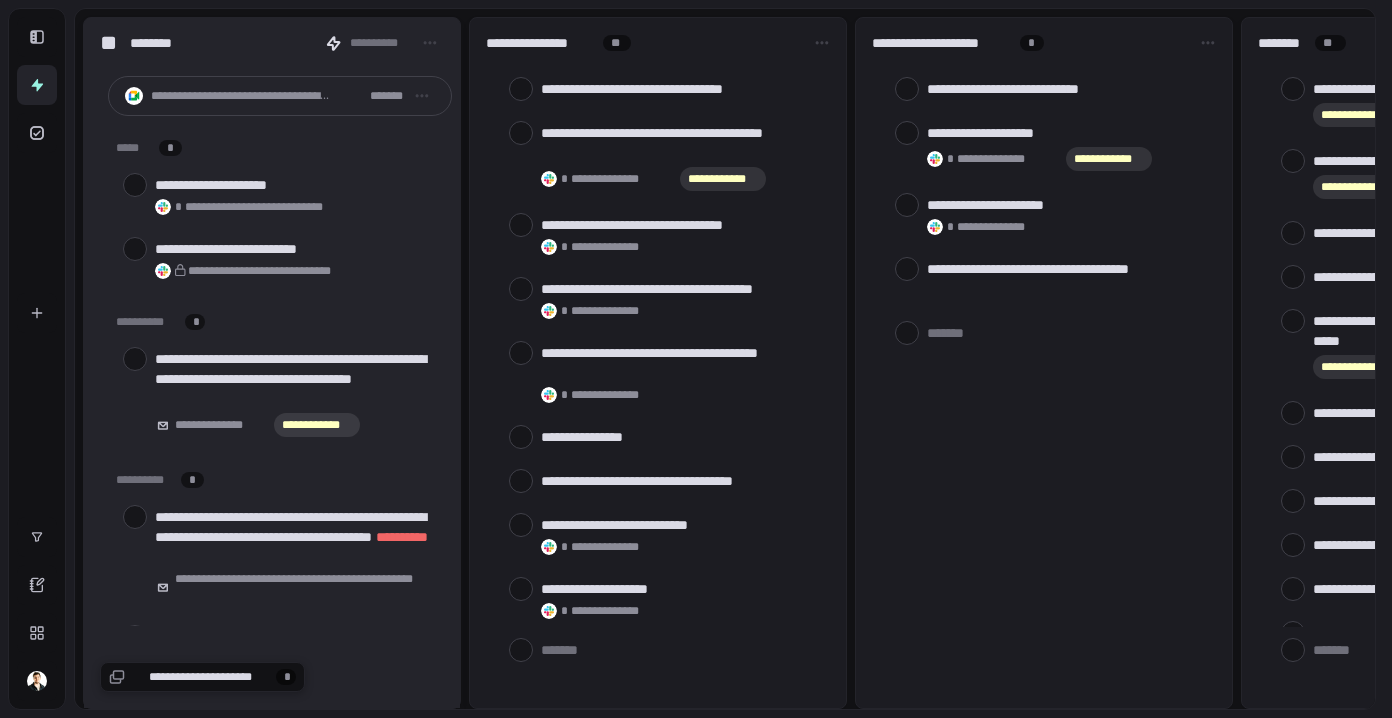 scroll, scrollTop: 0, scrollLeft: 0, axis: both 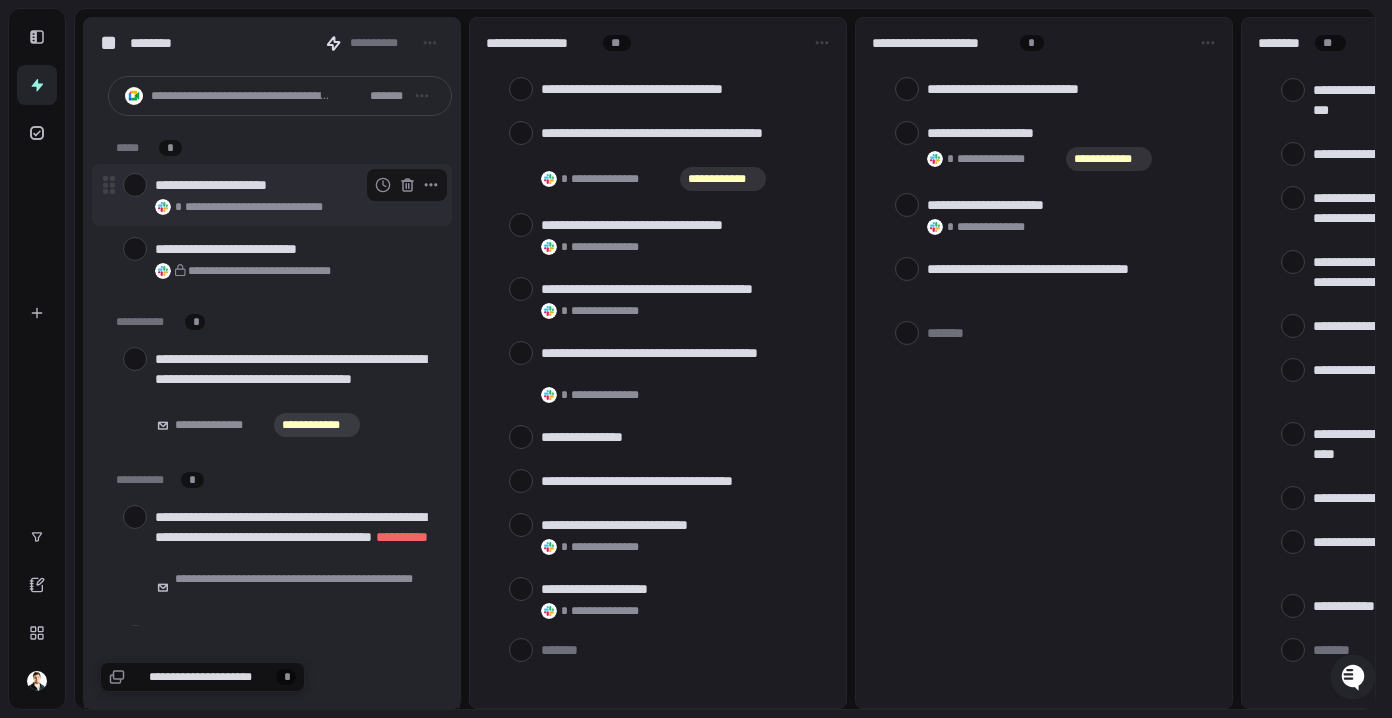click at bounding box center [135, 185] 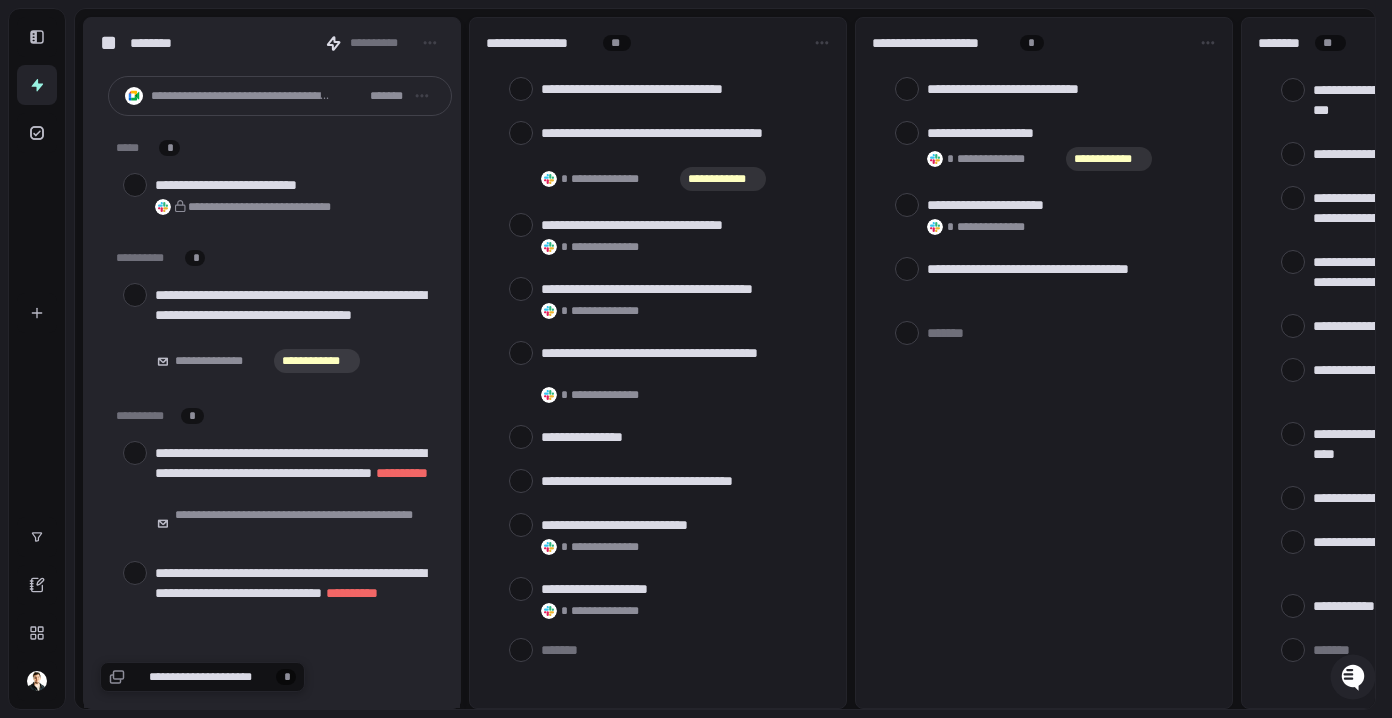 click at bounding box center (135, 185) 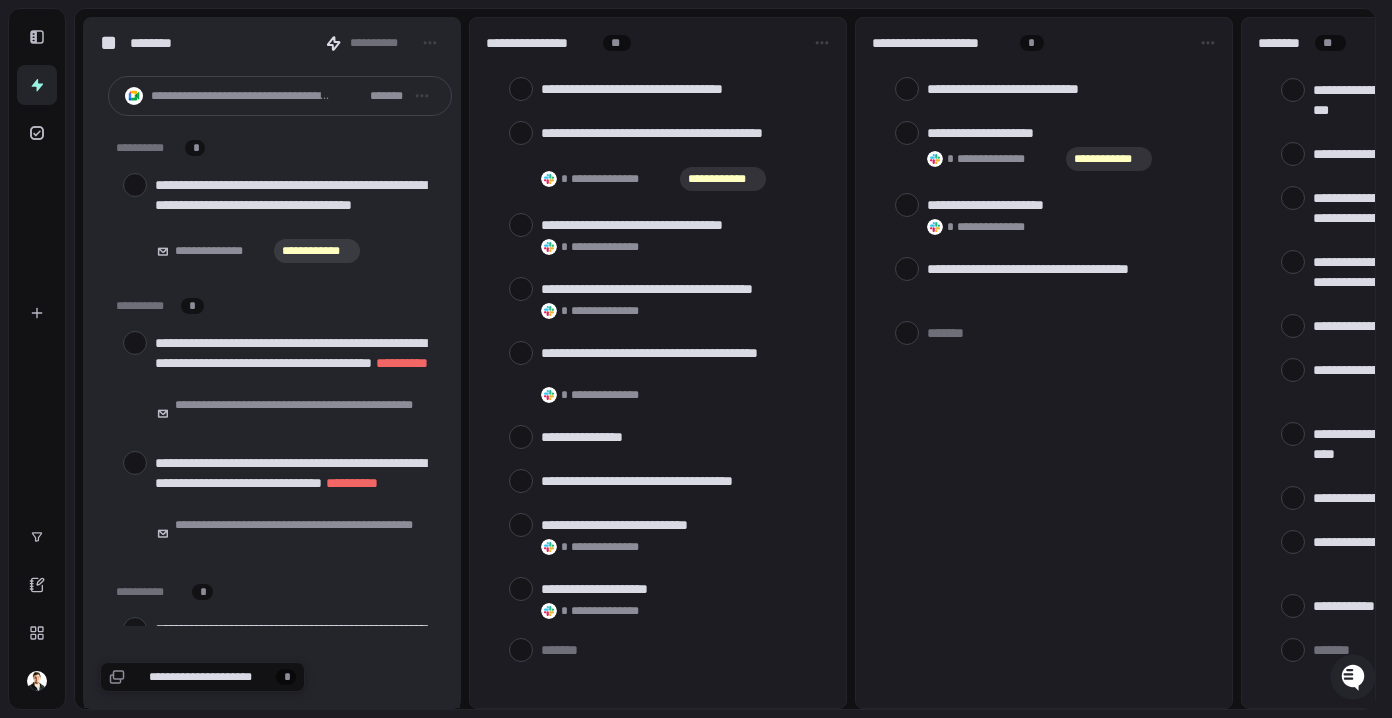 type on "*" 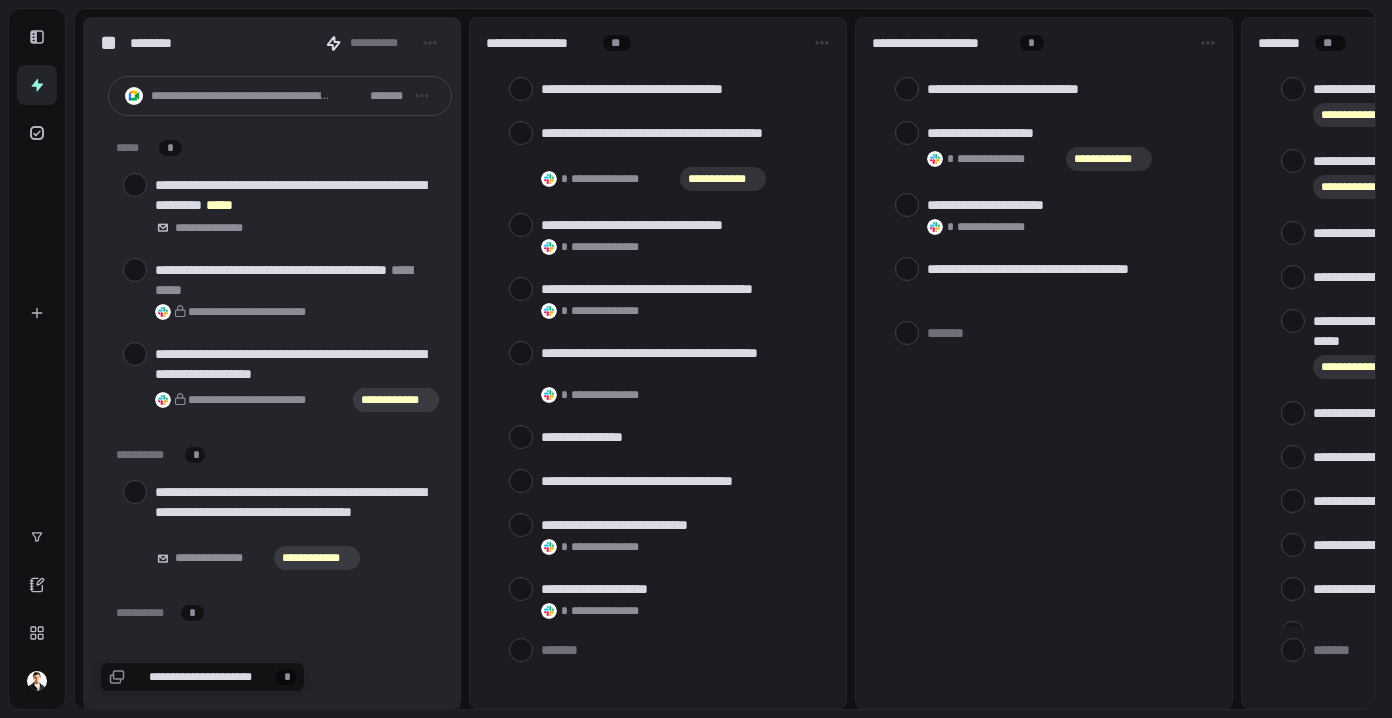 scroll, scrollTop: 0, scrollLeft: 0, axis: both 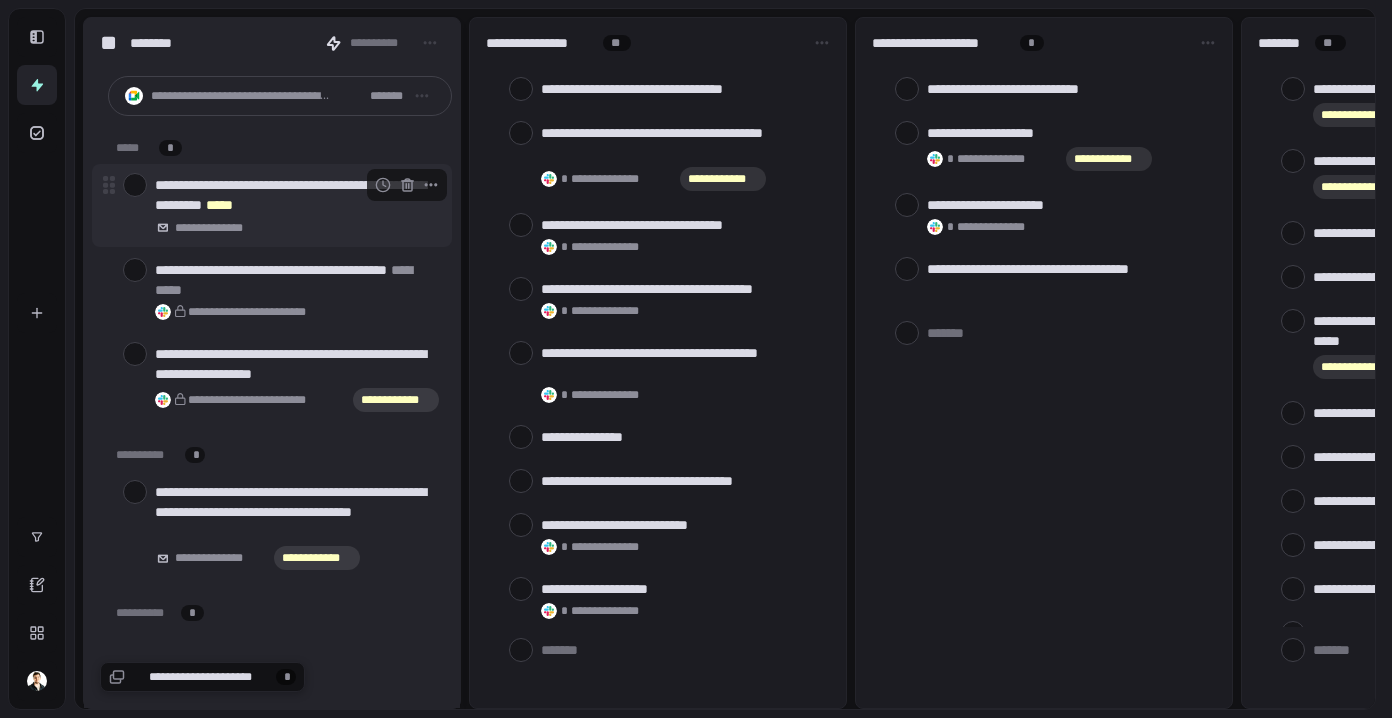 click at bounding box center (135, 185) 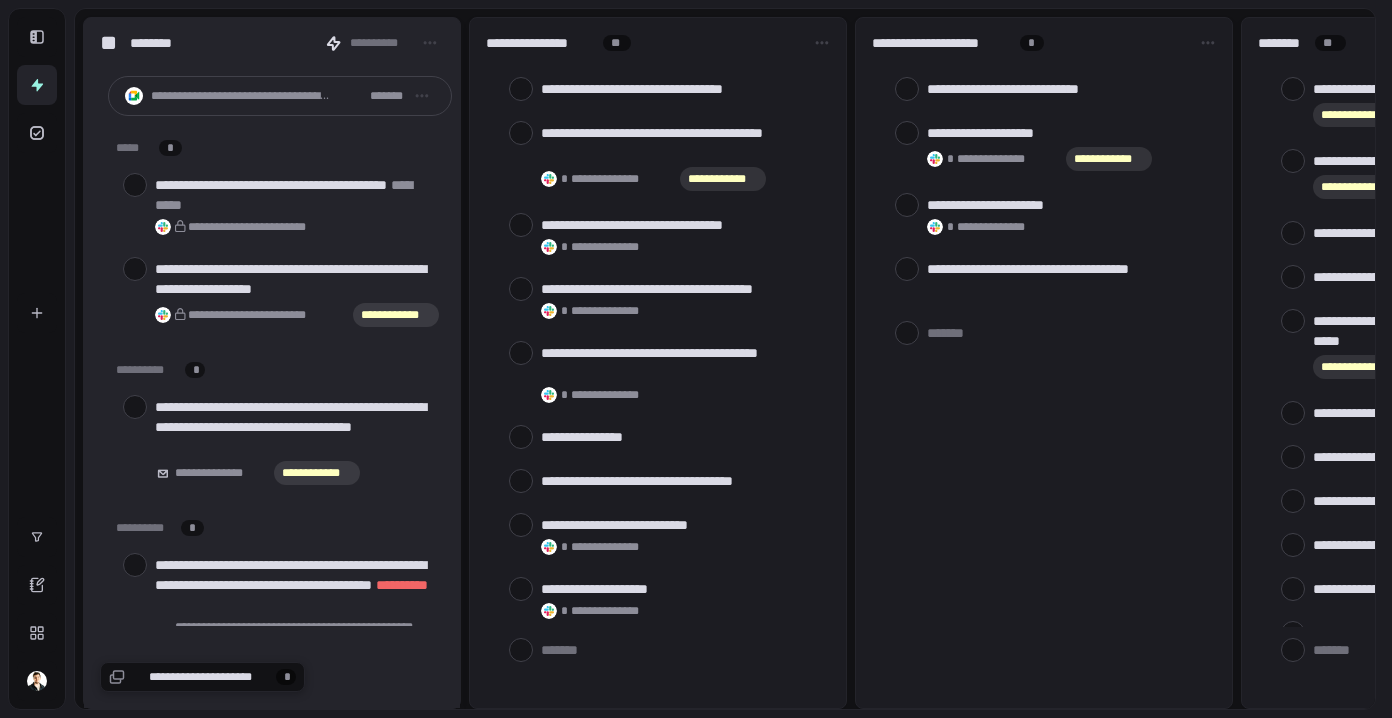click at bounding box center [135, 185] 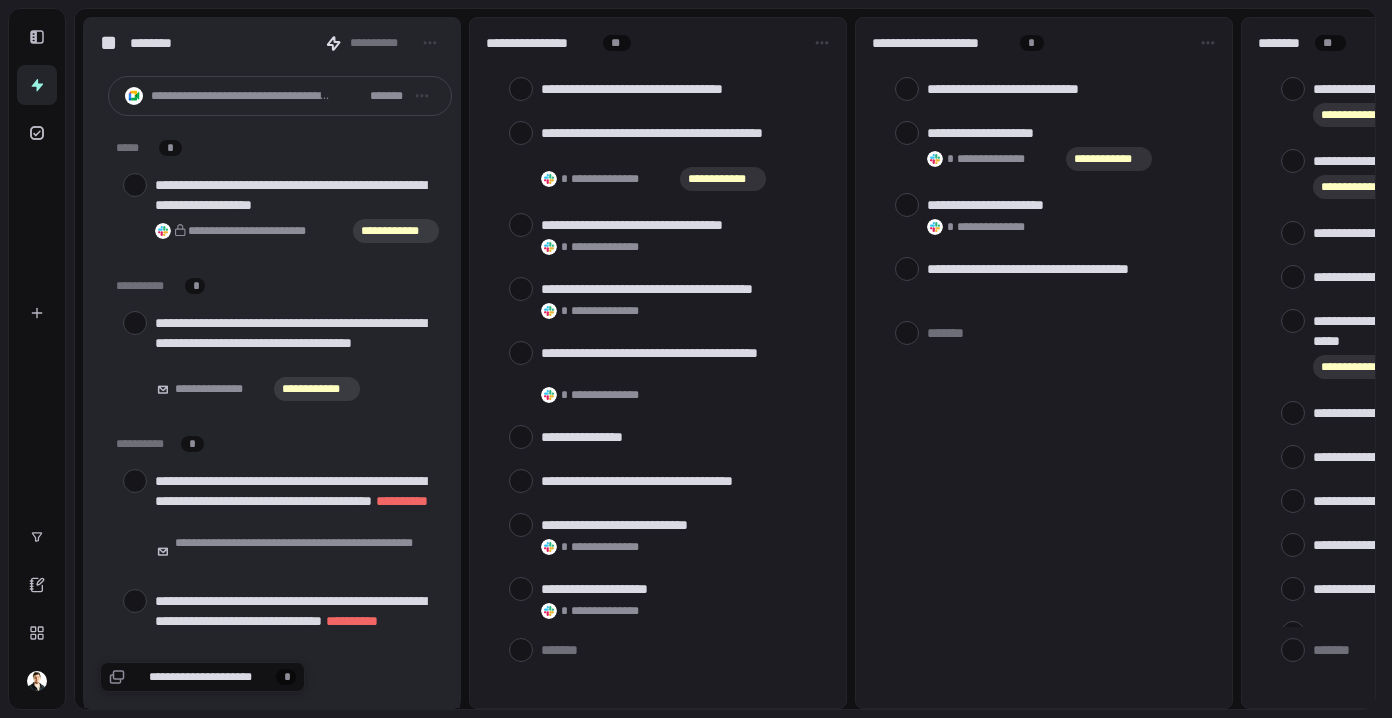 click at bounding box center [135, 185] 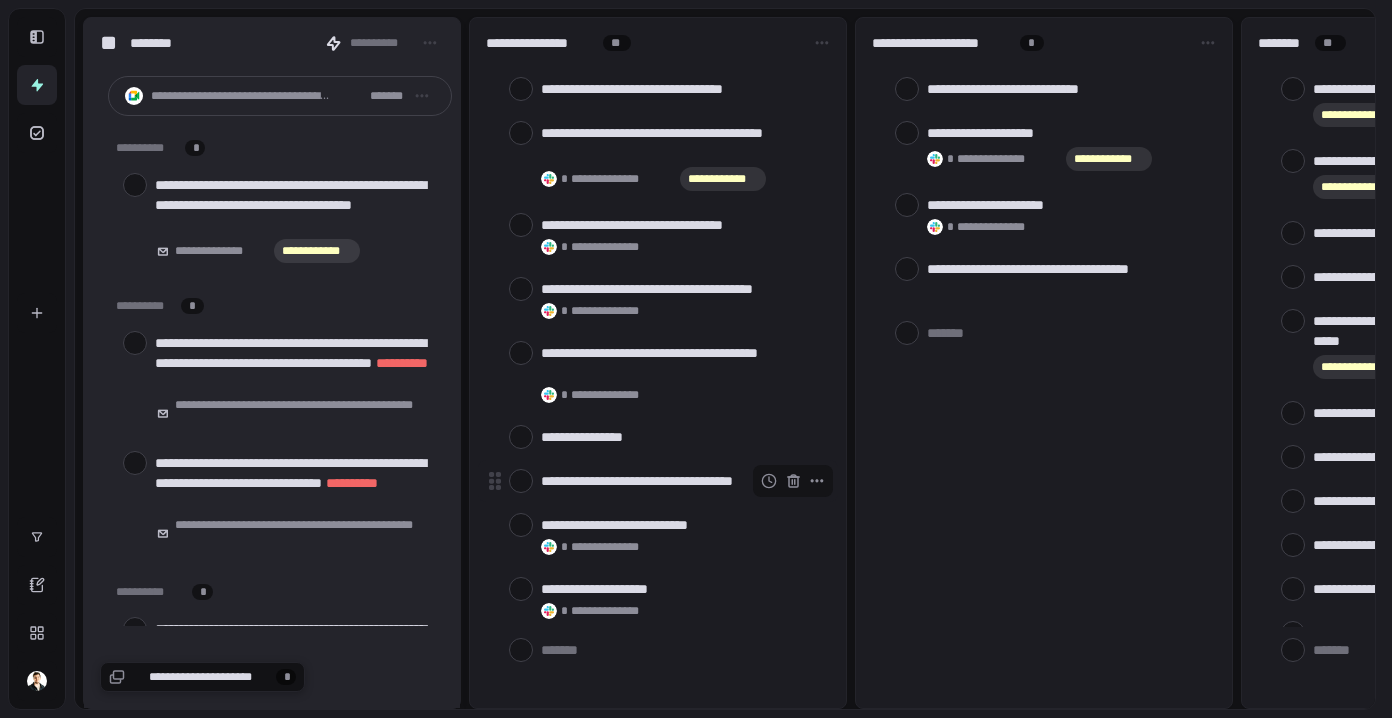 scroll, scrollTop: 419, scrollLeft: 0, axis: vertical 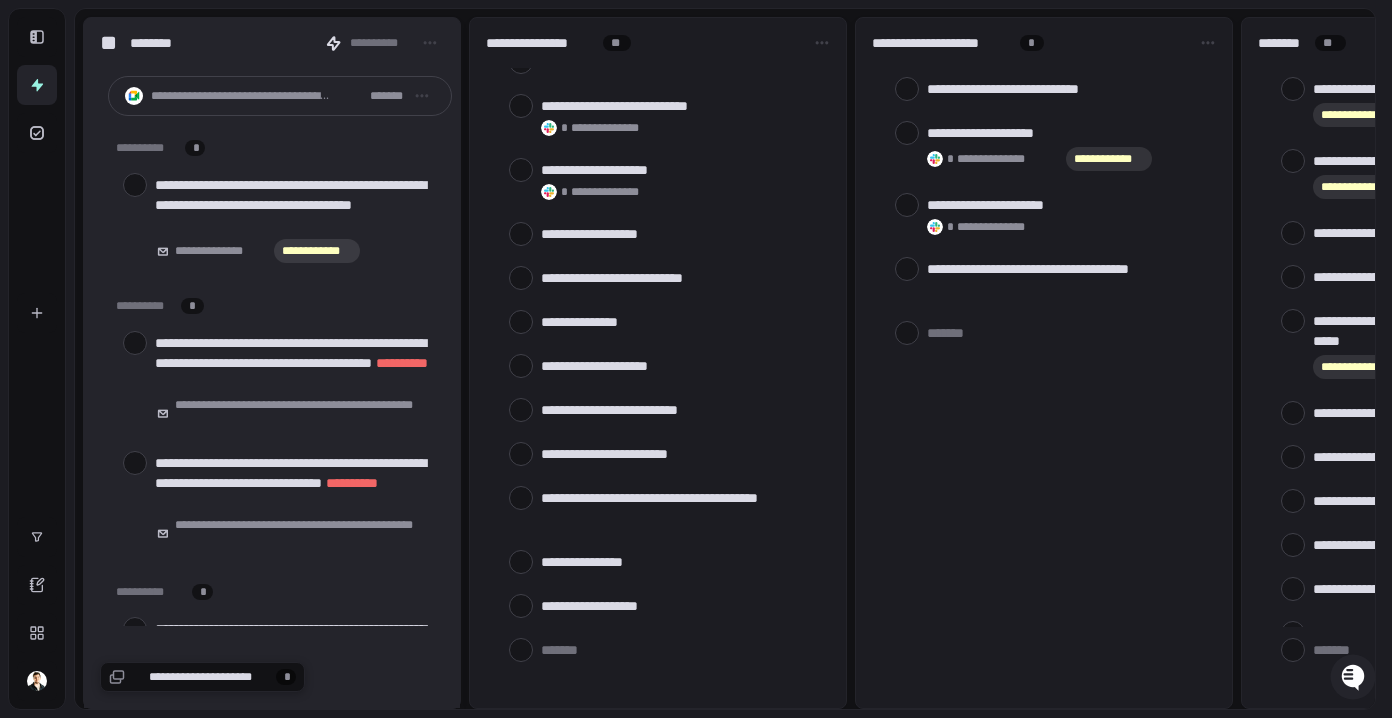 type on "*" 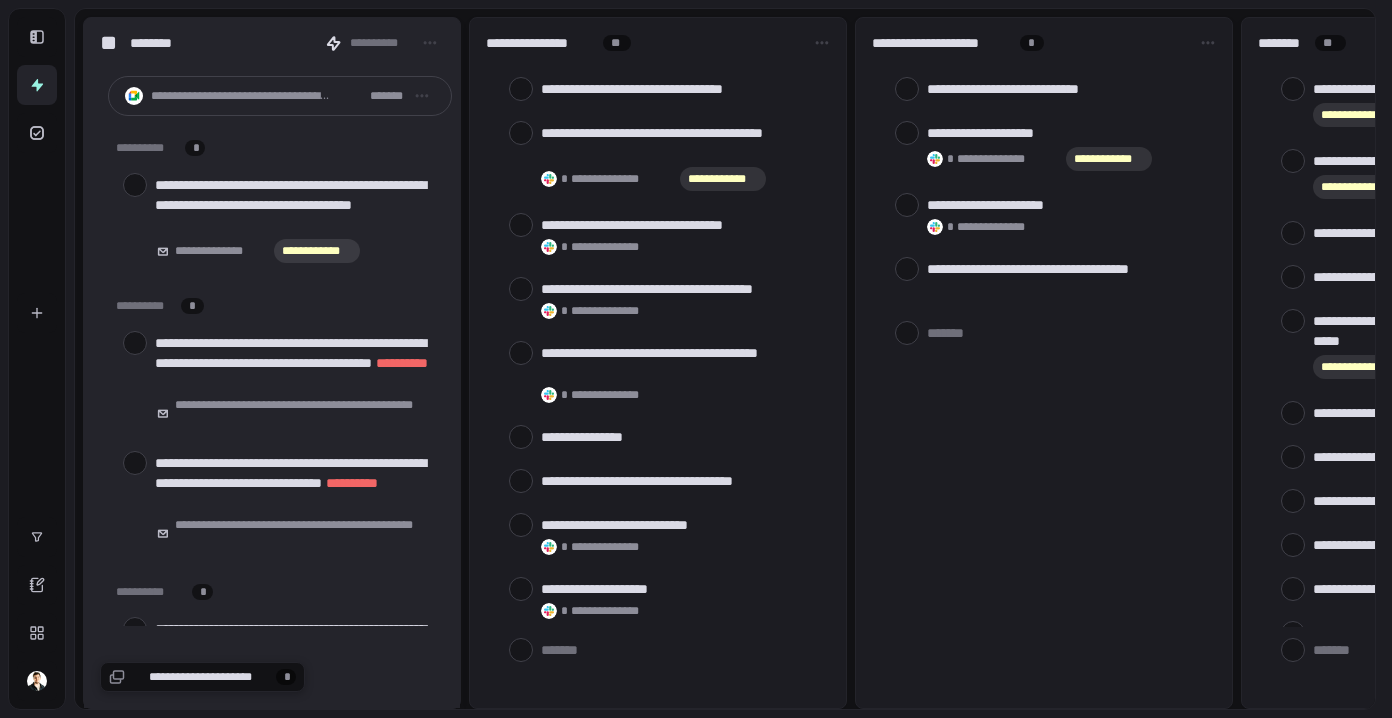 scroll, scrollTop: 0, scrollLeft: 0, axis: both 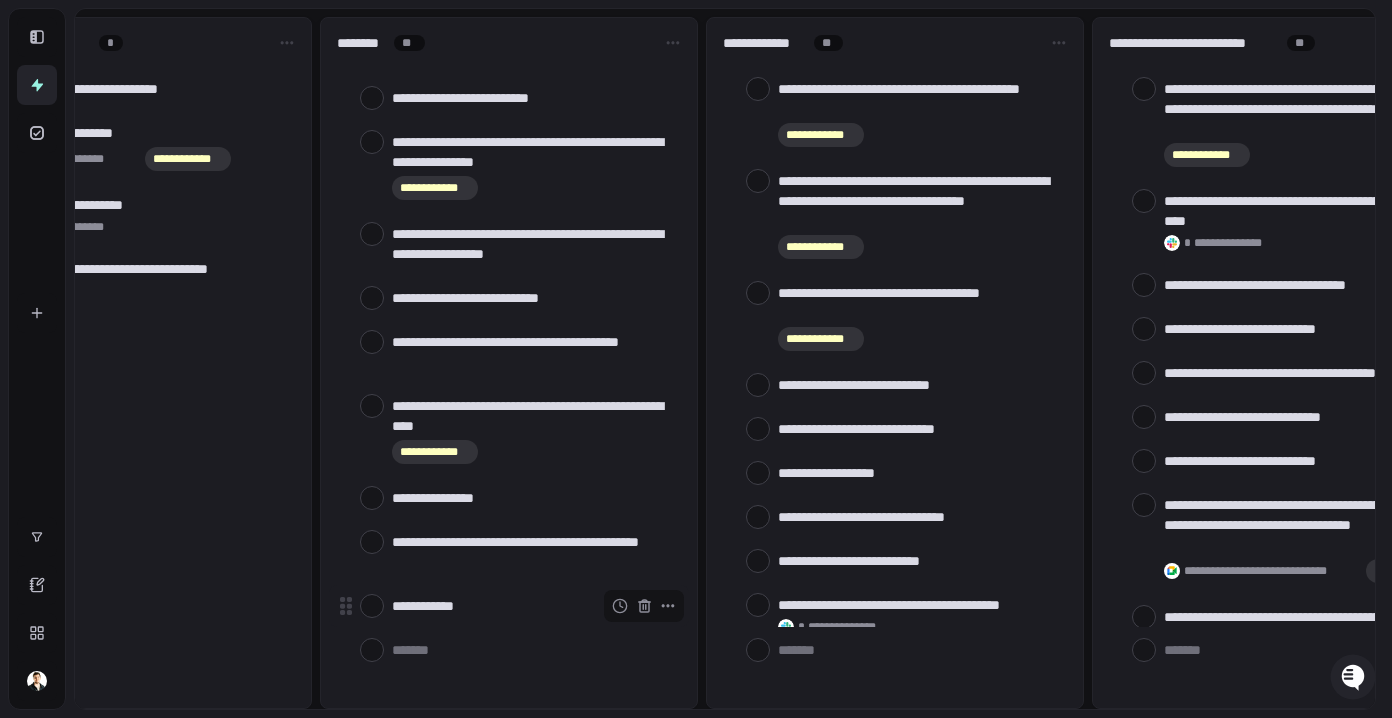 click at bounding box center (372, 606) 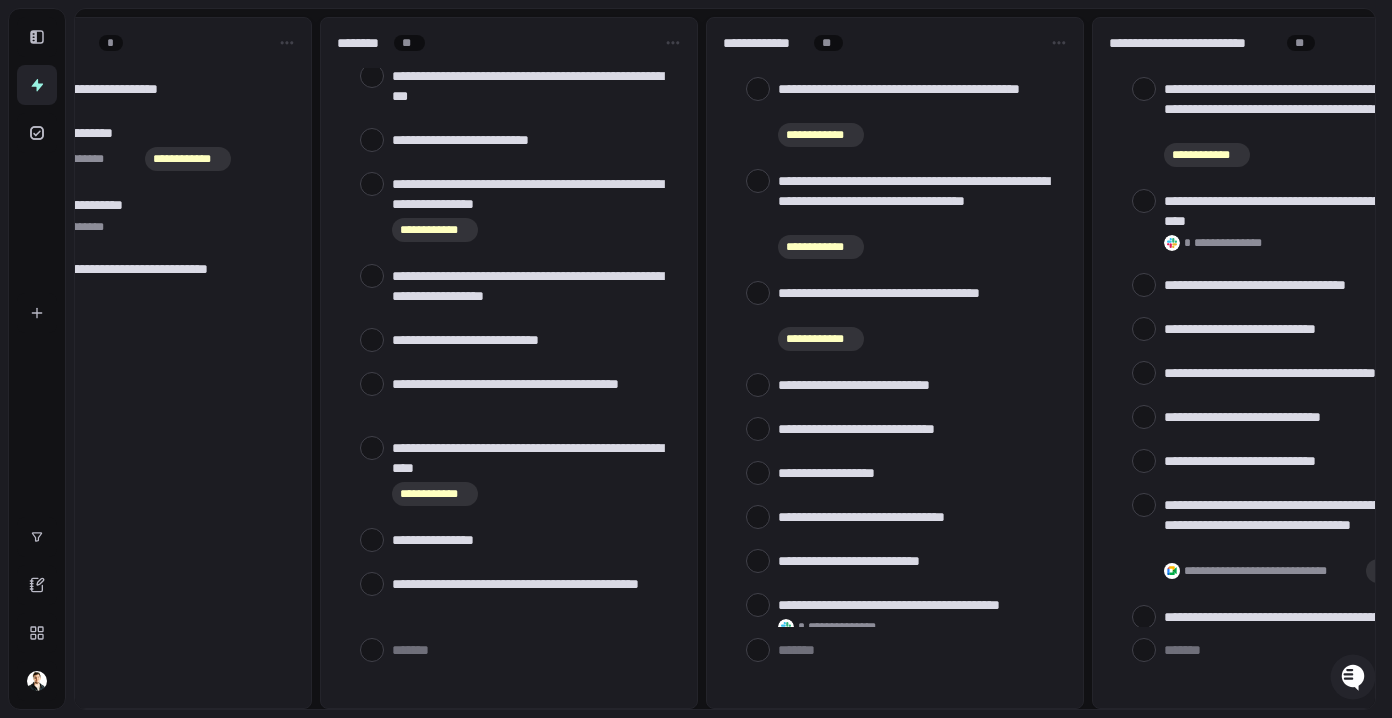 scroll, scrollTop: 4903, scrollLeft: 0, axis: vertical 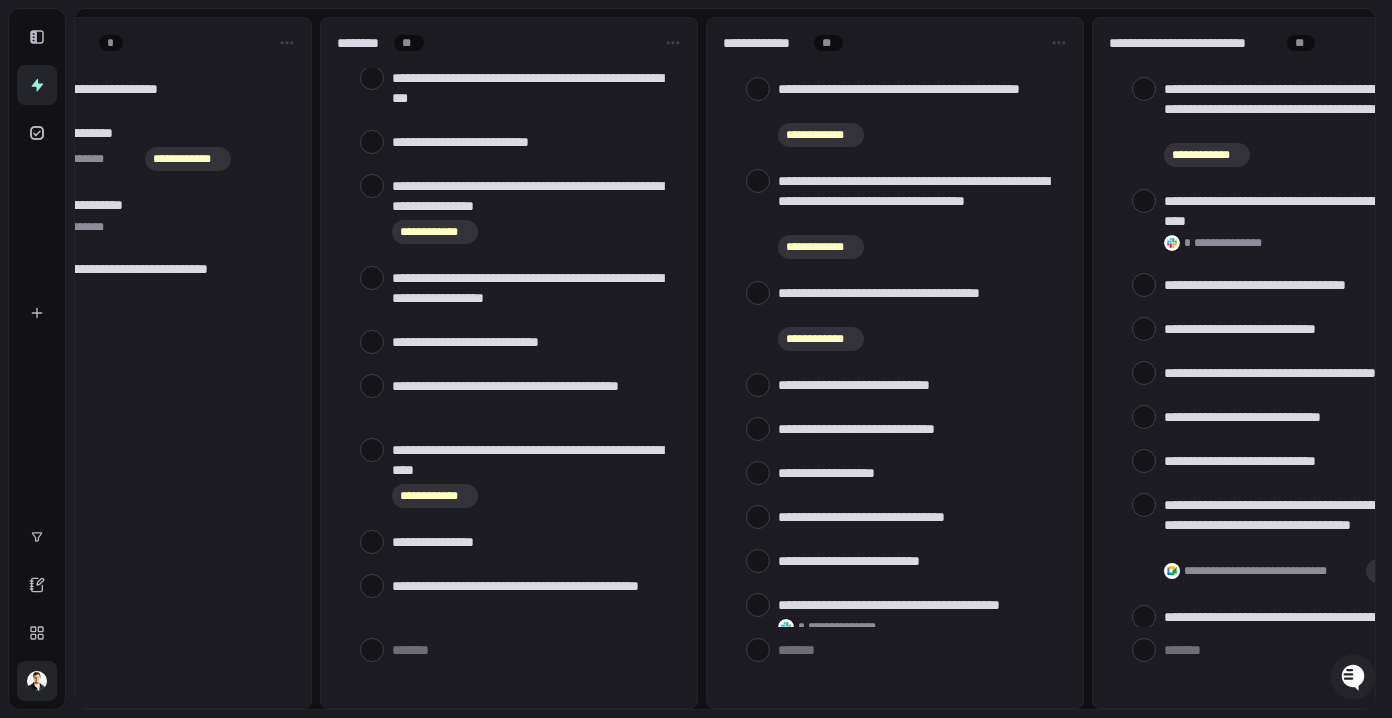 click at bounding box center (37, 681) 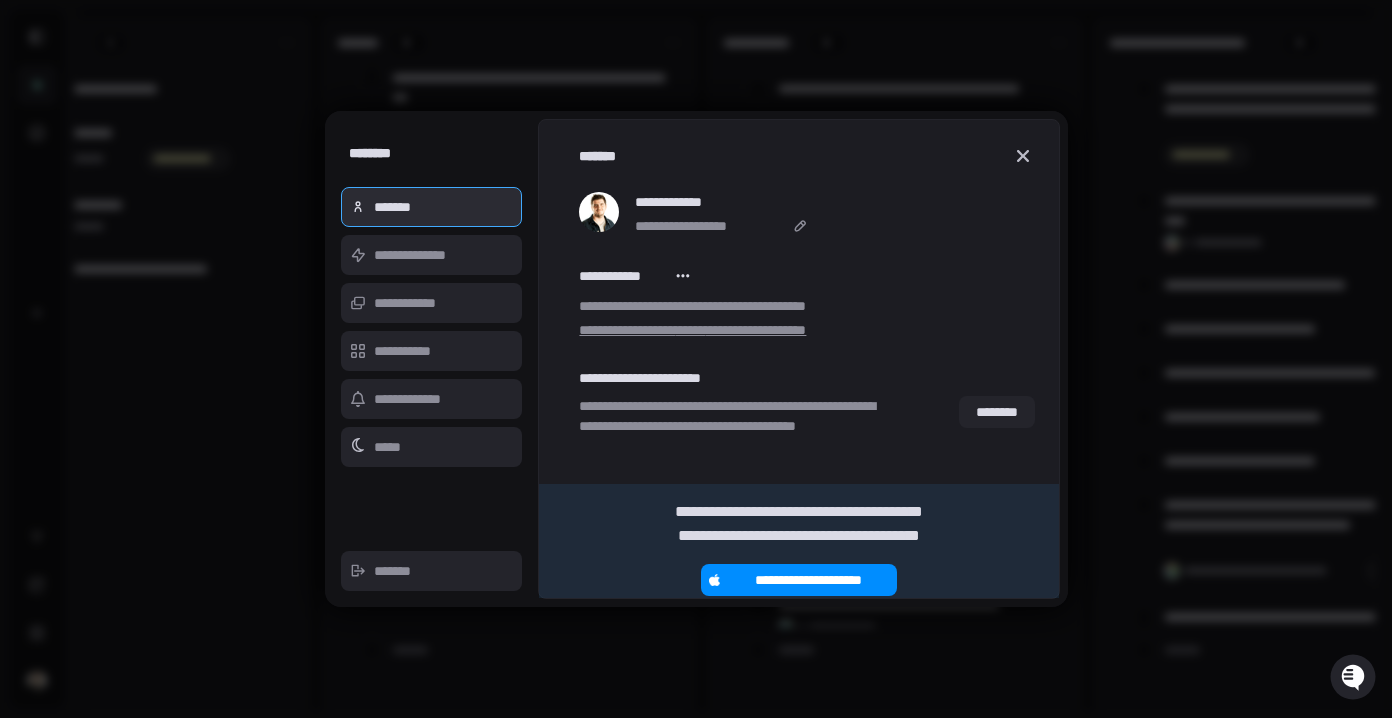 scroll, scrollTop: 14, scrollLeft: 0, axis: vertical 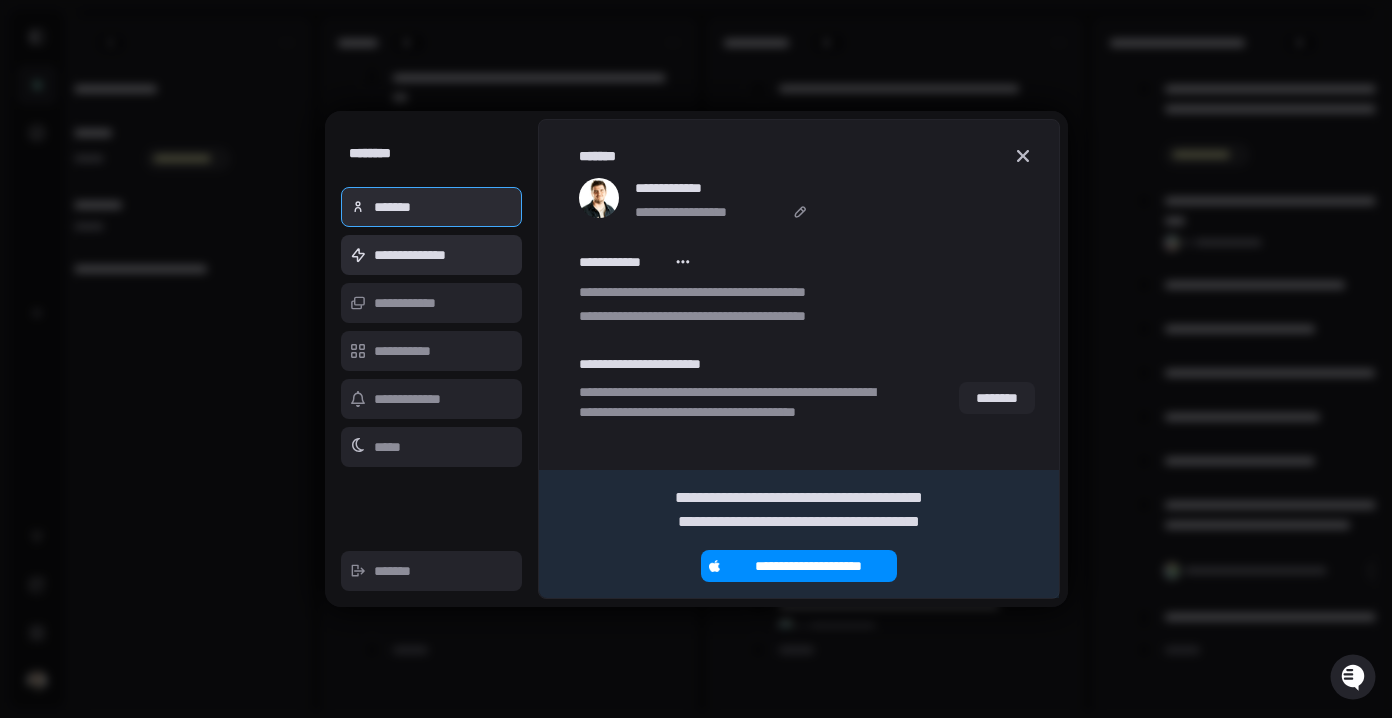 click on "**********" at bounding box center [432, 255] 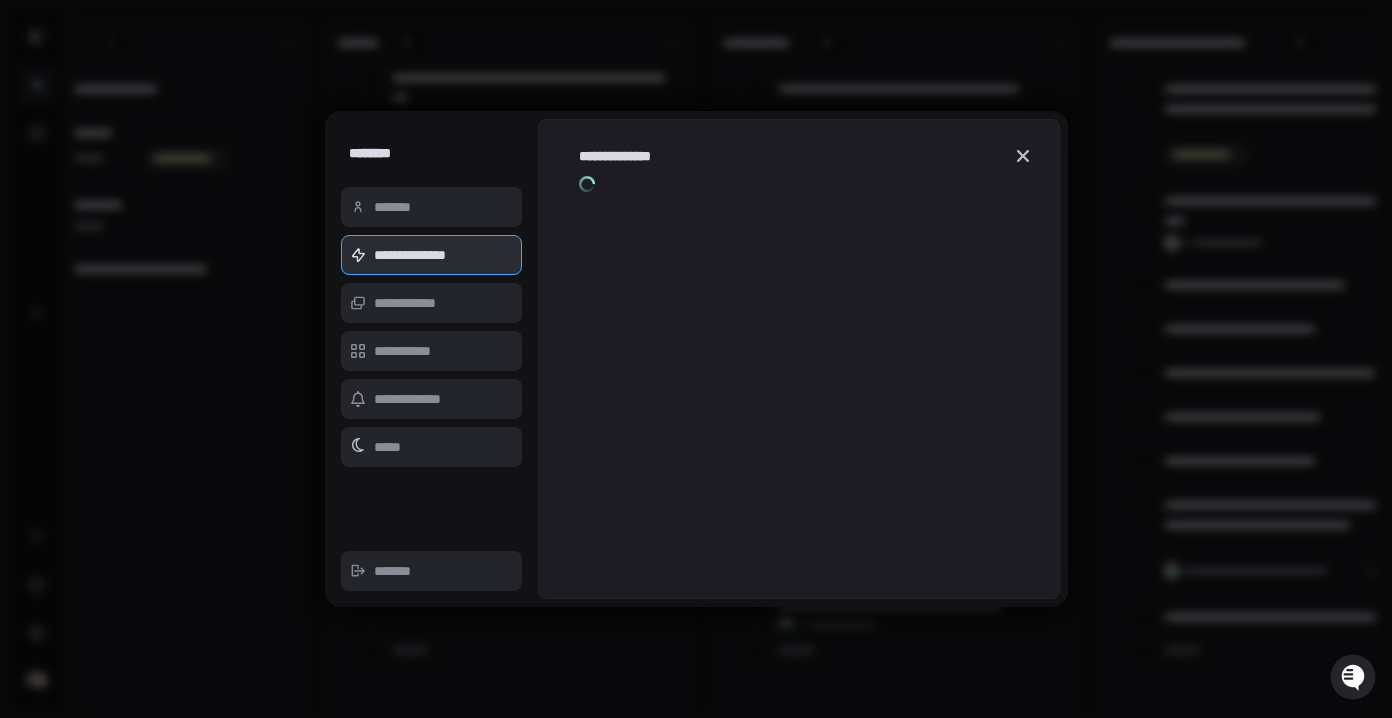 scroll, scrollTop: 0, scrollLeft: 0, axis: both 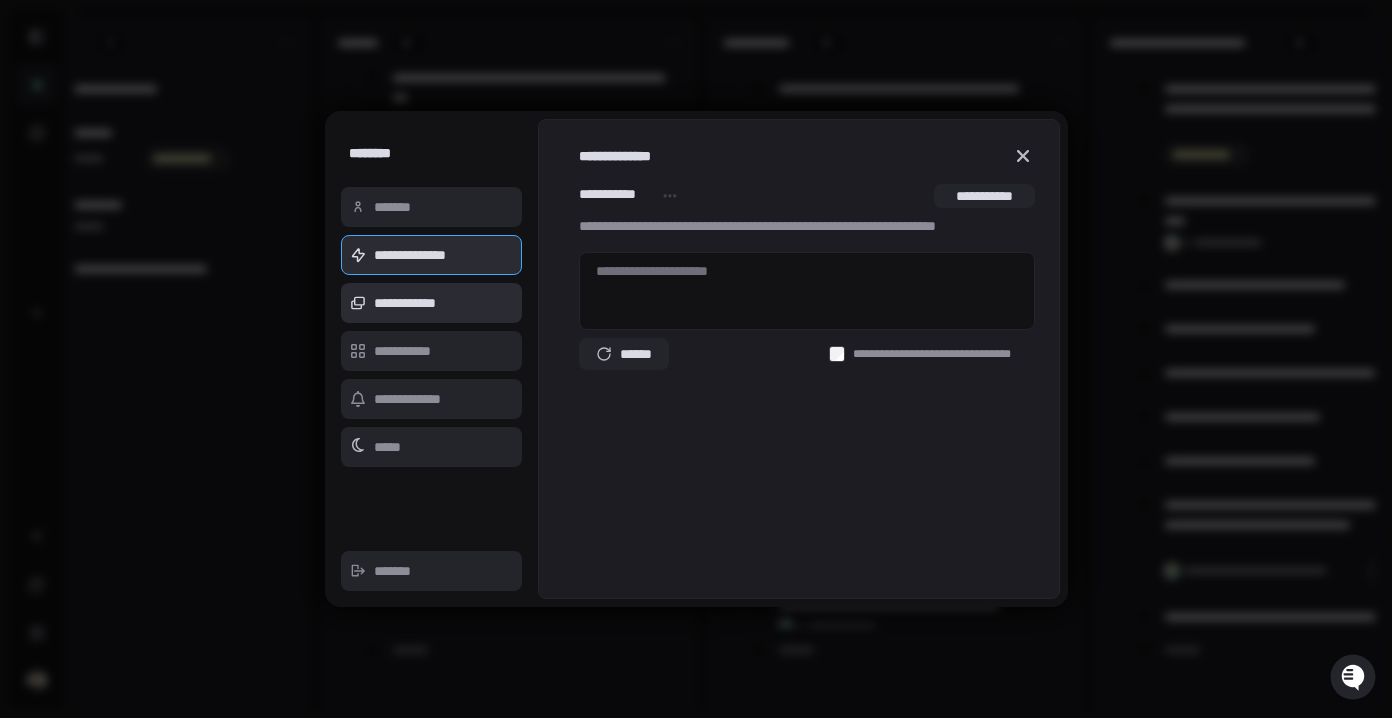 click on "**********" at bounding box center (432, 303) 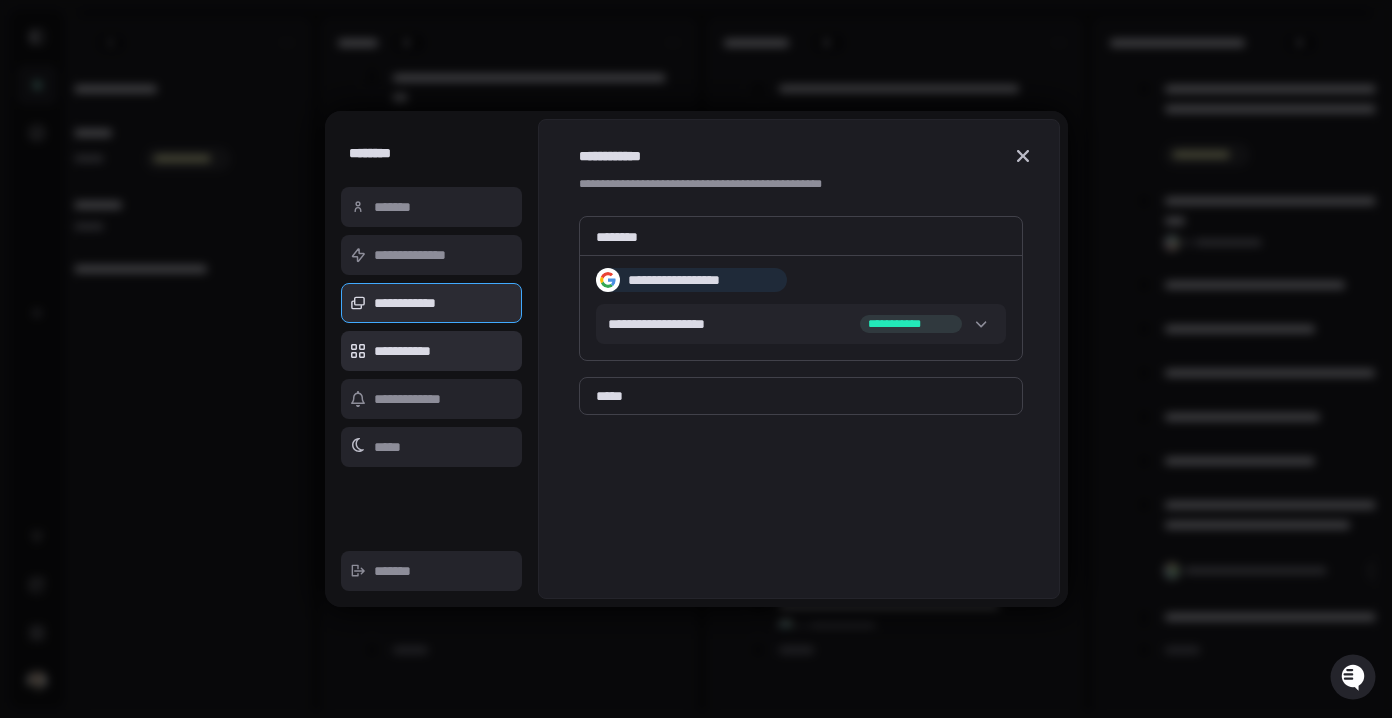 click on "**********" at bounding box center (432, 351) 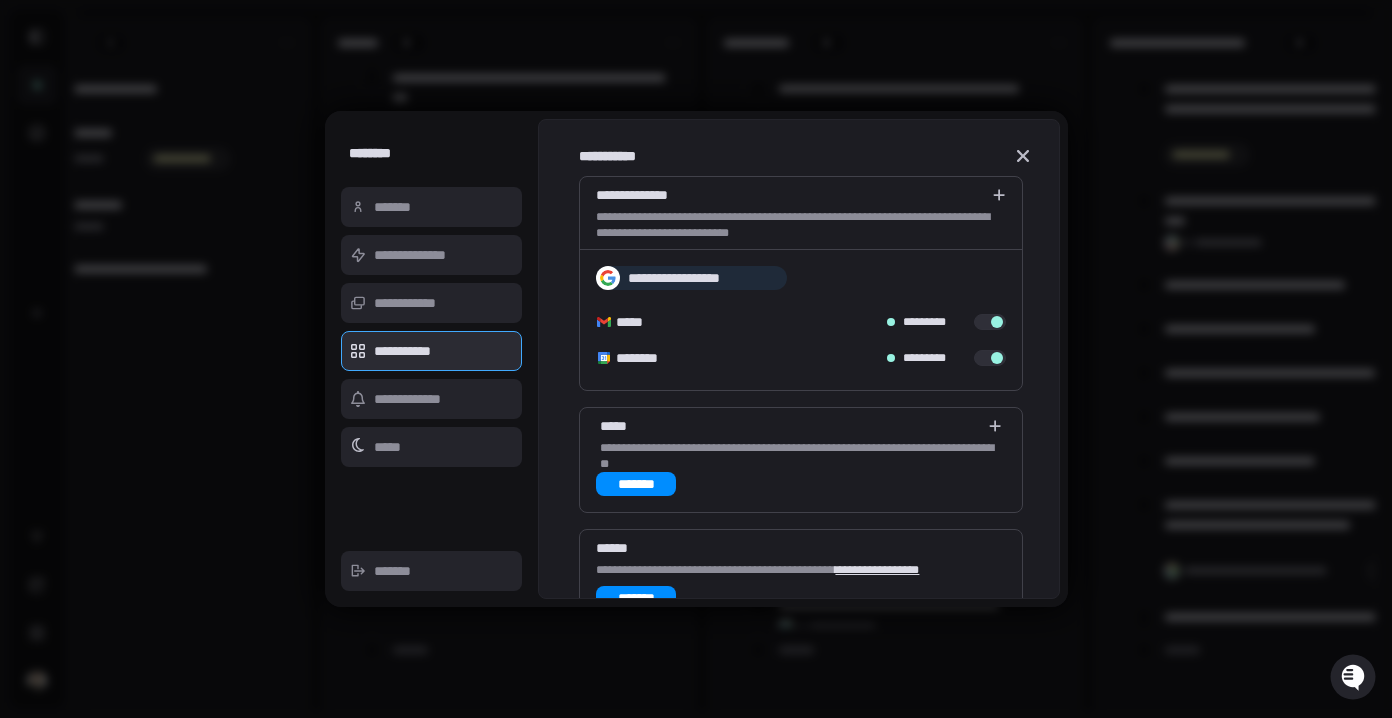 click on "**********" at bounding box center [432, 351] 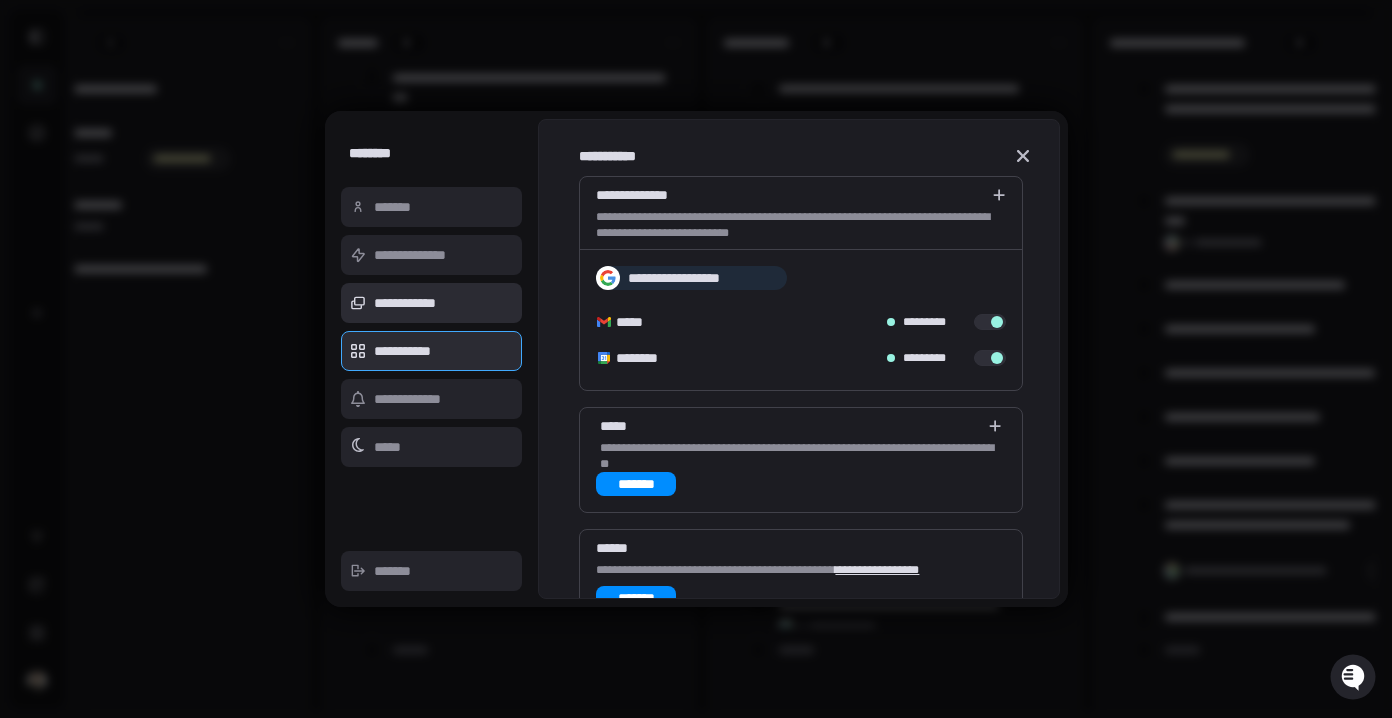 click on "**********" at bounding box center (432, 303) 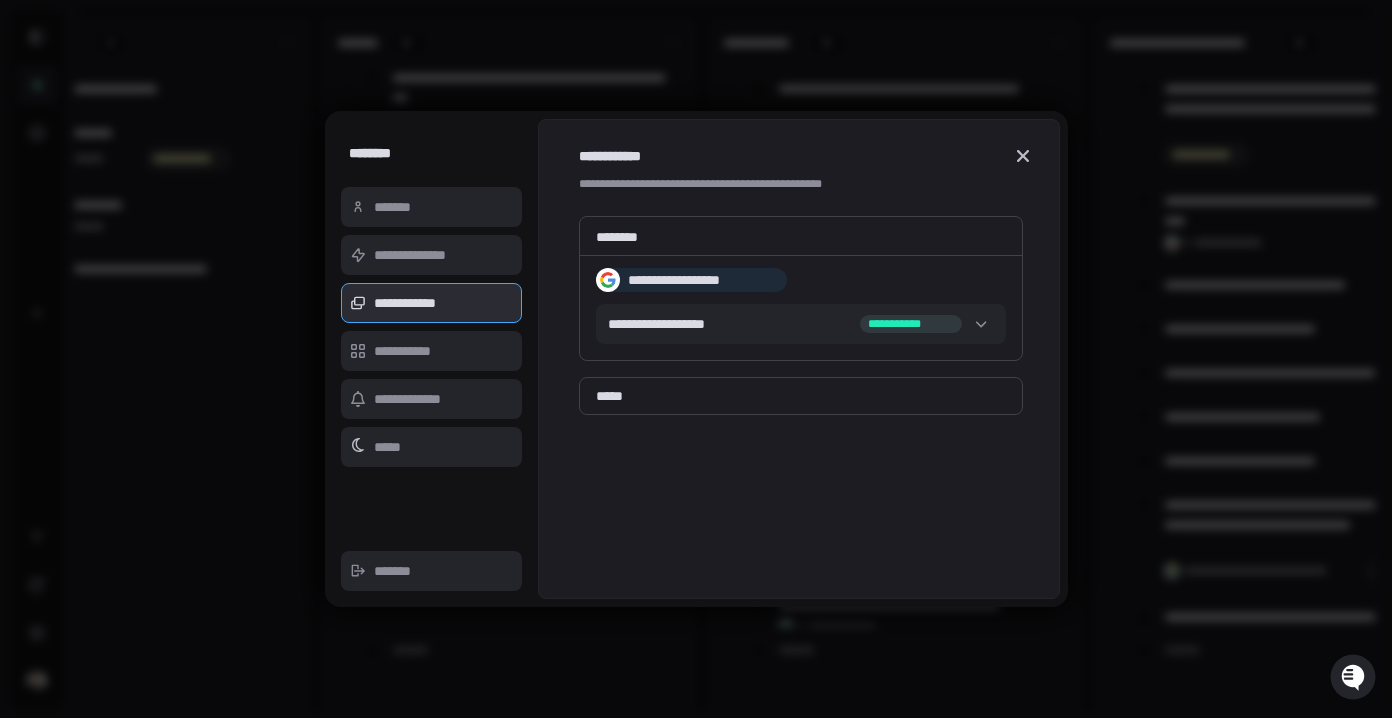click on "*****" at bounding box center [800, 396] 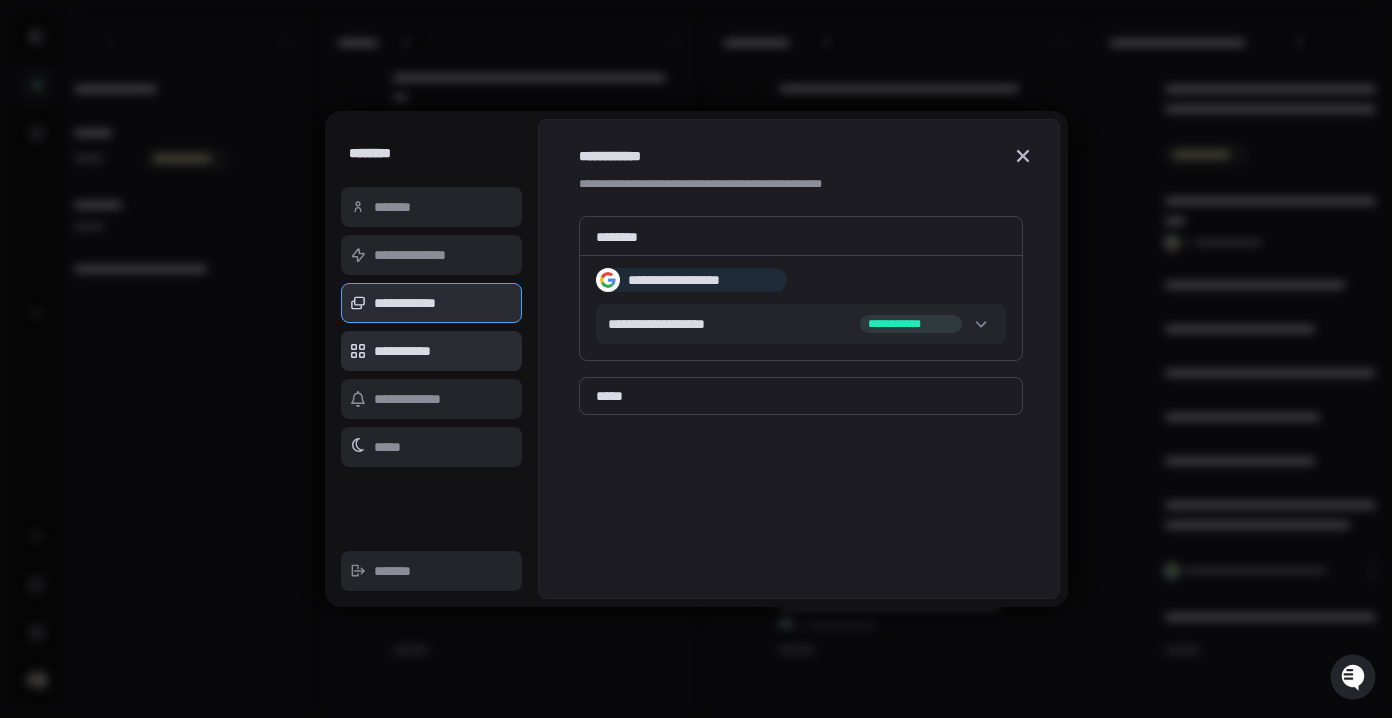 click on "**********" at bounding box center (432, 351) 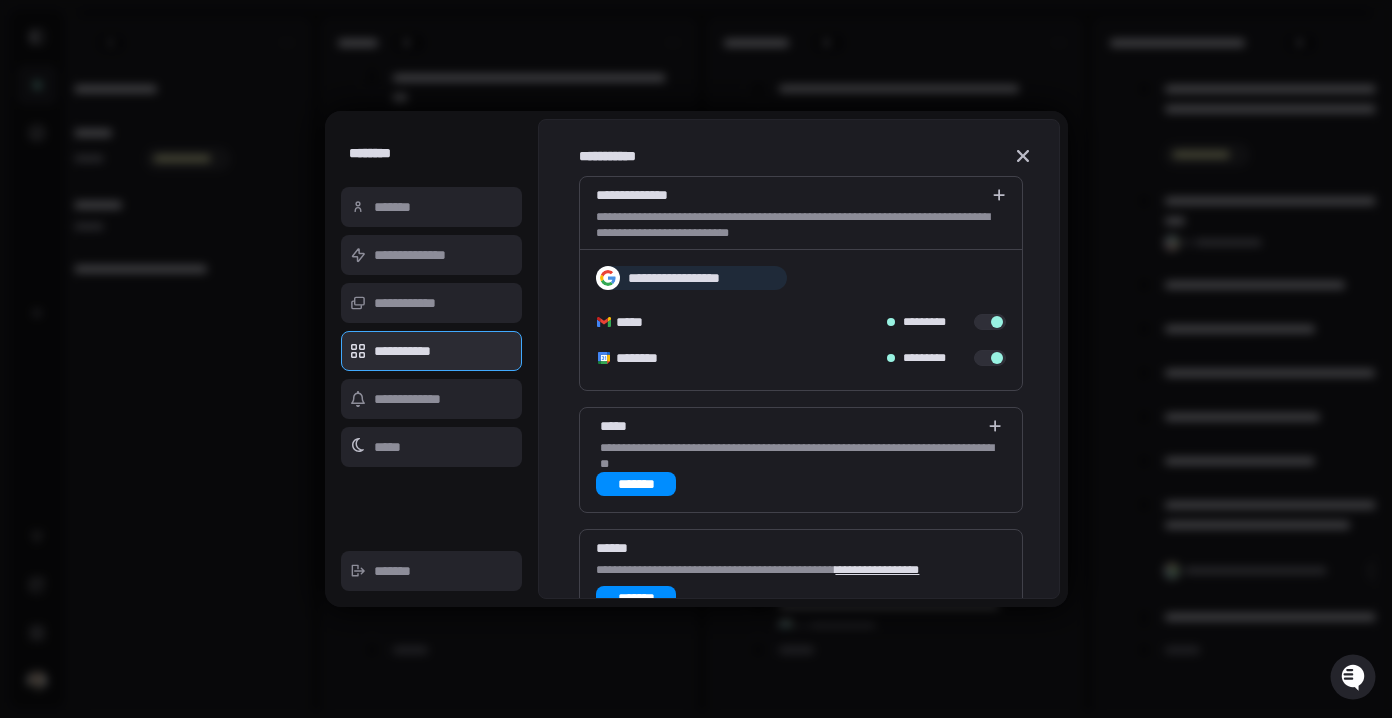 type on "*" 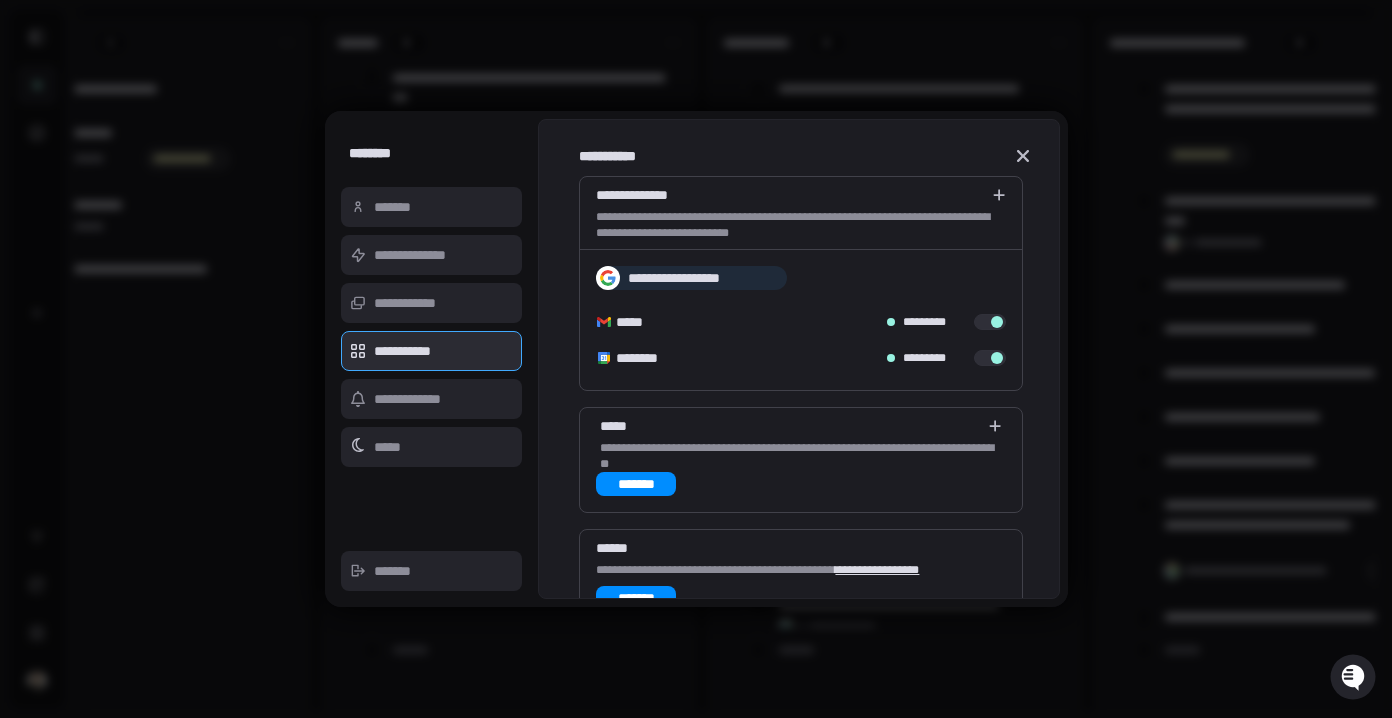 scroll, scrollTop: 29, scrollLeft: 0, axis: vertical 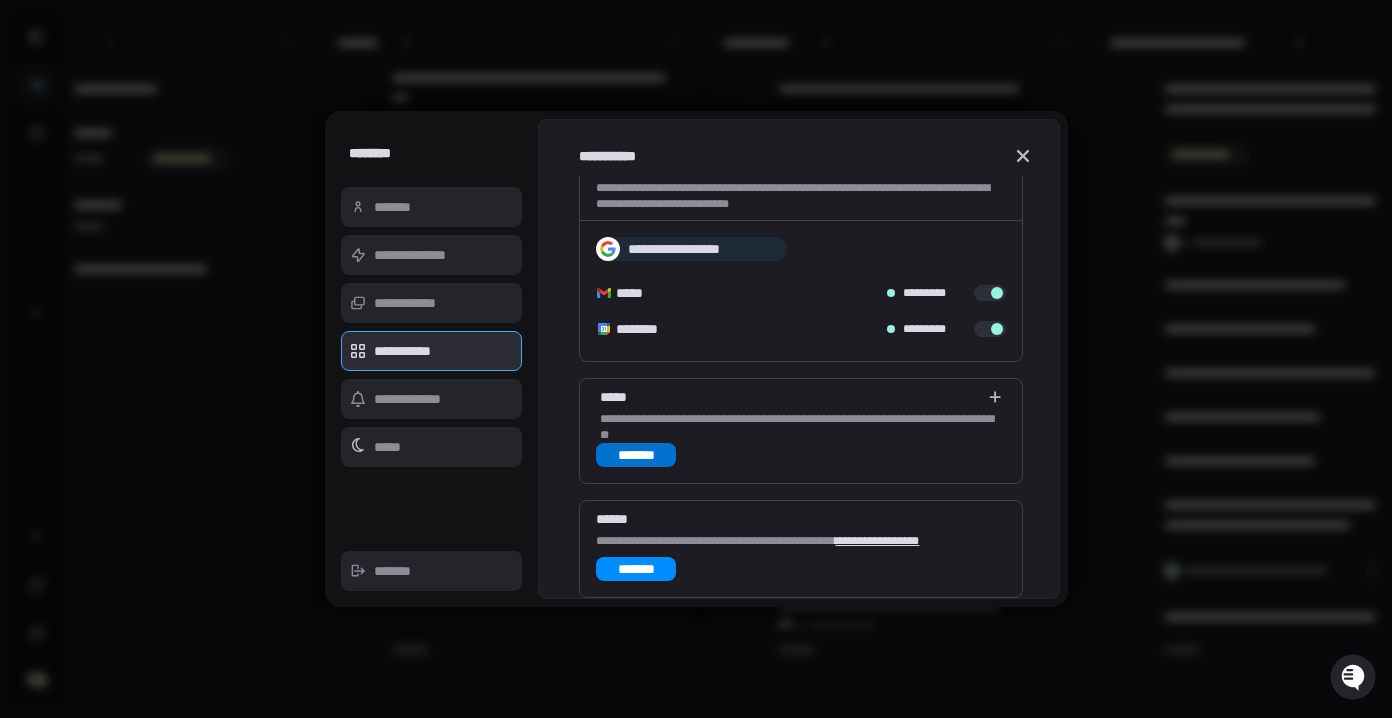 click on "*******" at bounding box center (636, 455) 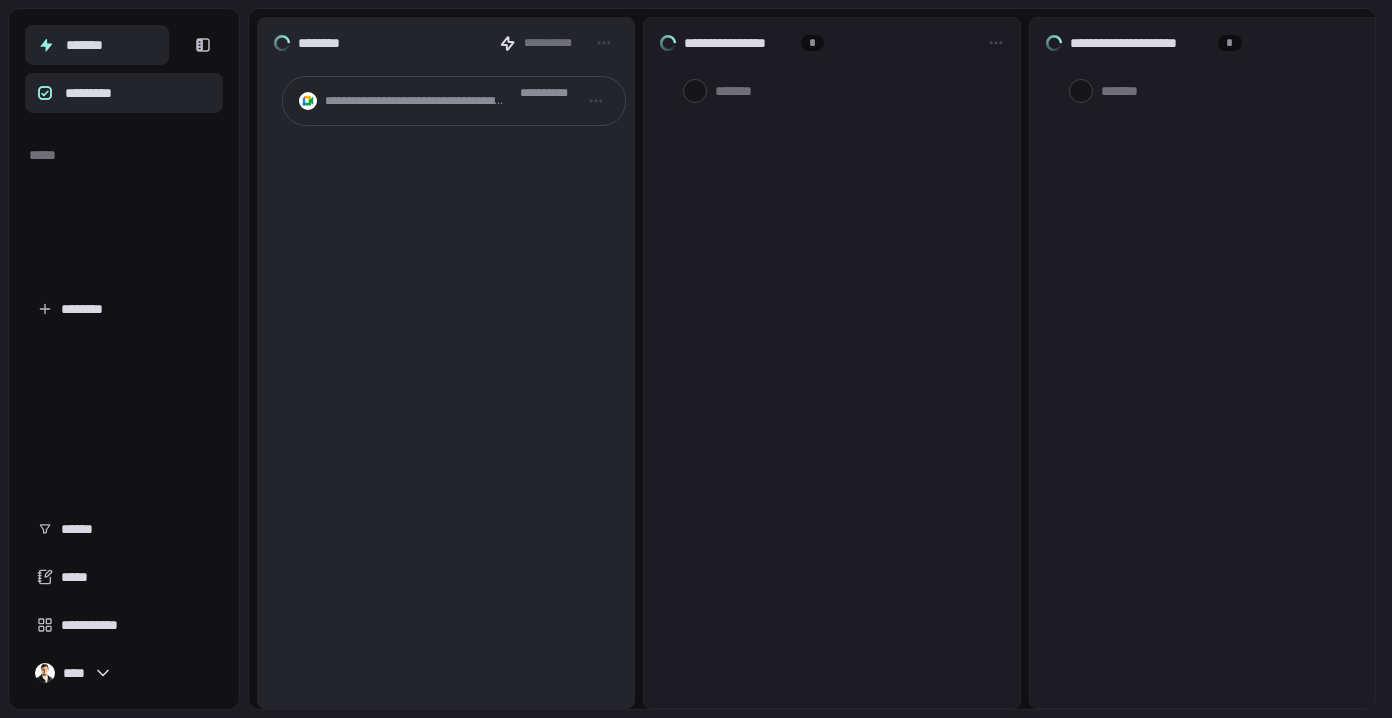 scroll, scrollTop: 0, scrollLeft: 0, axis: both 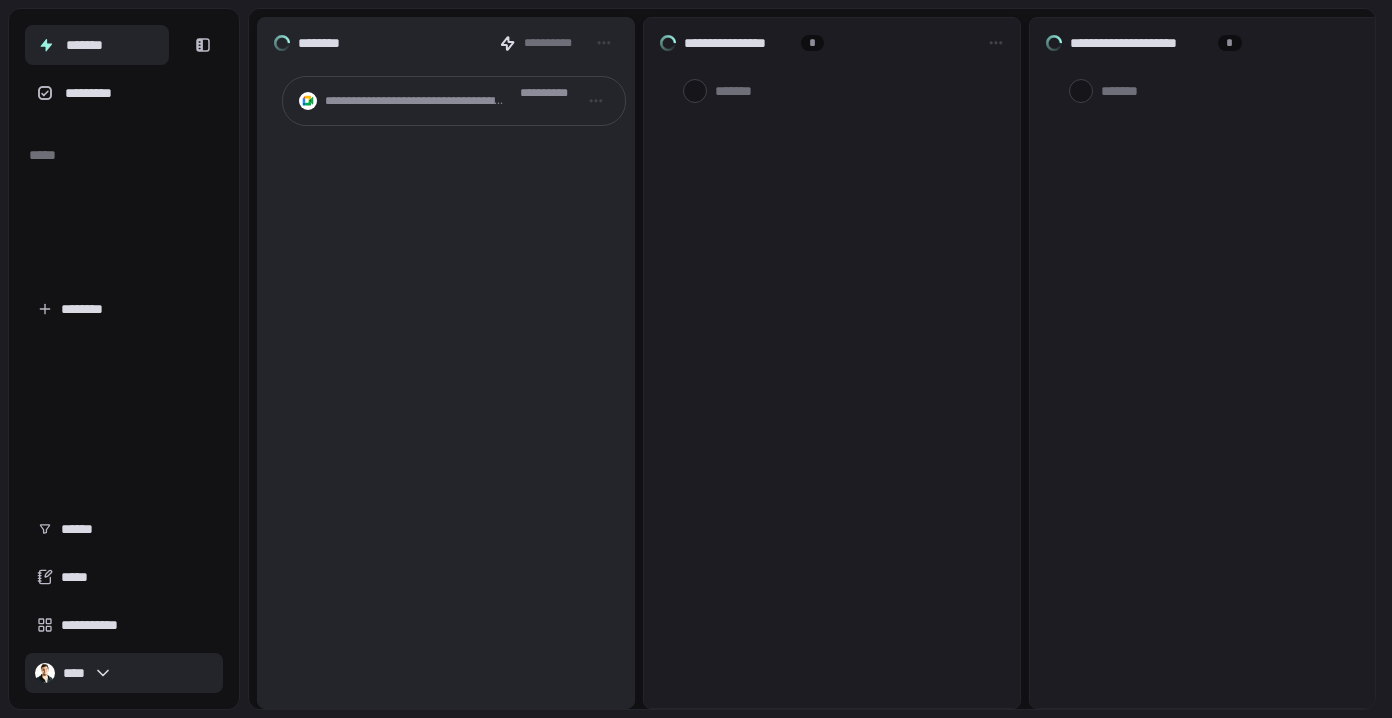 click on "****" at bounding box center [124, 673] 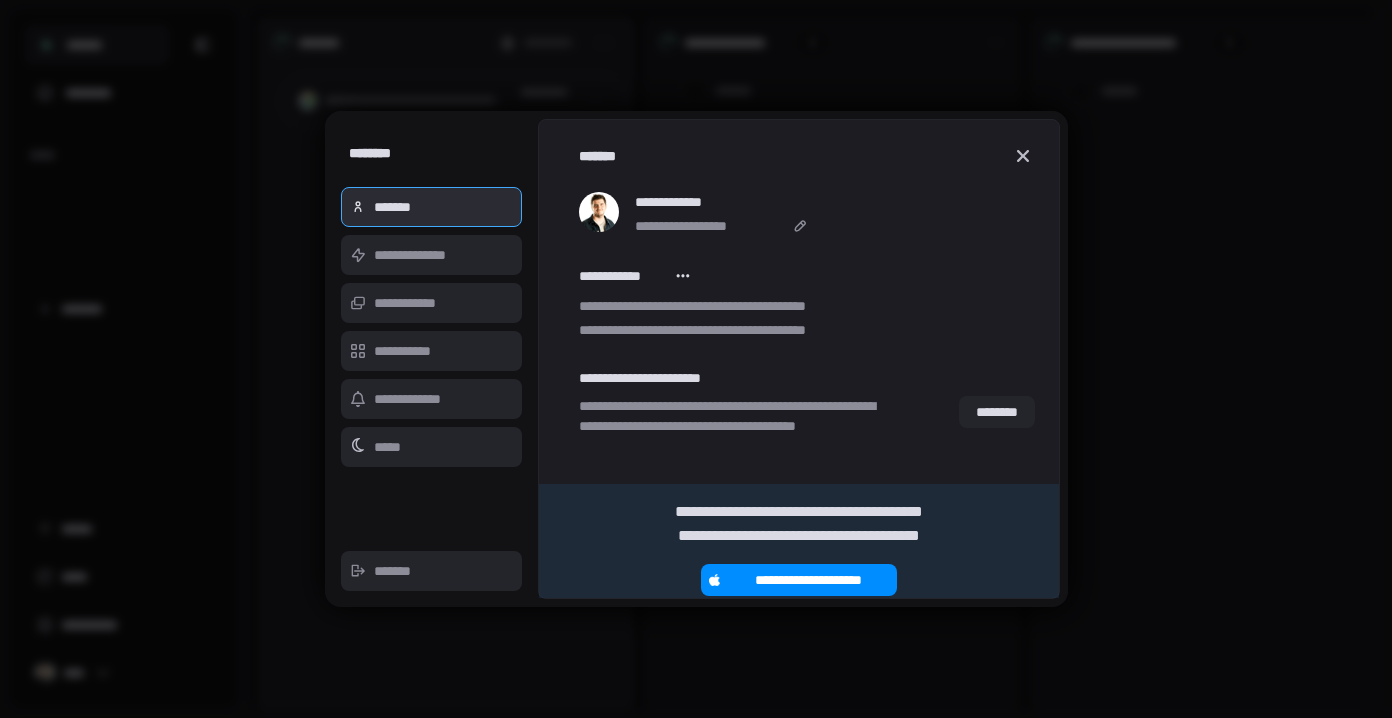 click at bounding box center [696, 359] 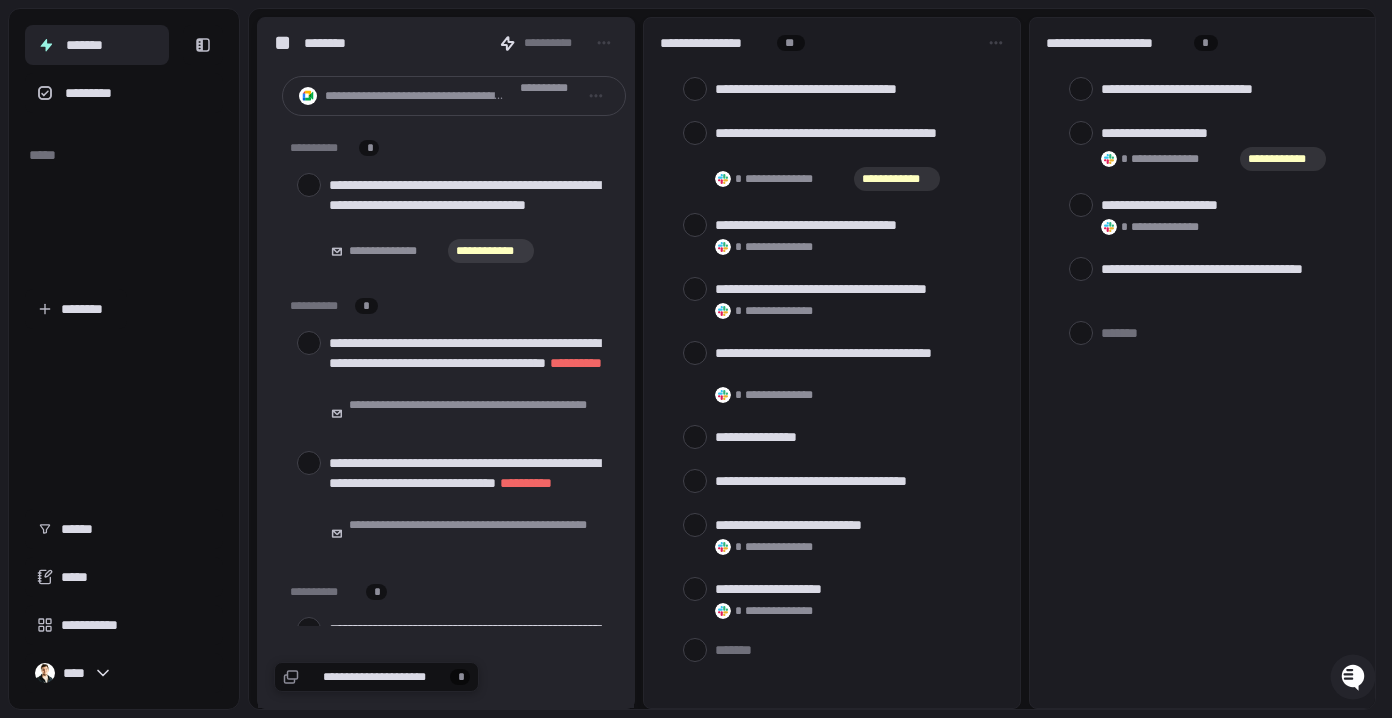 scroll, scrollTop: 0, scrollLeft: 0, axis: both 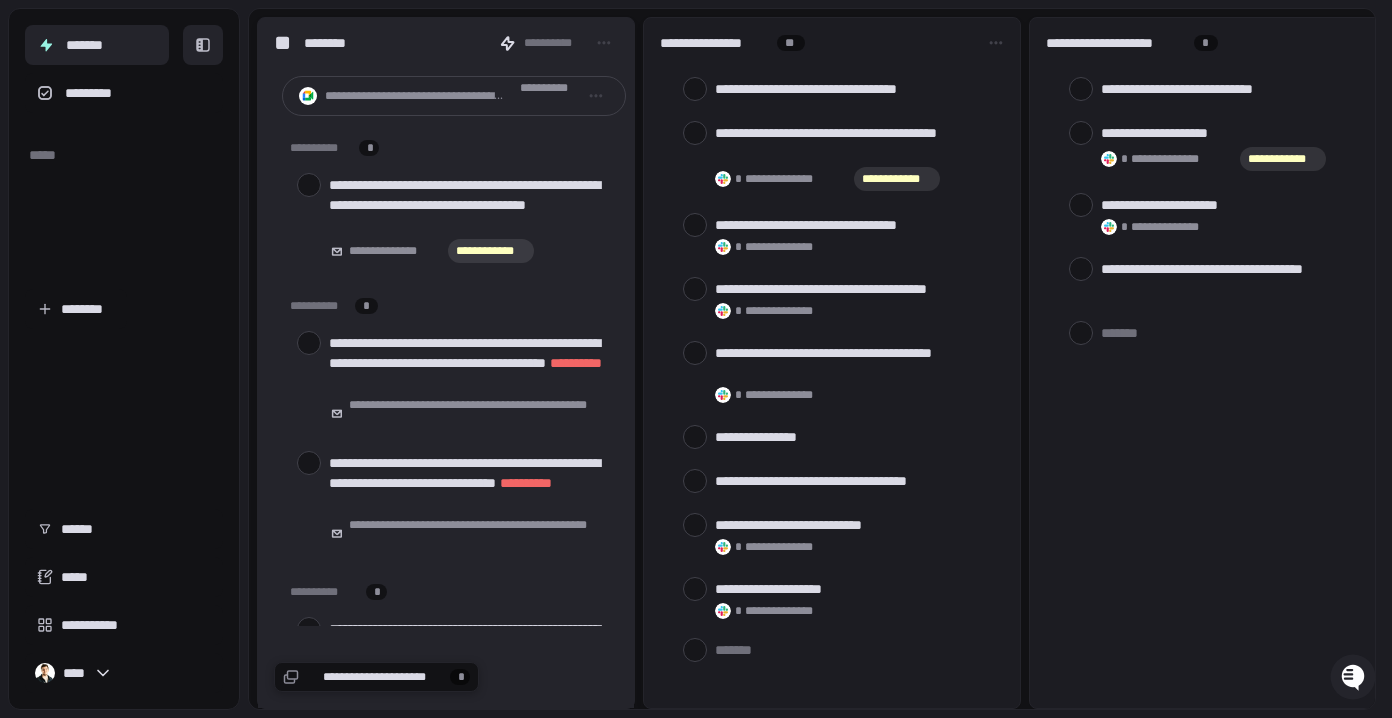 click at bounding box center [203, 45] 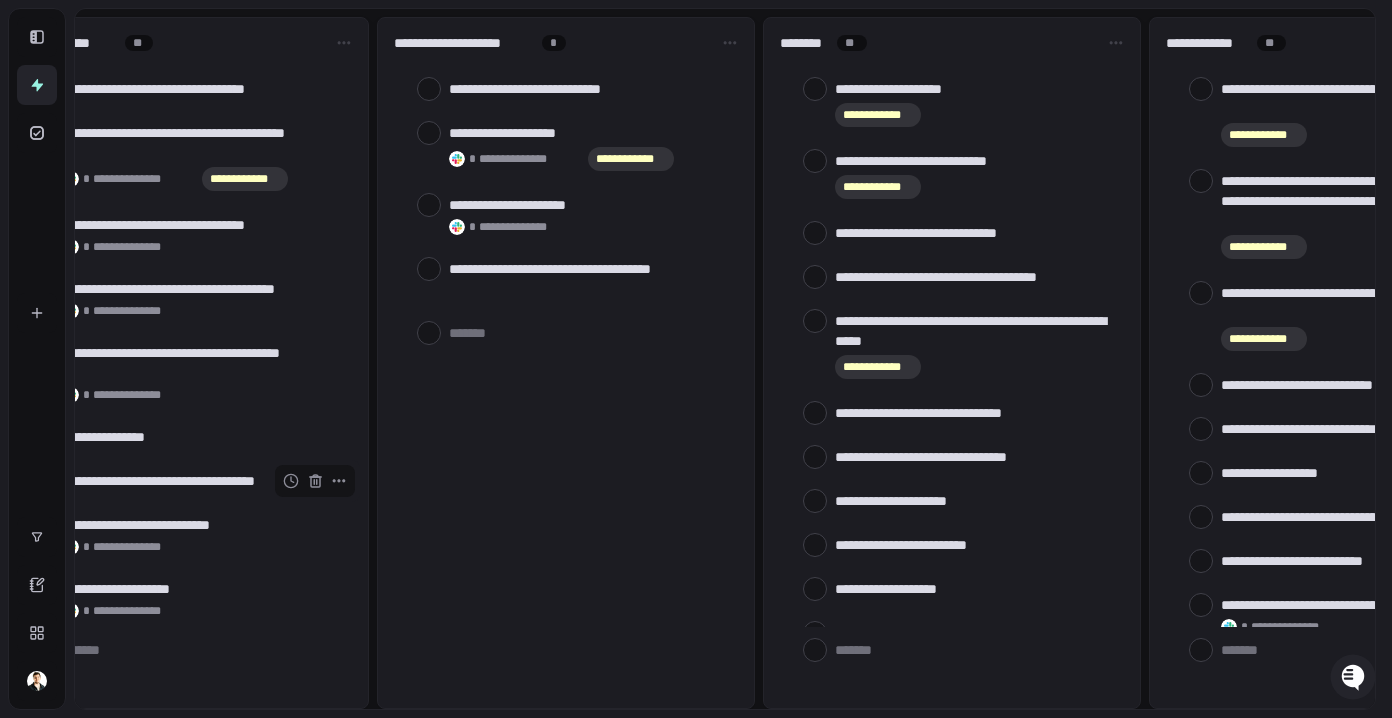 scroll, scrollTop: 0, scrollLeft: 596, axis: horizontal 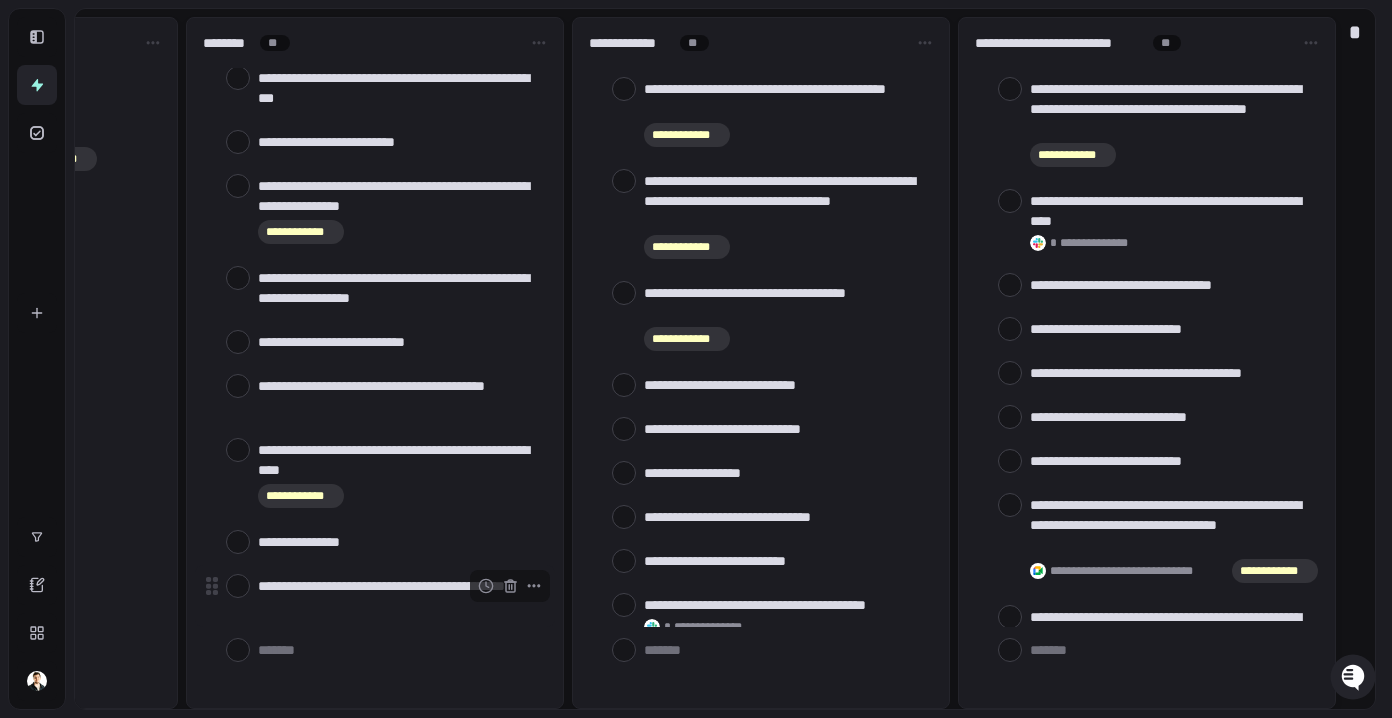click at bounding box center (238, 586) 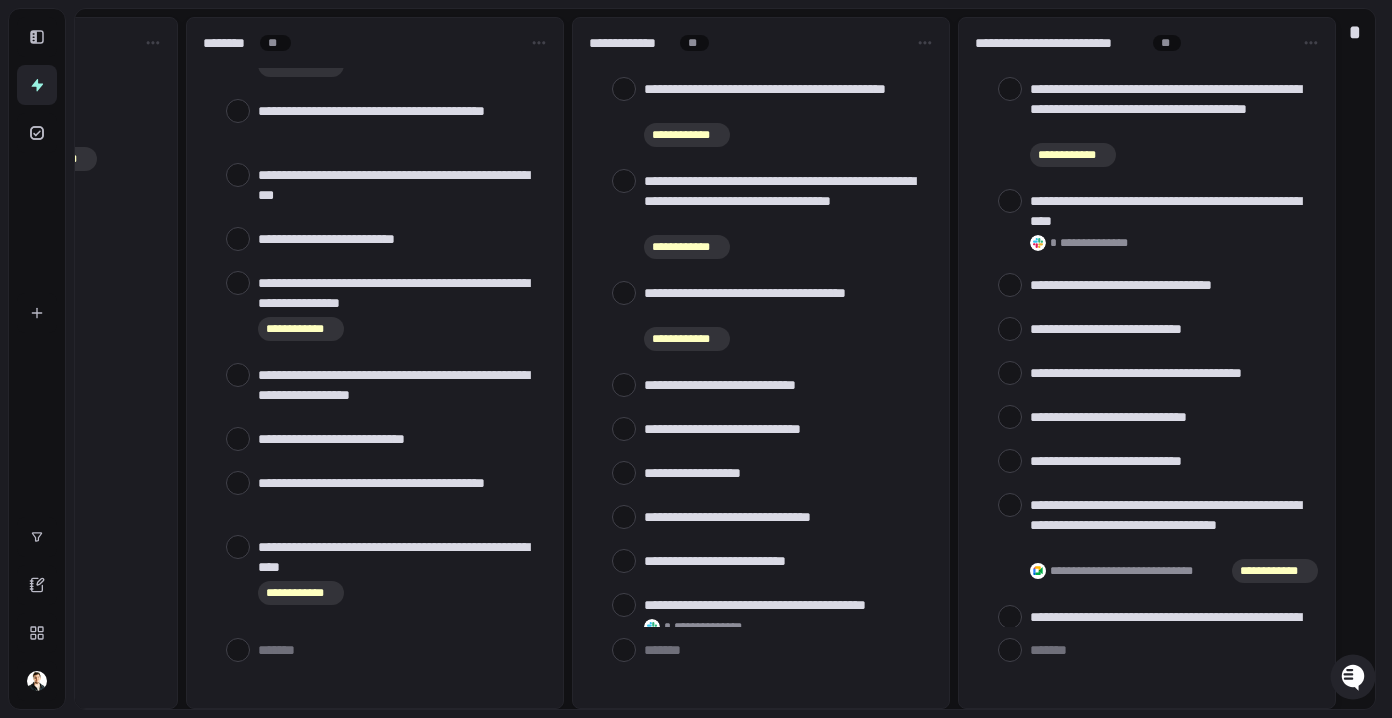 scroll, scrollTop: 4792, scrollLeft: 0, axis: vertical 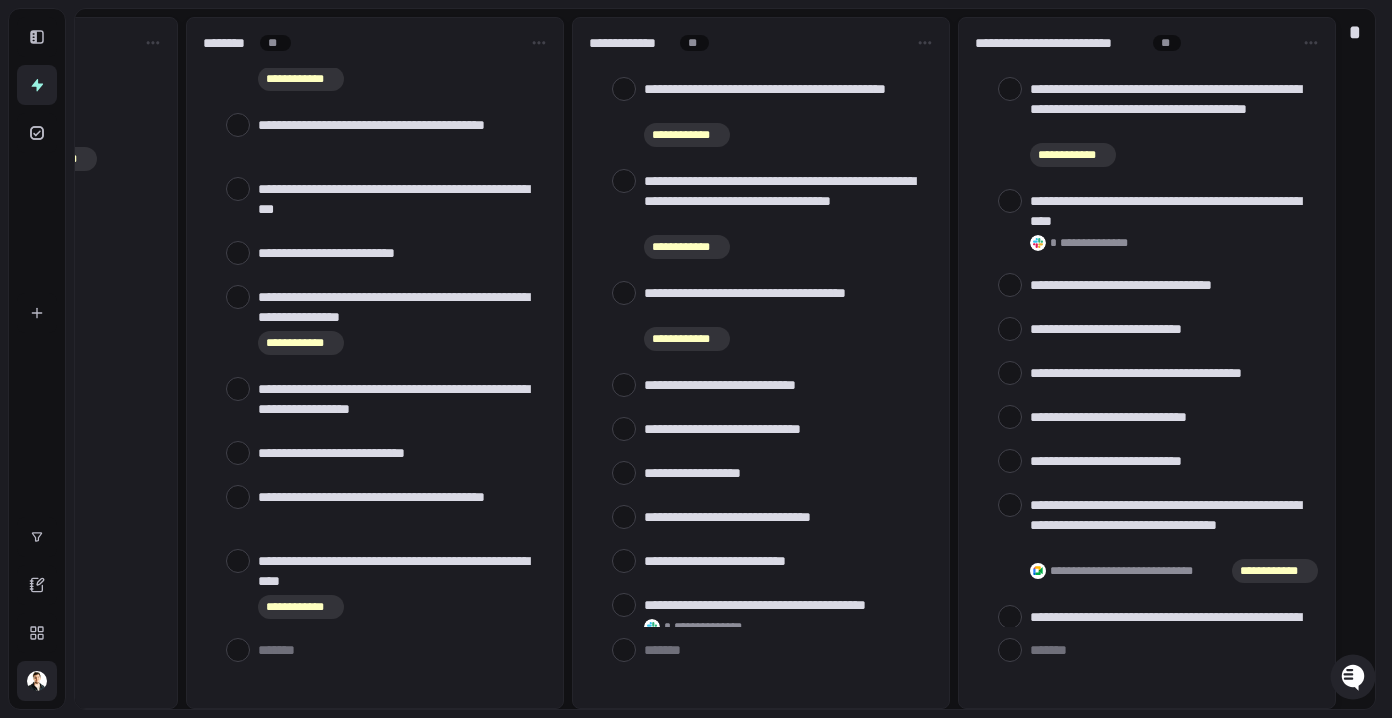 click at bounding box center (37, 681) 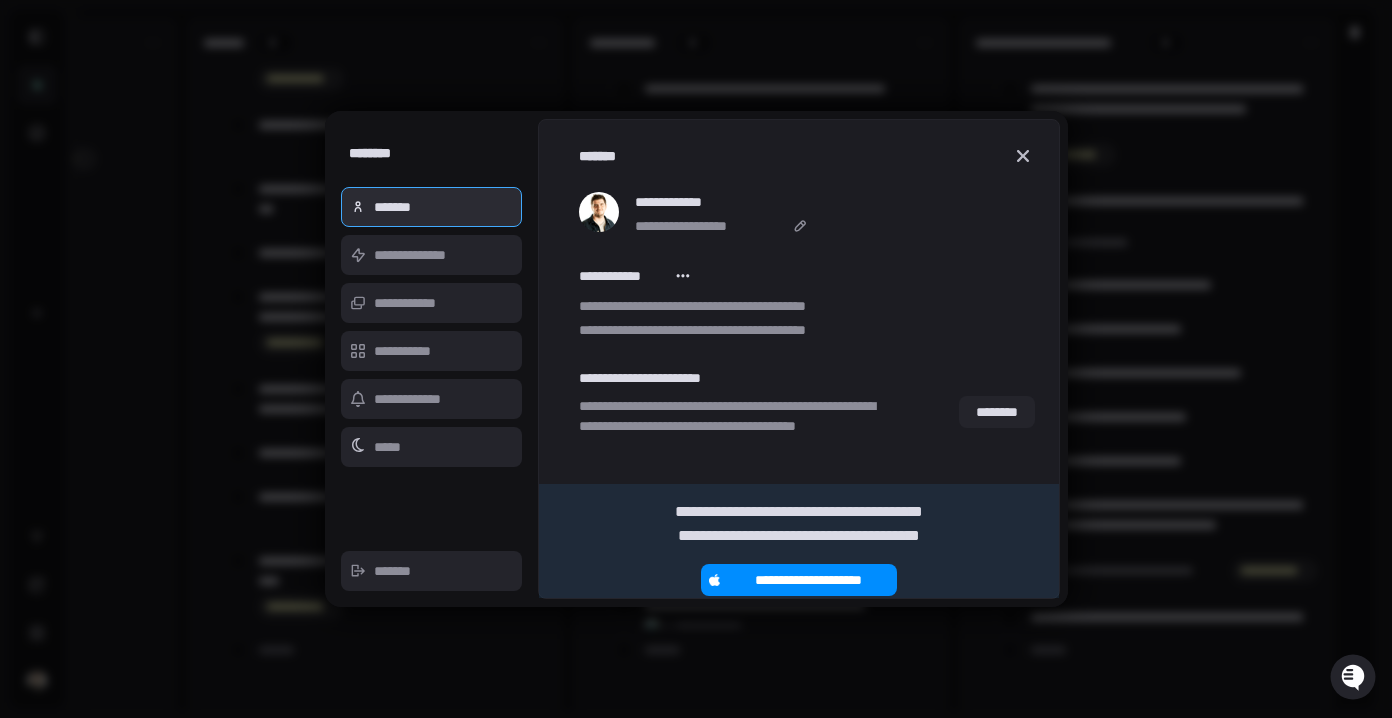 scroll, scrollTop: 14, scrollLeft: 0, axis: vertical 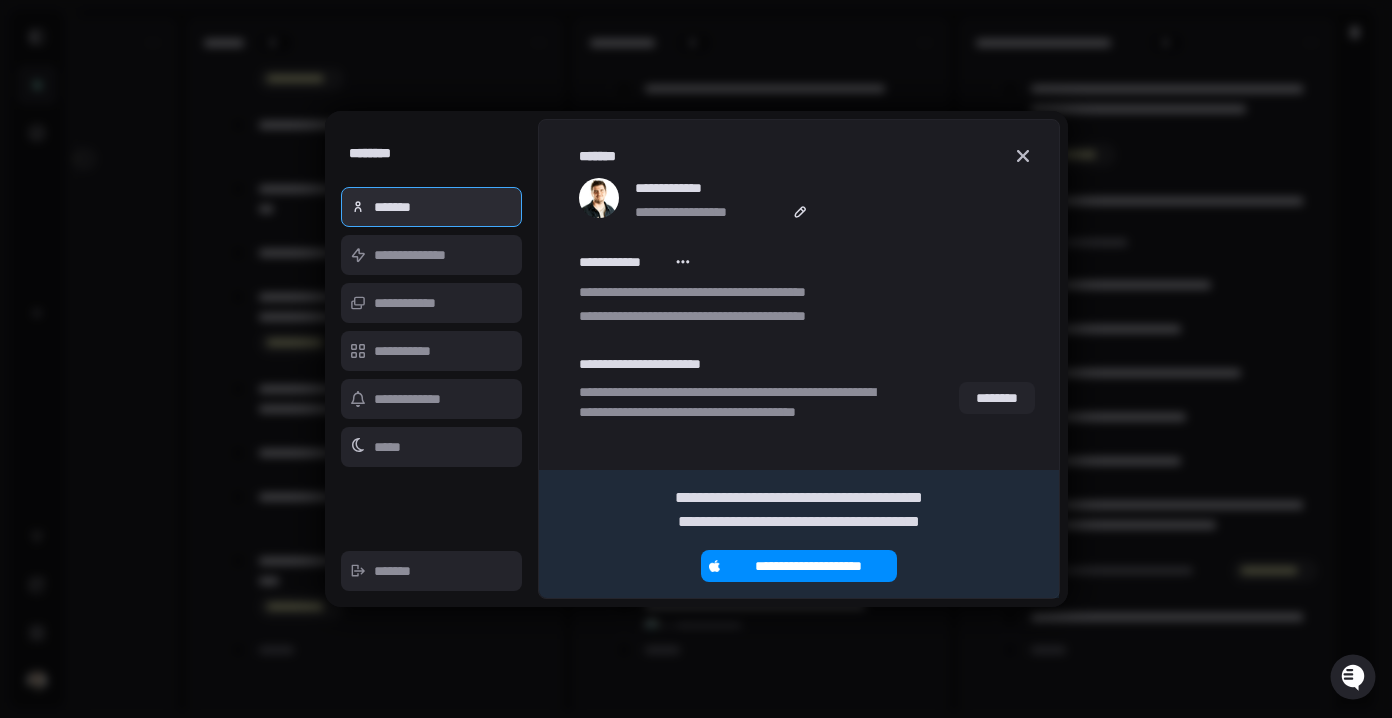 click 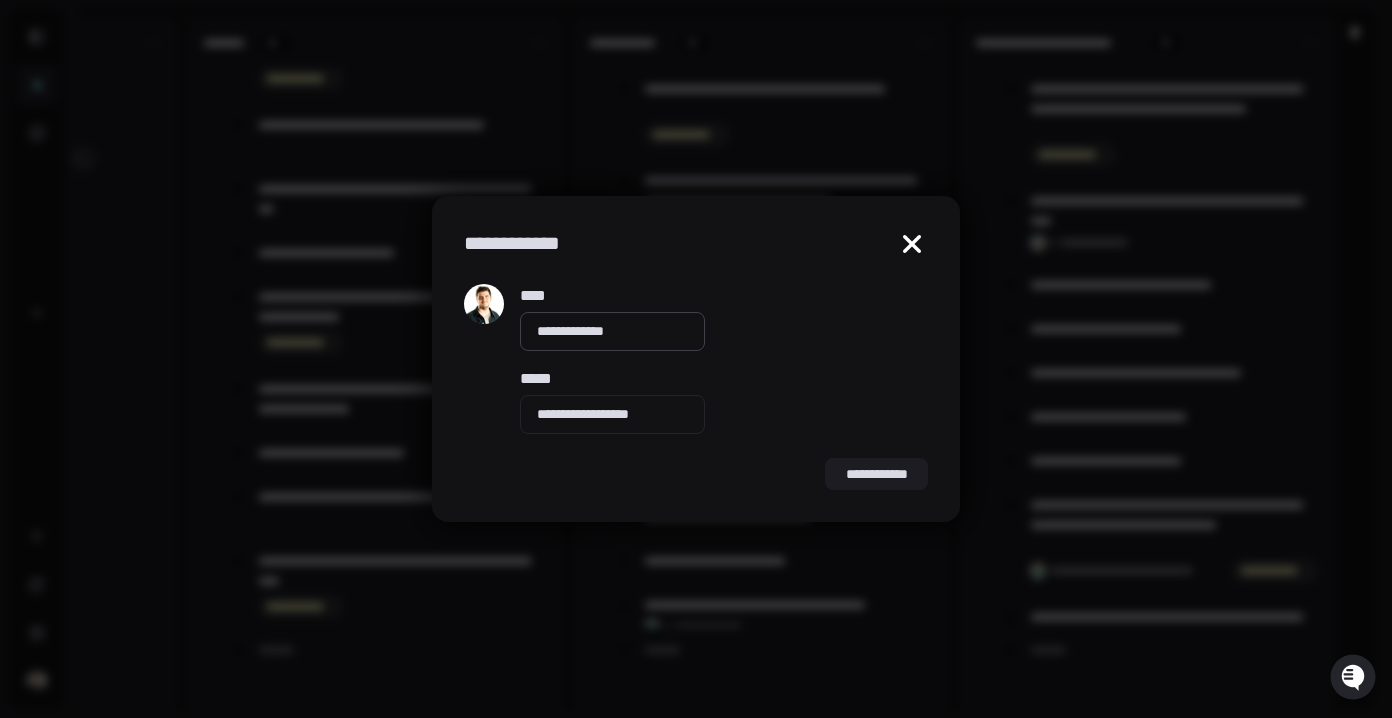 click 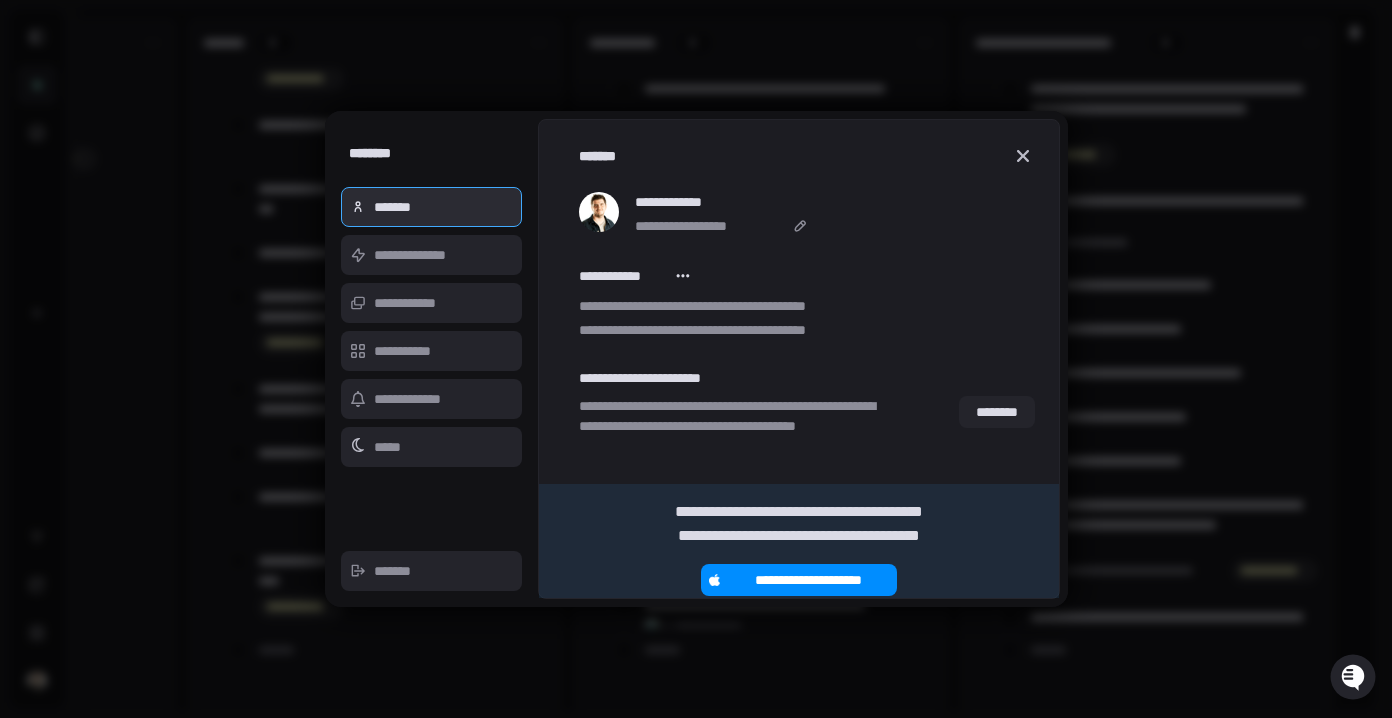scroll, scrollTop: 14, scrollLeft: 0, axis: vertical 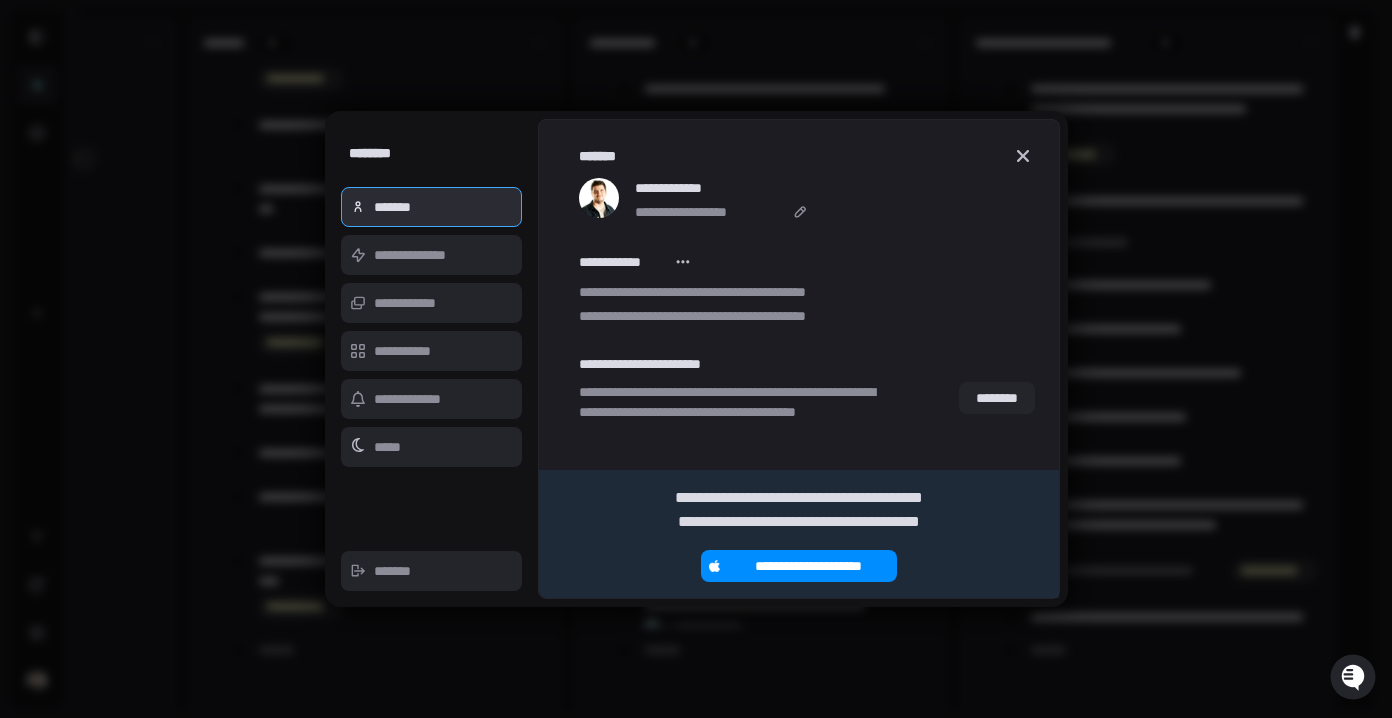 click at bounding box center (684, 262) 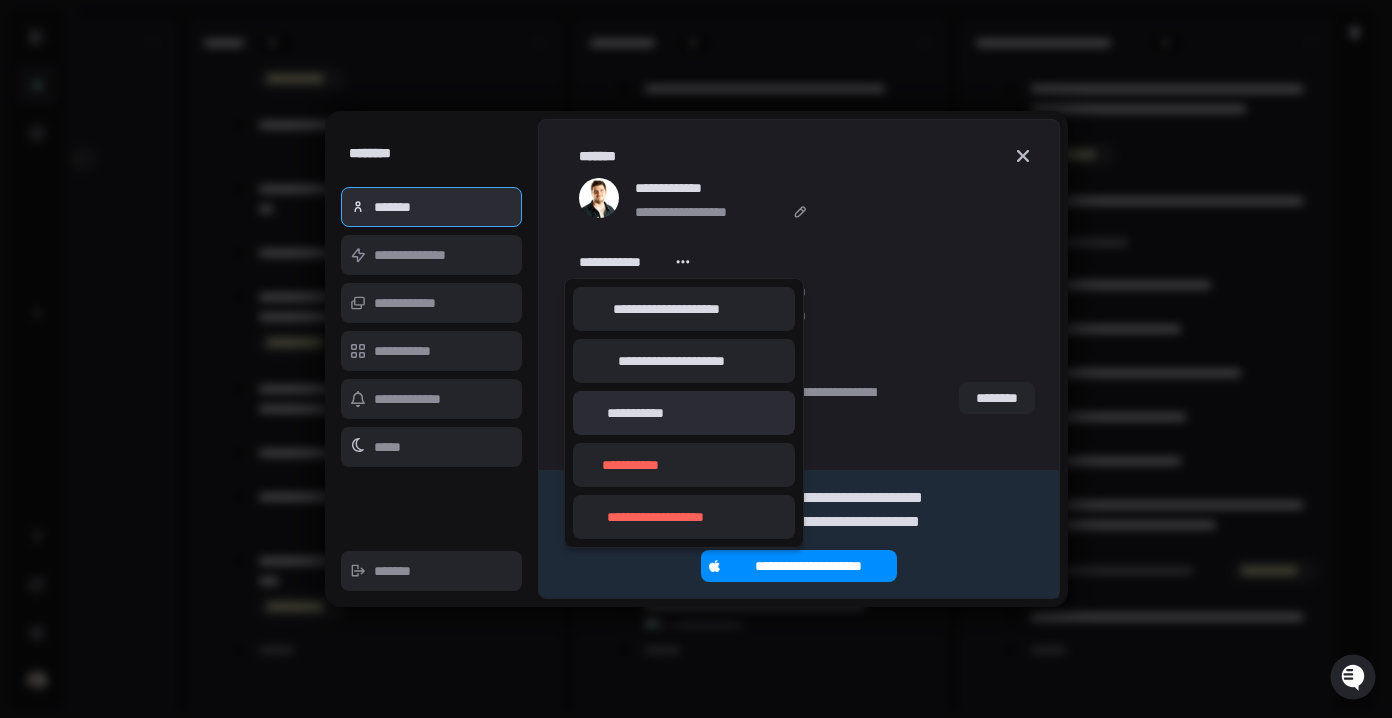 click on "**********" at bounding box center [636, 413] 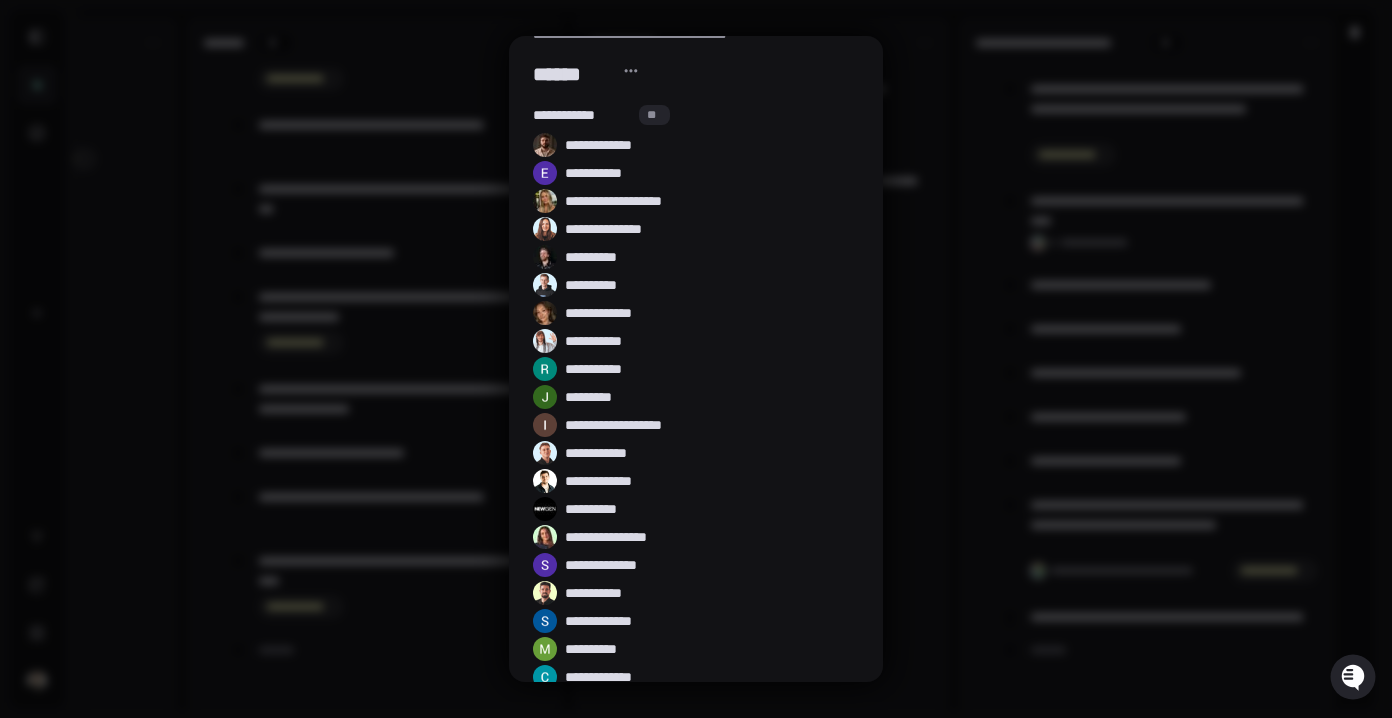 scroll, scrollTop: 0, scrollLeft: 0, axis: both 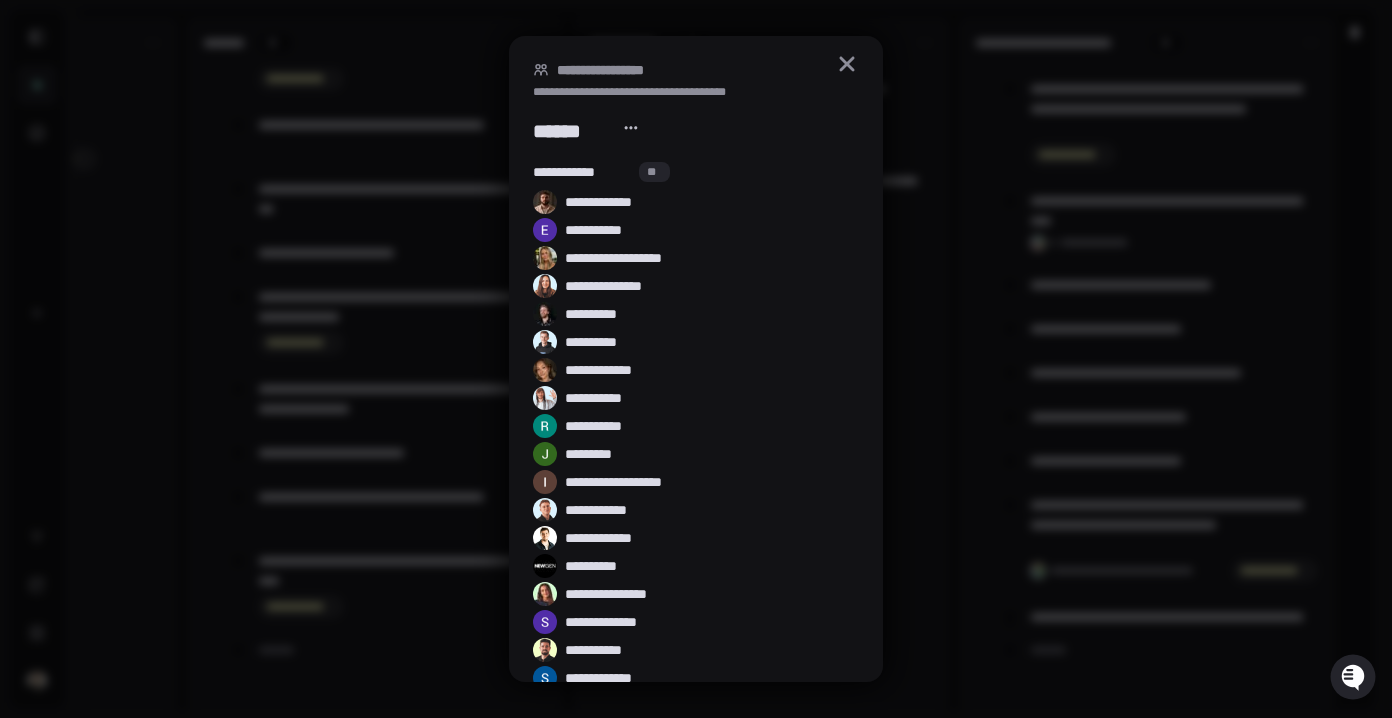click at bounding box center [632, 128] 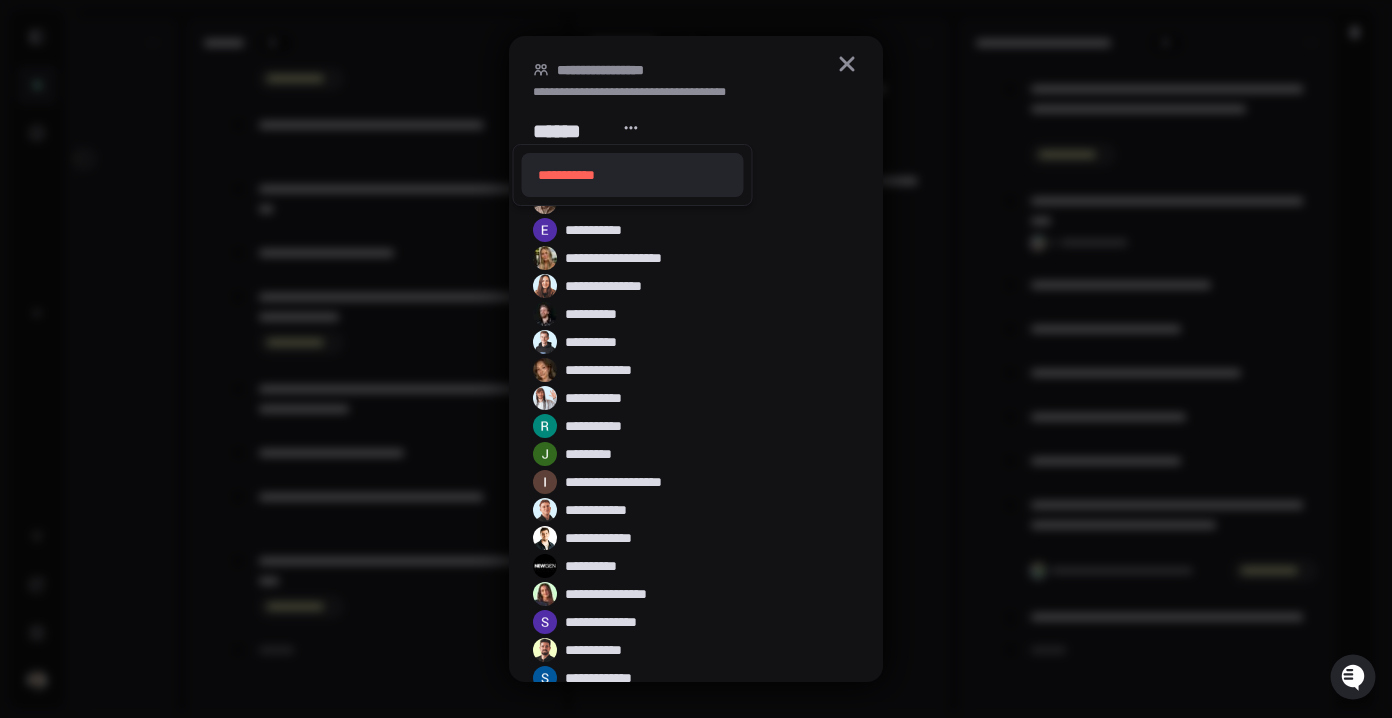 click at bounding box center (696, 359) 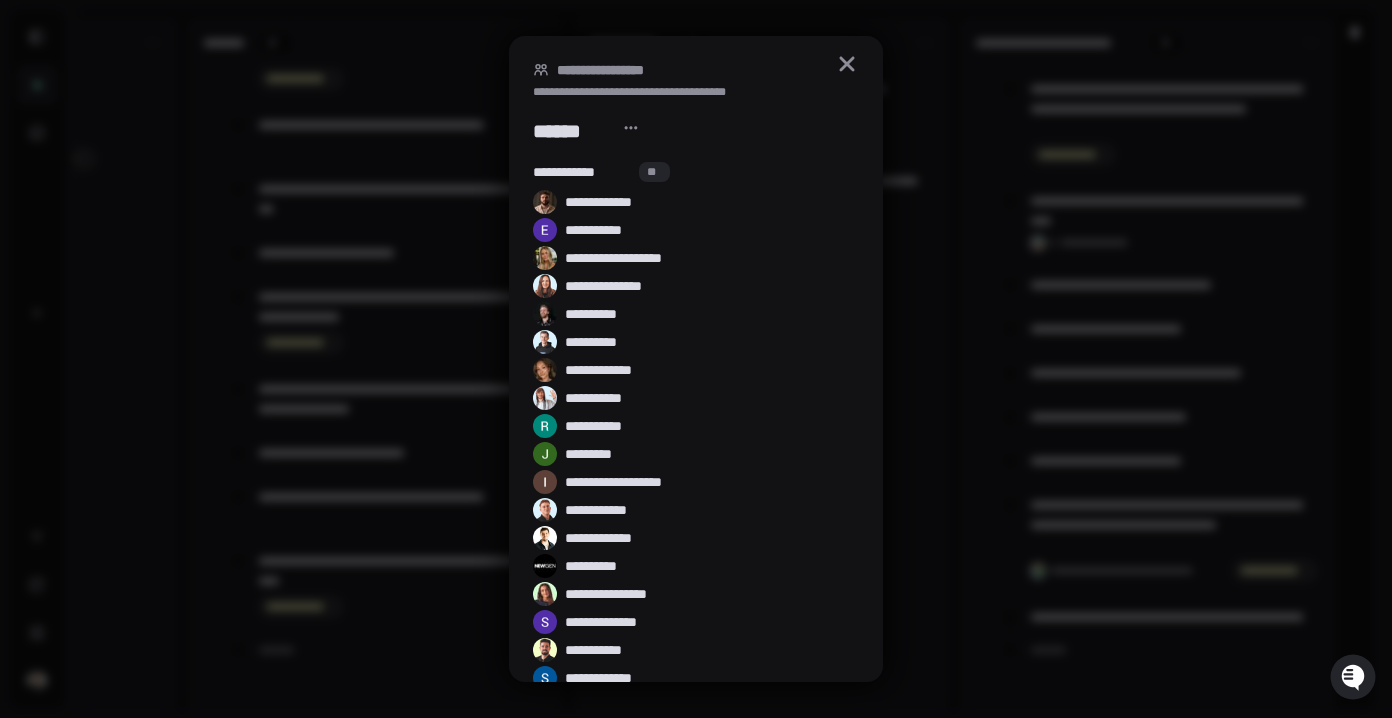 scroll, scrollTop: 348, scrollLeft: 0, axis: vertical 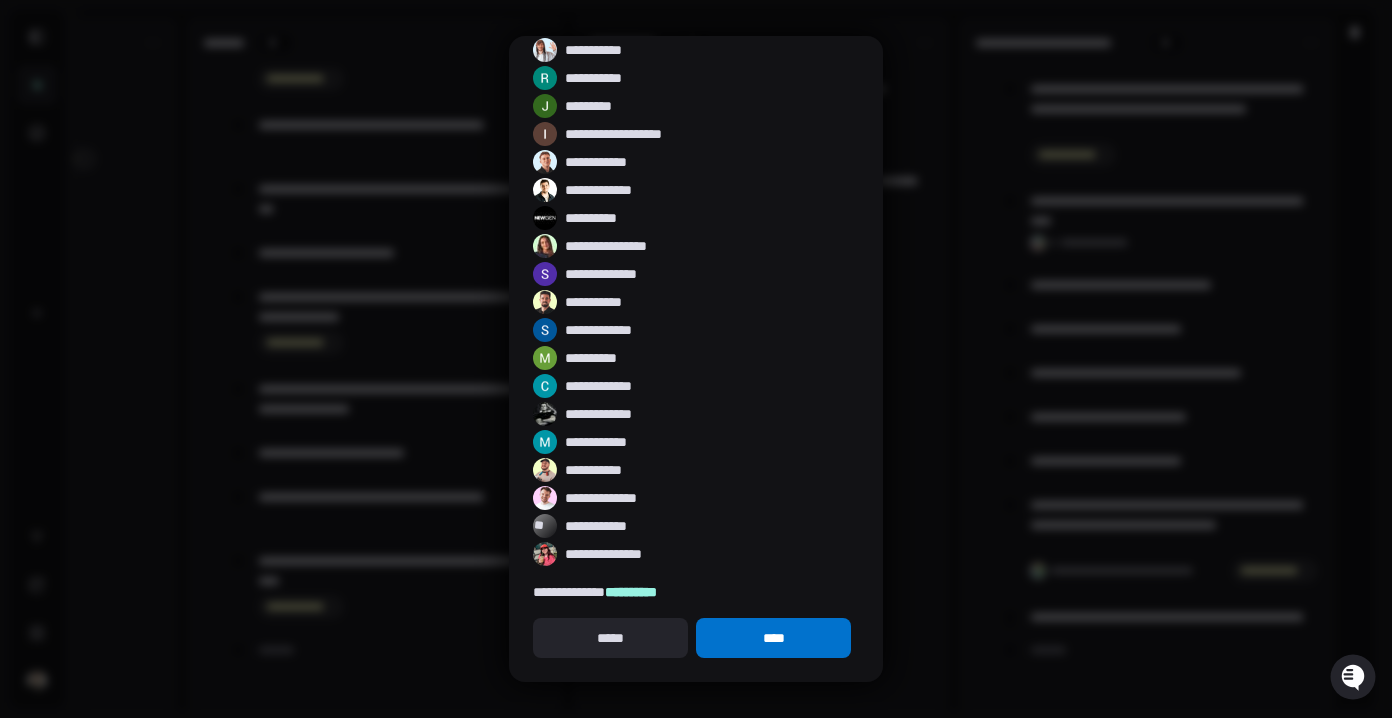 click on "****" at bounding box center [773, 638] 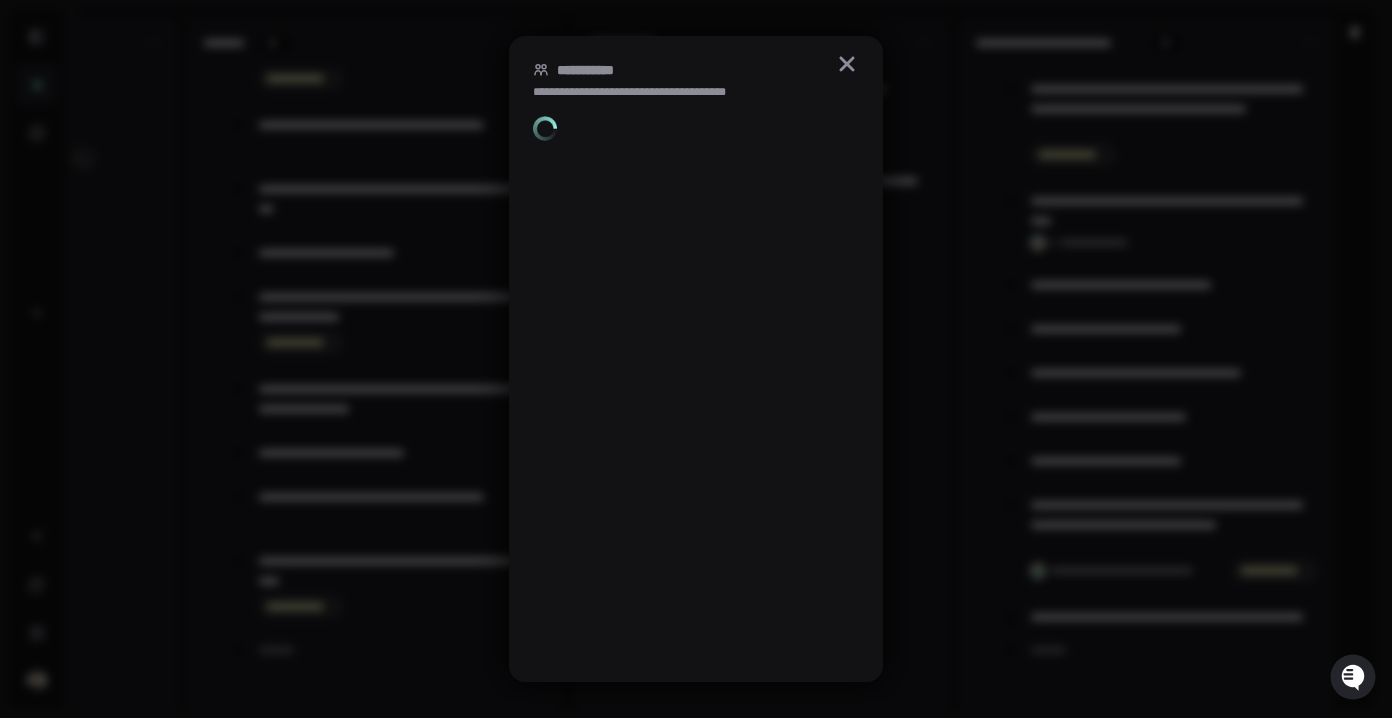 scroll, scrollTop: 0, scrollLeft: 0, axis: both 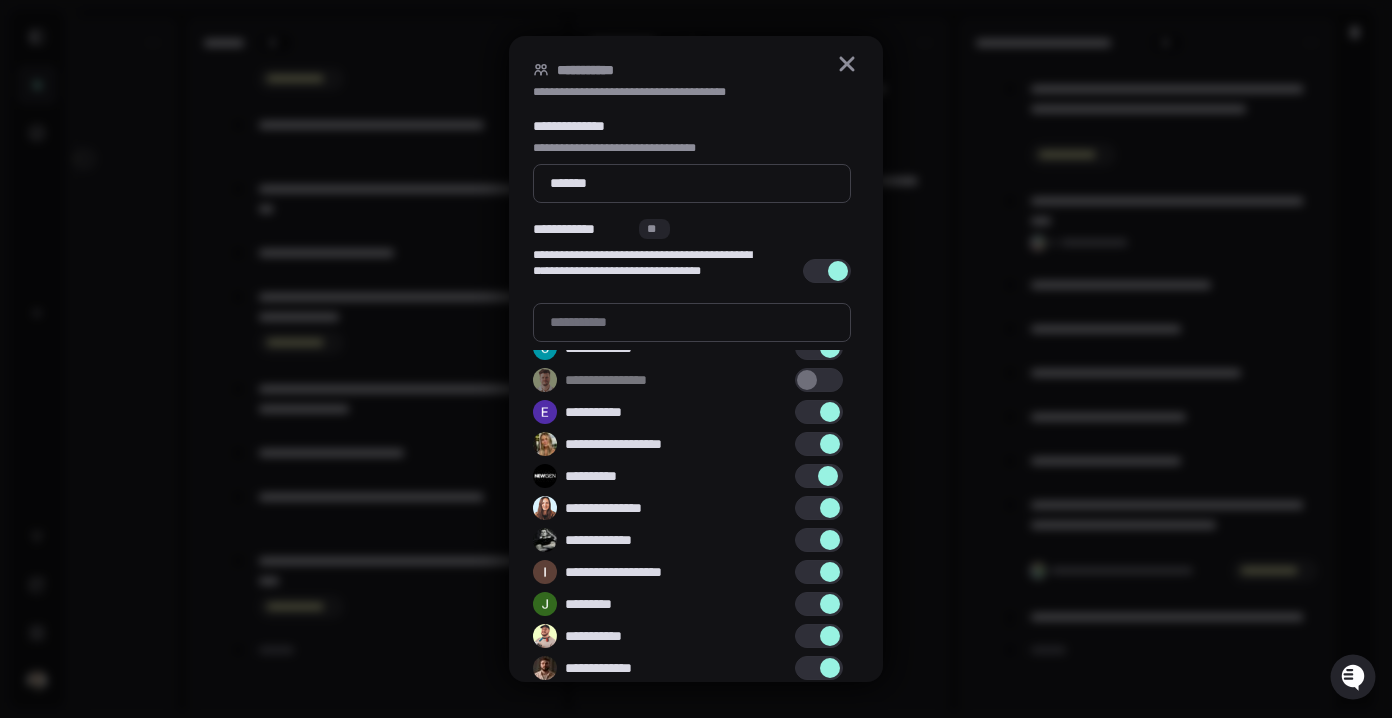 click at bounding box center (828, 476) 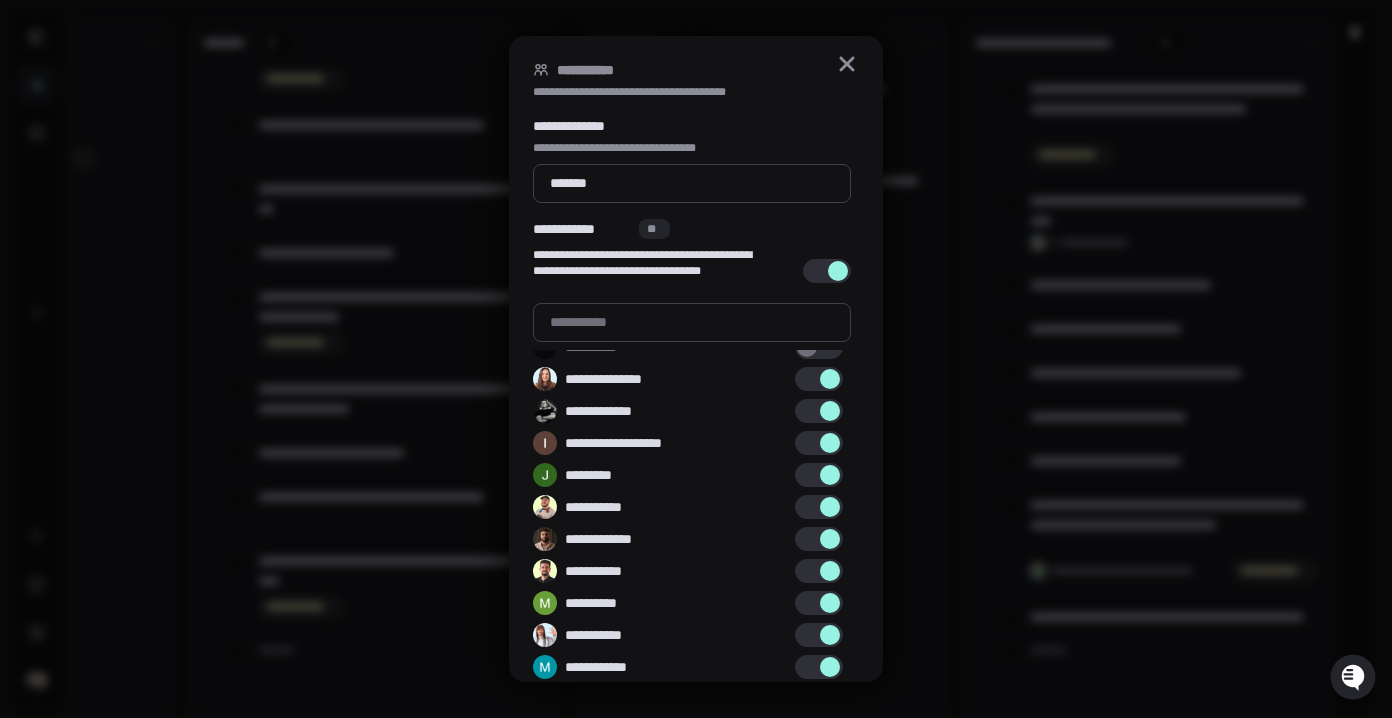 scroll, scrollTop: 329, scrollLeft: 0, axis: vertical 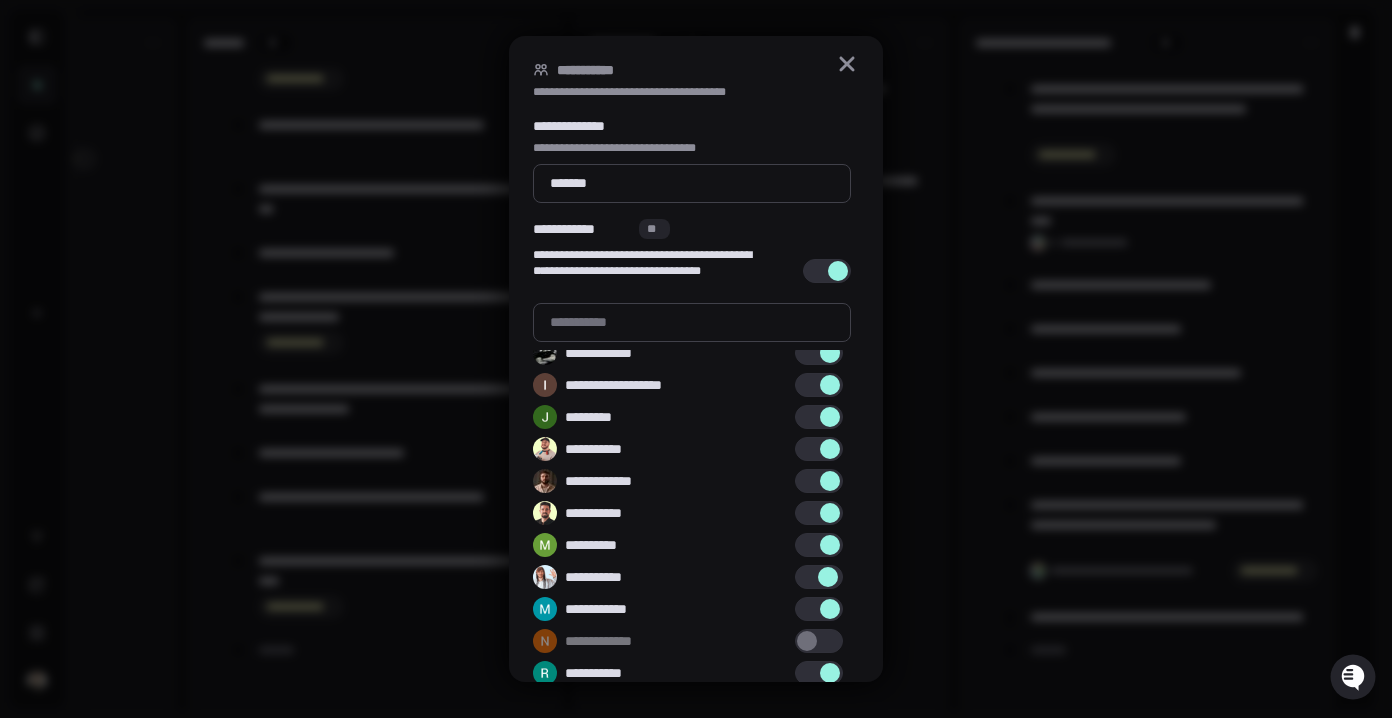 click at bounding box center [828, 577] 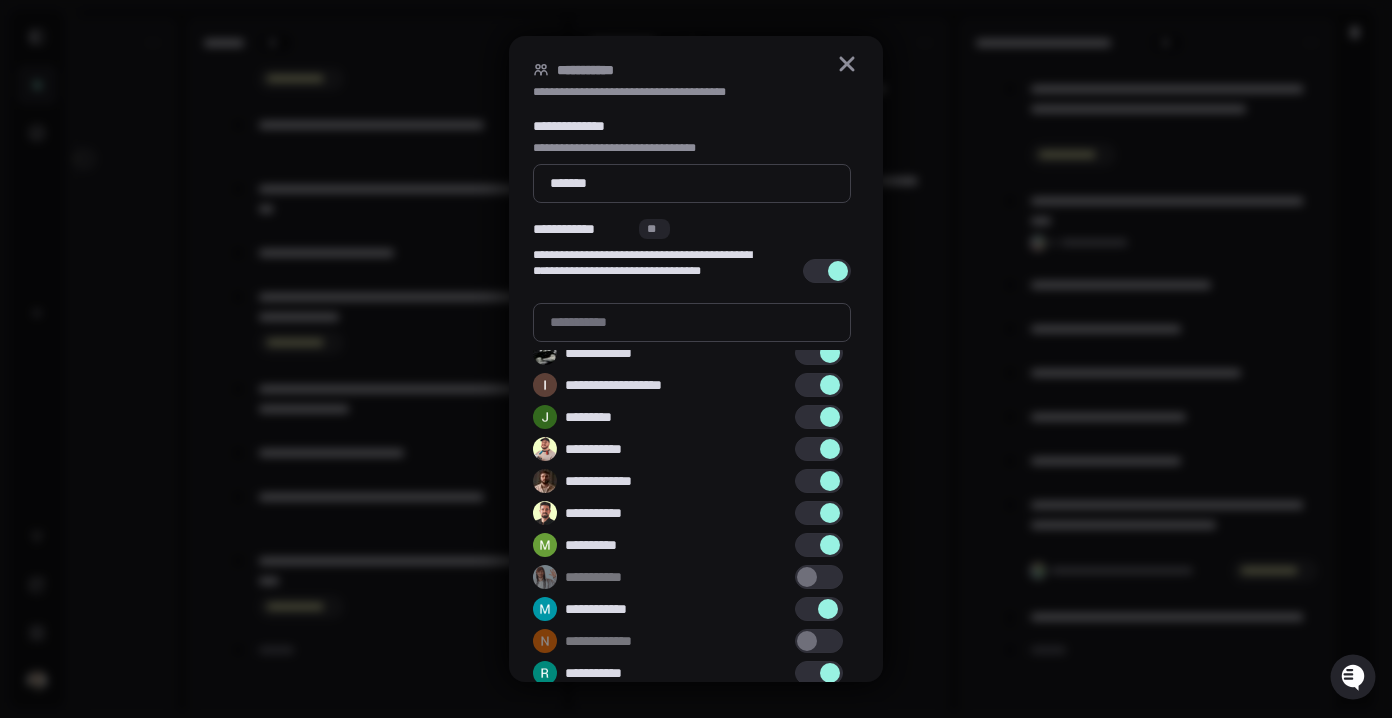 click at bounding box center [819, 609] 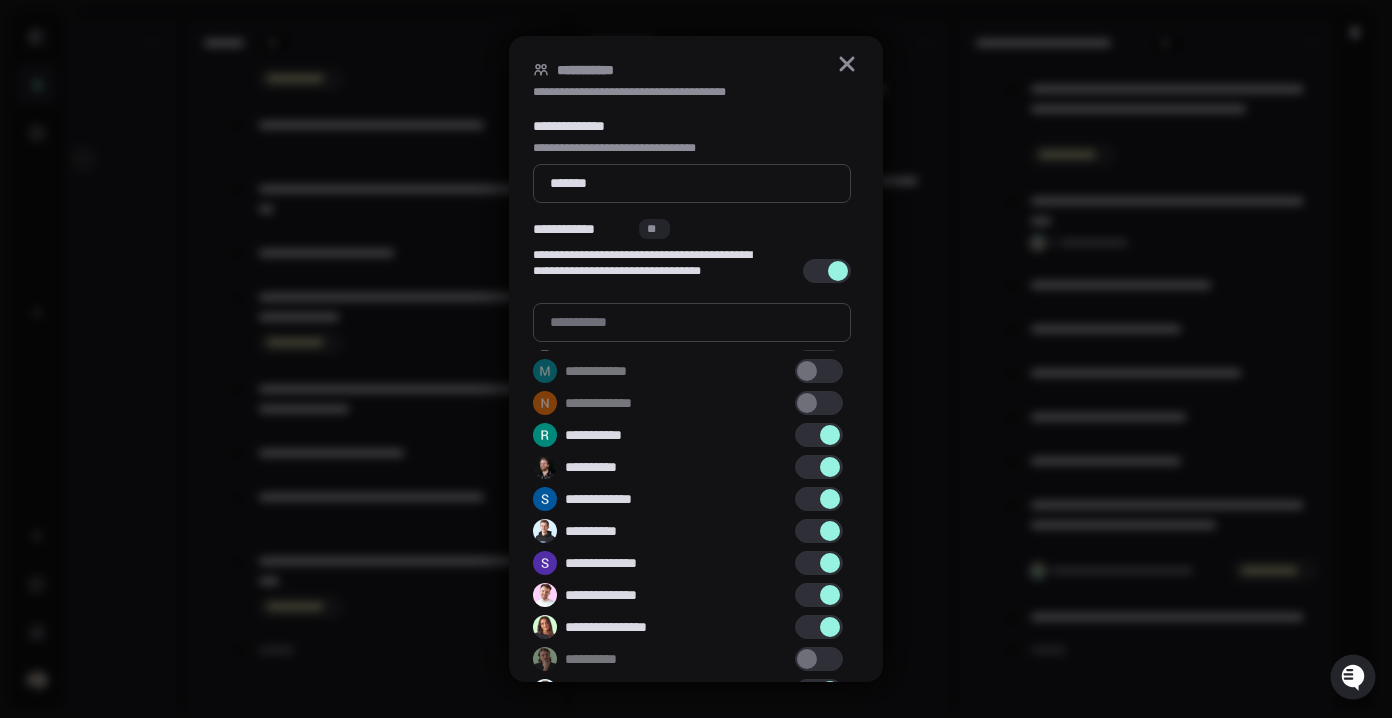 scroll, scrollTop: 568, scrollLeft: 0, axis: vertical 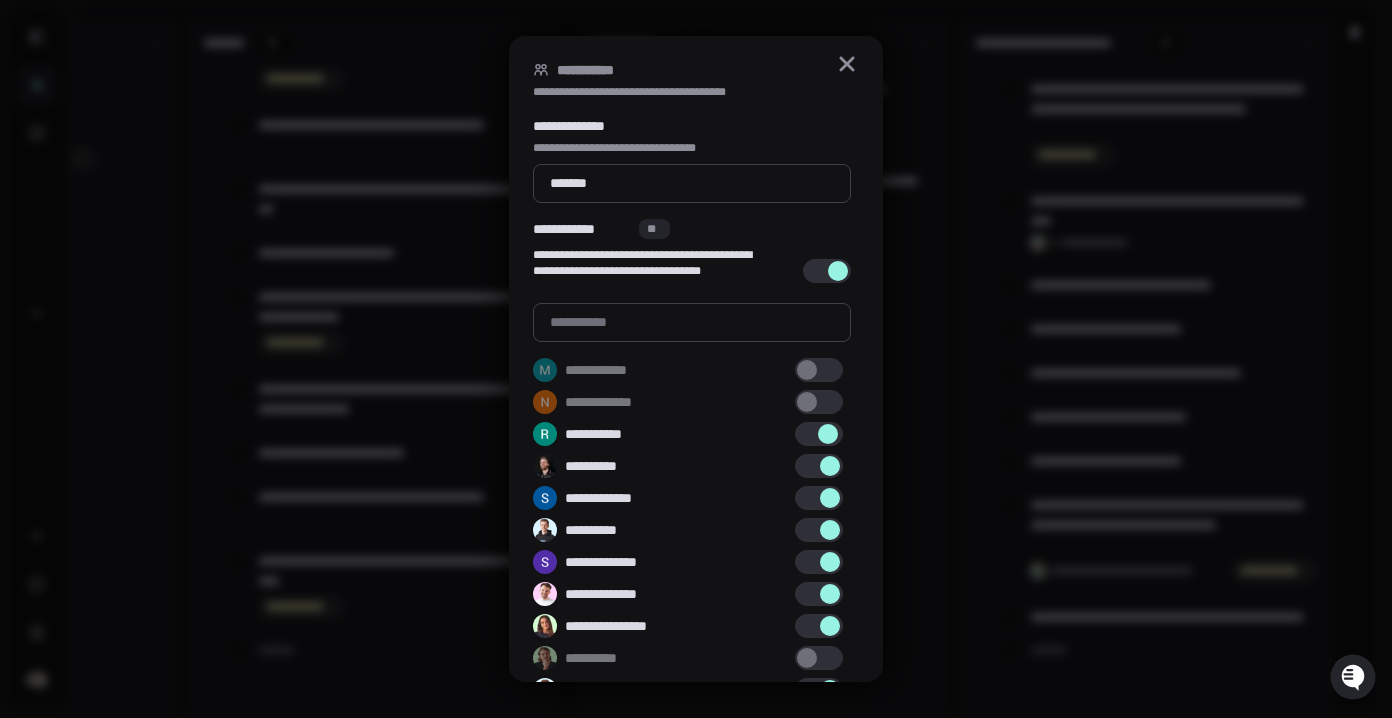 click at bounding box center (819, 434) 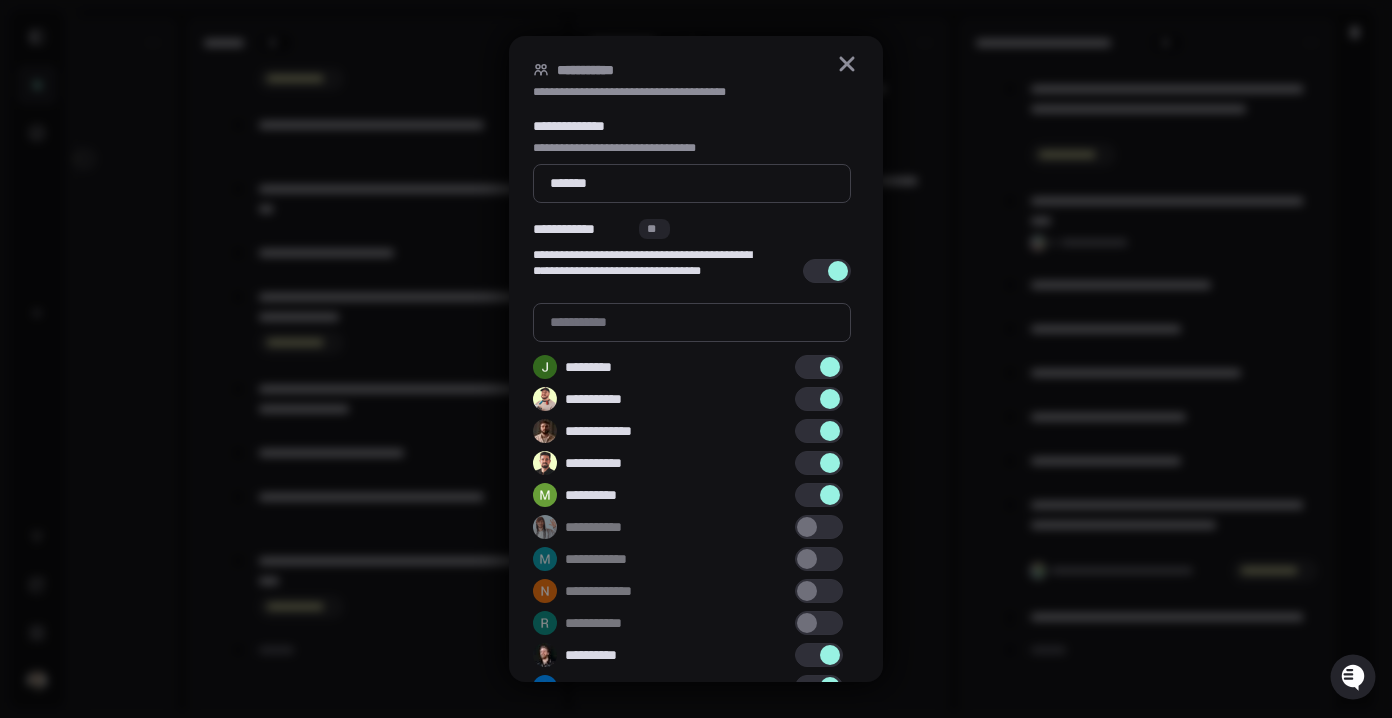 scroll, scrollTop: 378, scrollLeft: 0, axis: vertical 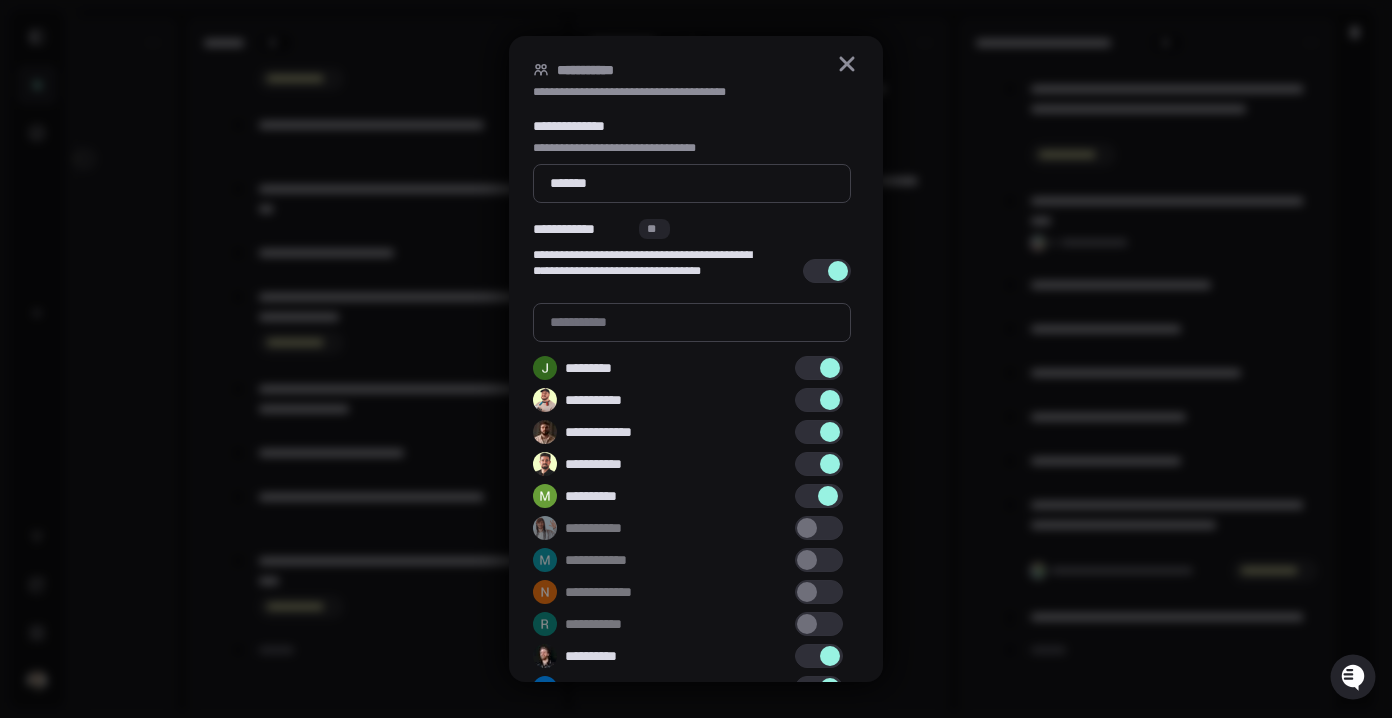 click at bounding box center (819, 496) 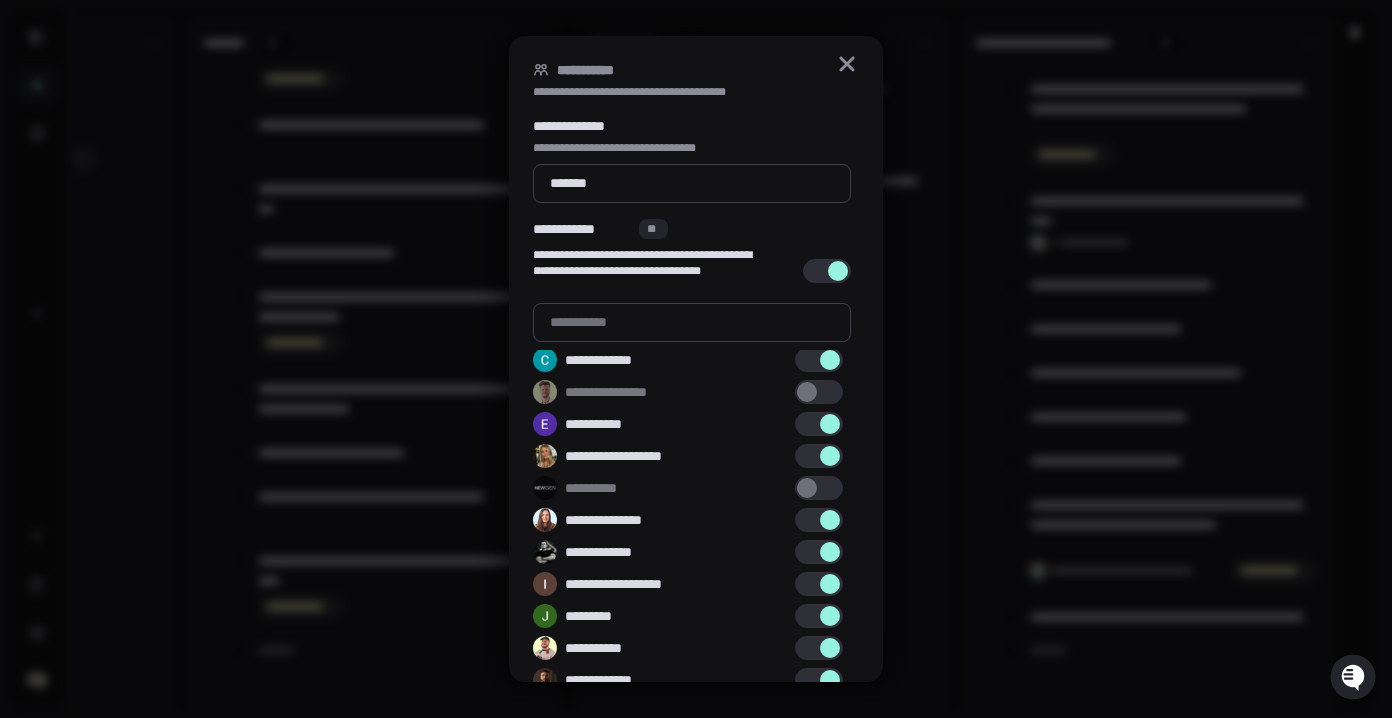 scroll, scrollTop: 119, scrollLeft: 0, axis: vertical 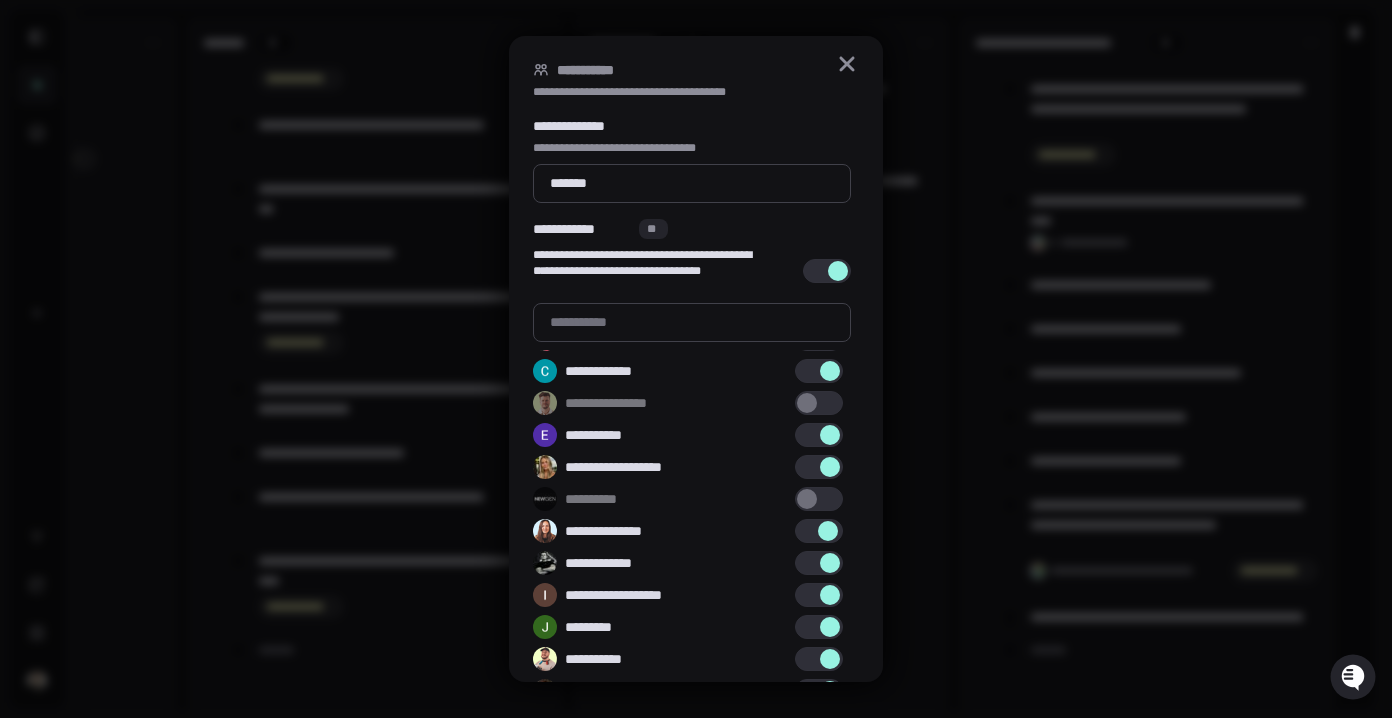click at bounding box center [819, 531] 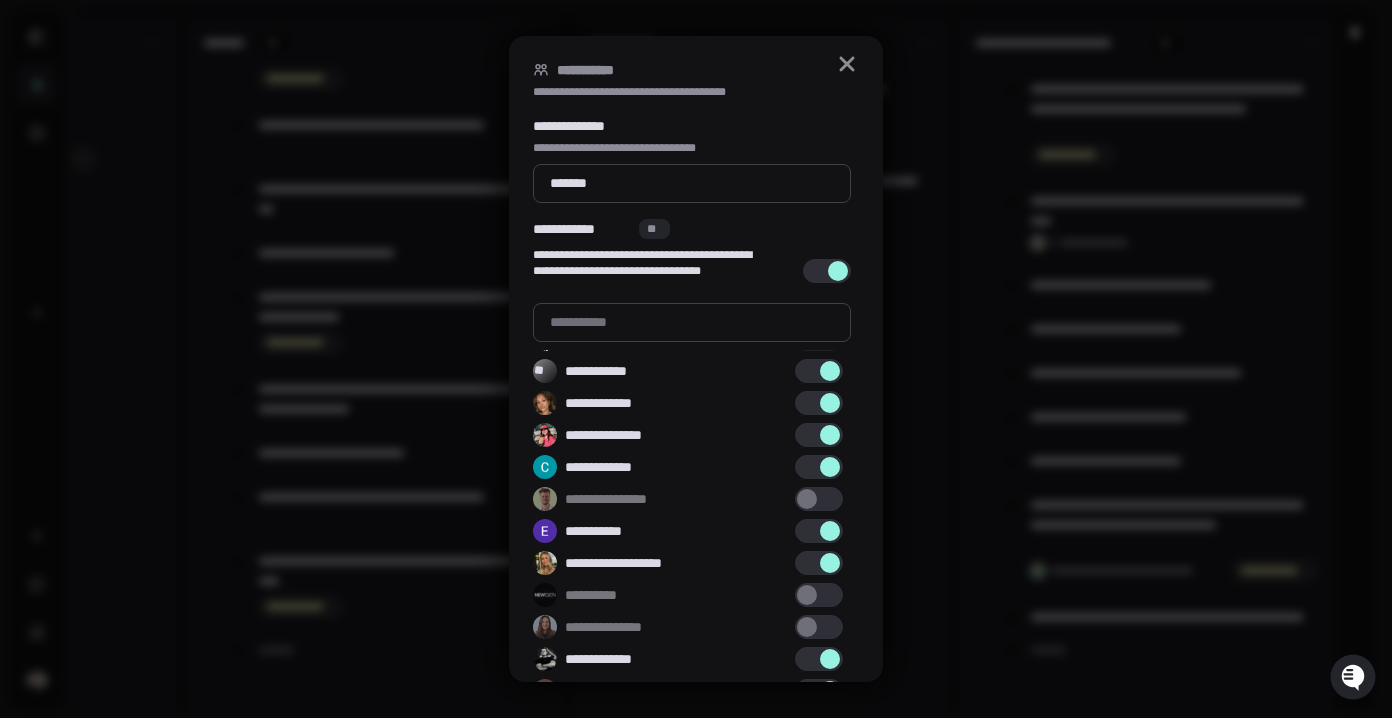 scroll, scrollTop: 19, scrollLeft: 0, axis: vertical 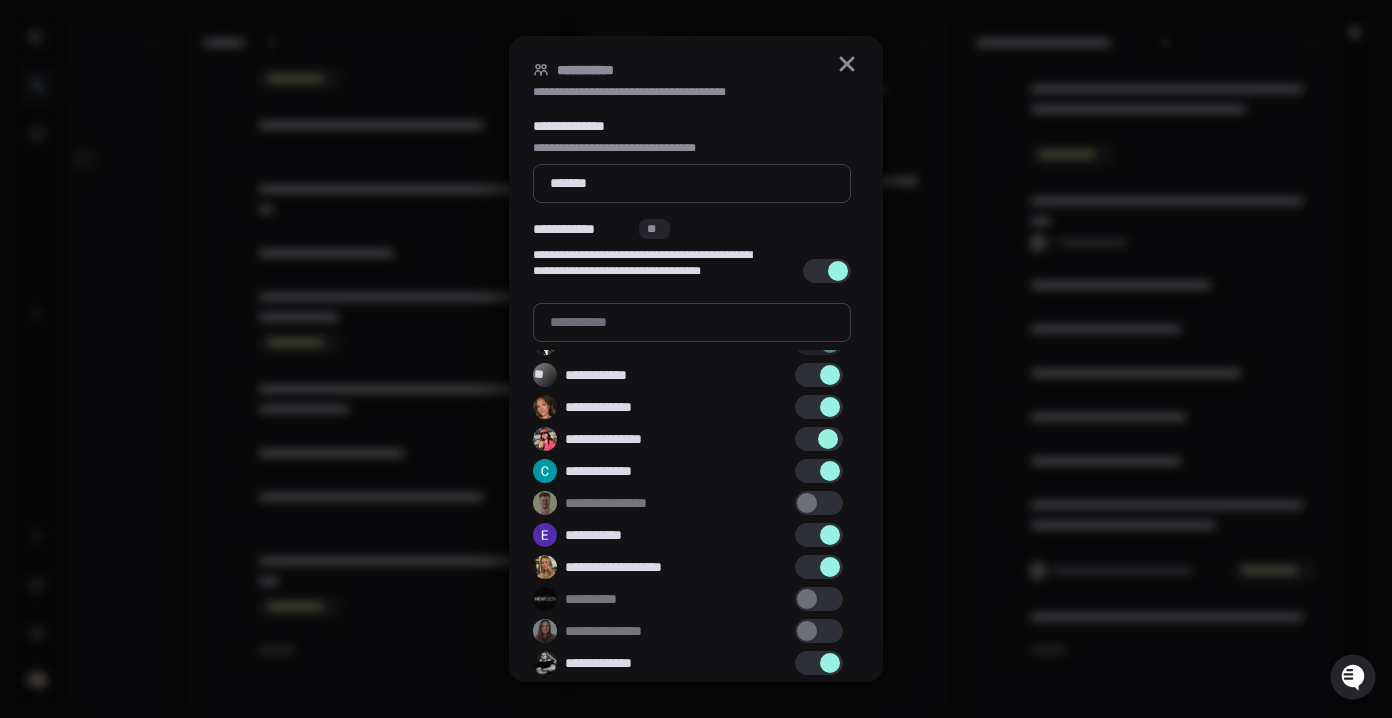 click at bounding box center (828, 439) 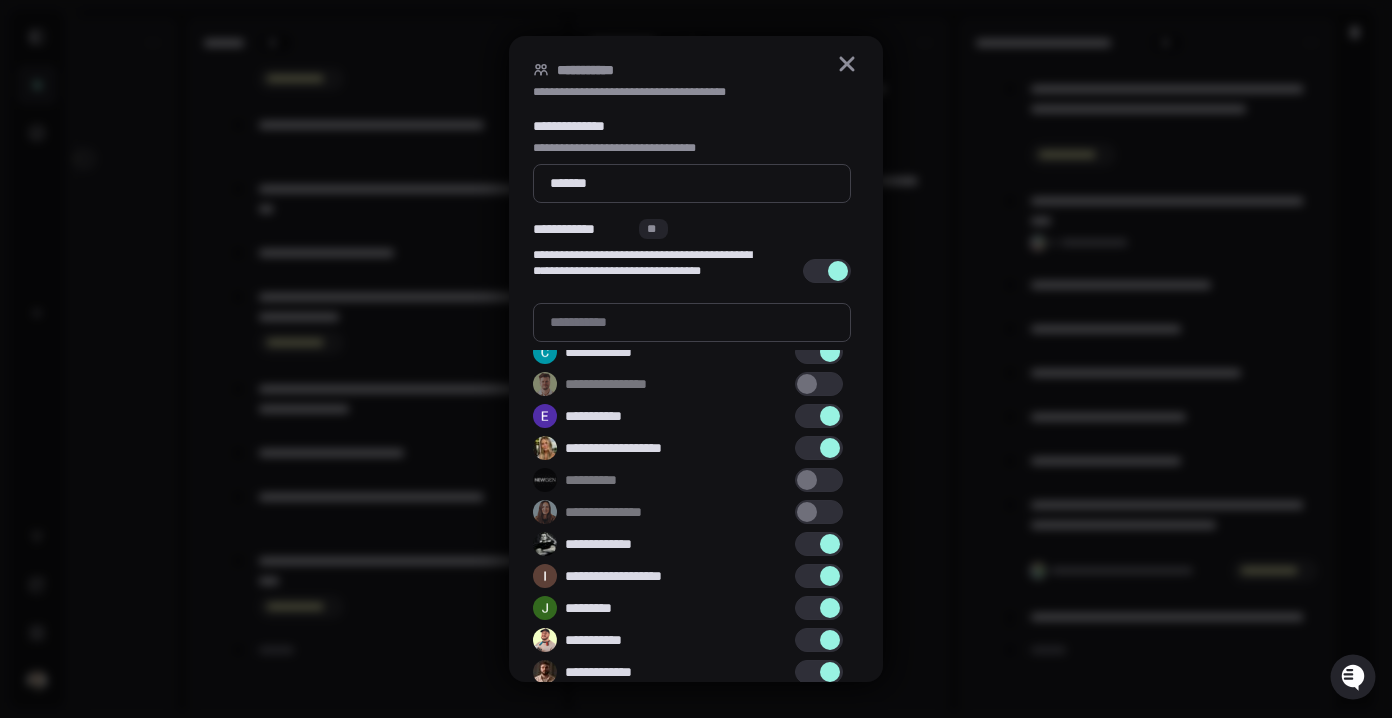 scroll, scrollTop: 150, scrollLeft: 0, axis: vertical 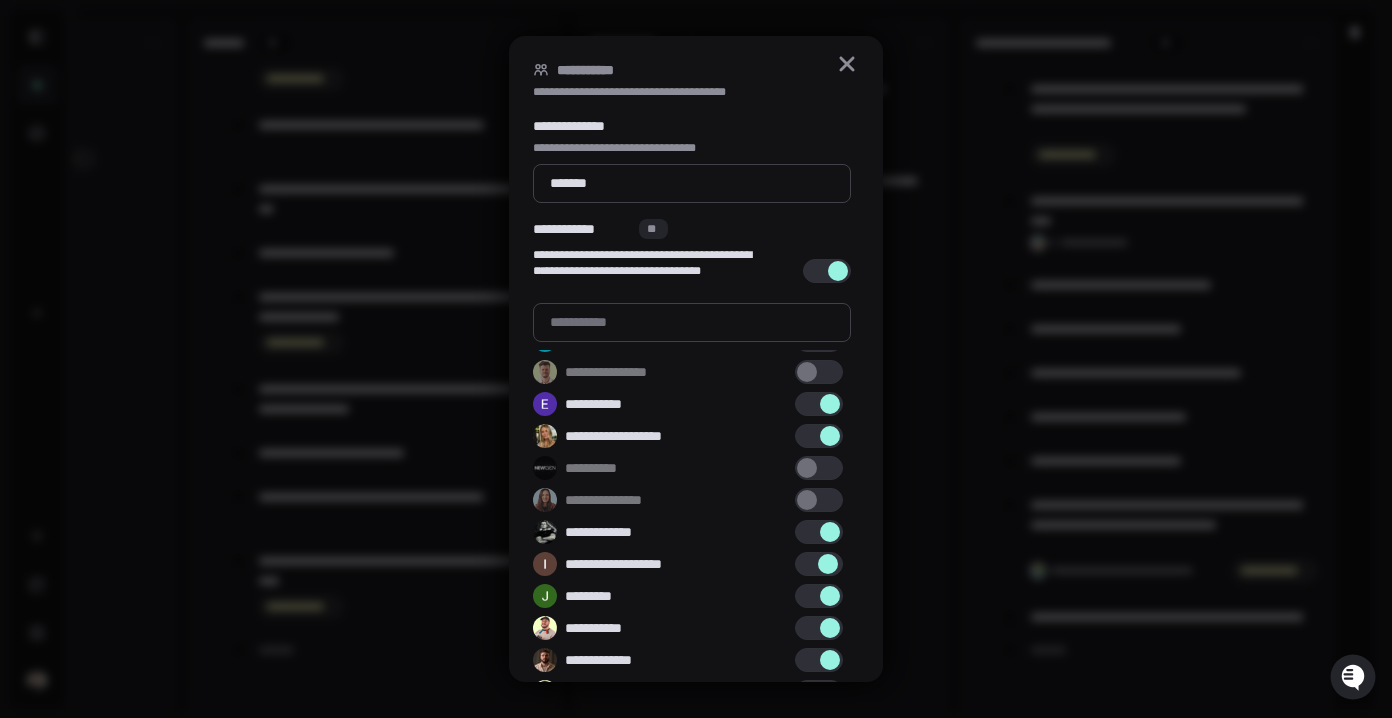 click at bounding box center [828, 564] 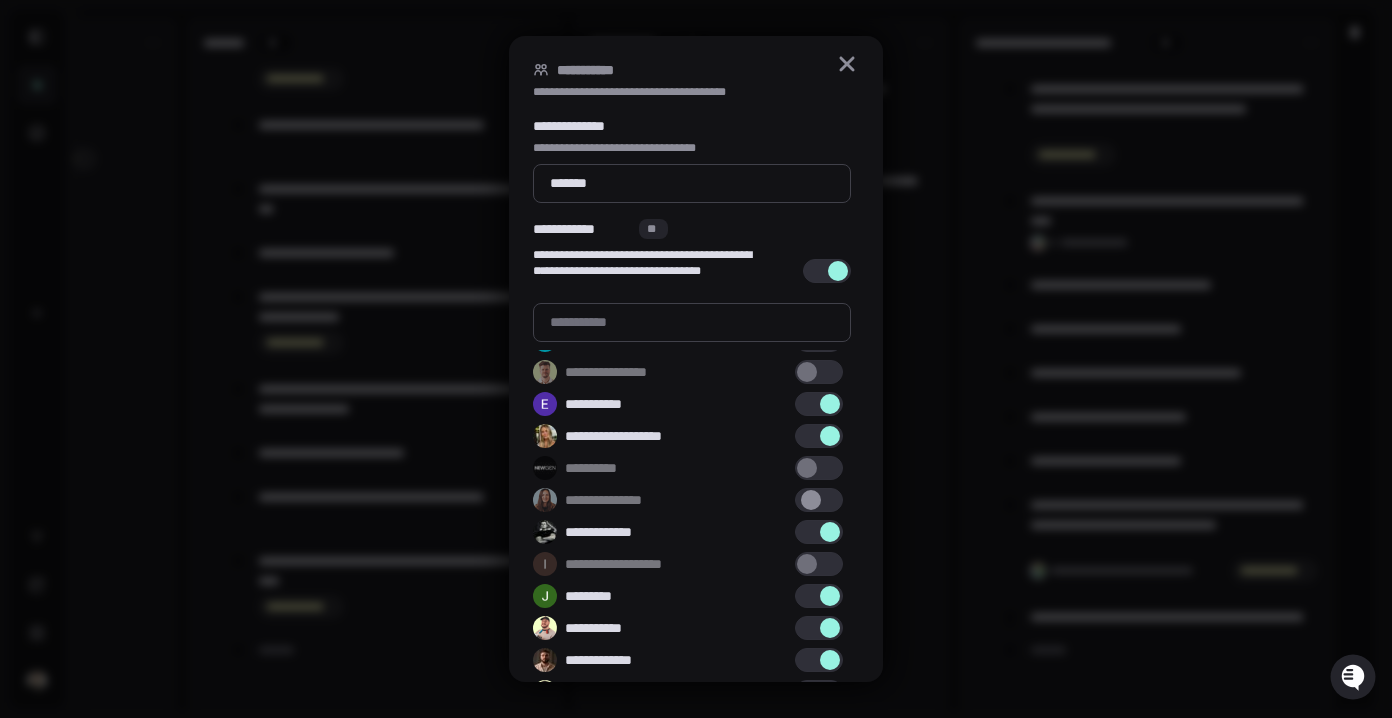 scroll, scrollTop: 0, scrollLeft: 0, axis: both 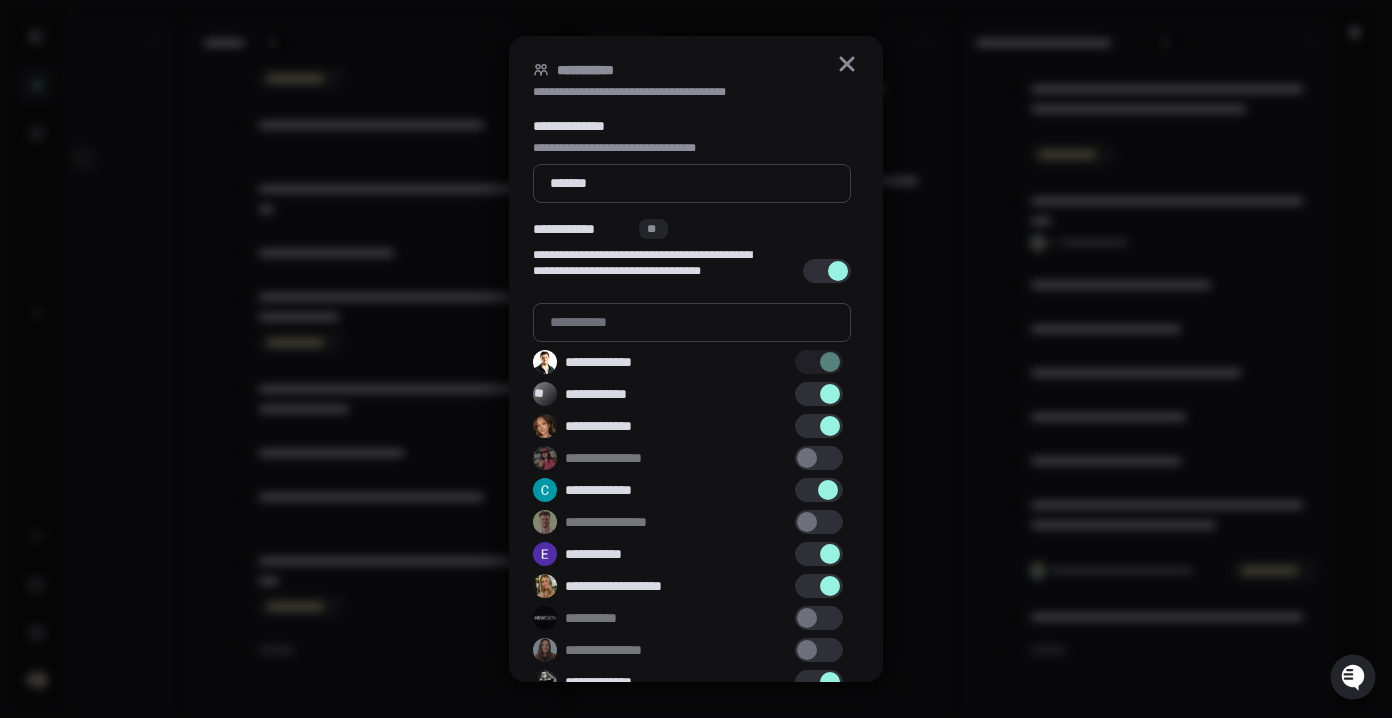 click at bounding box center (828, 490) 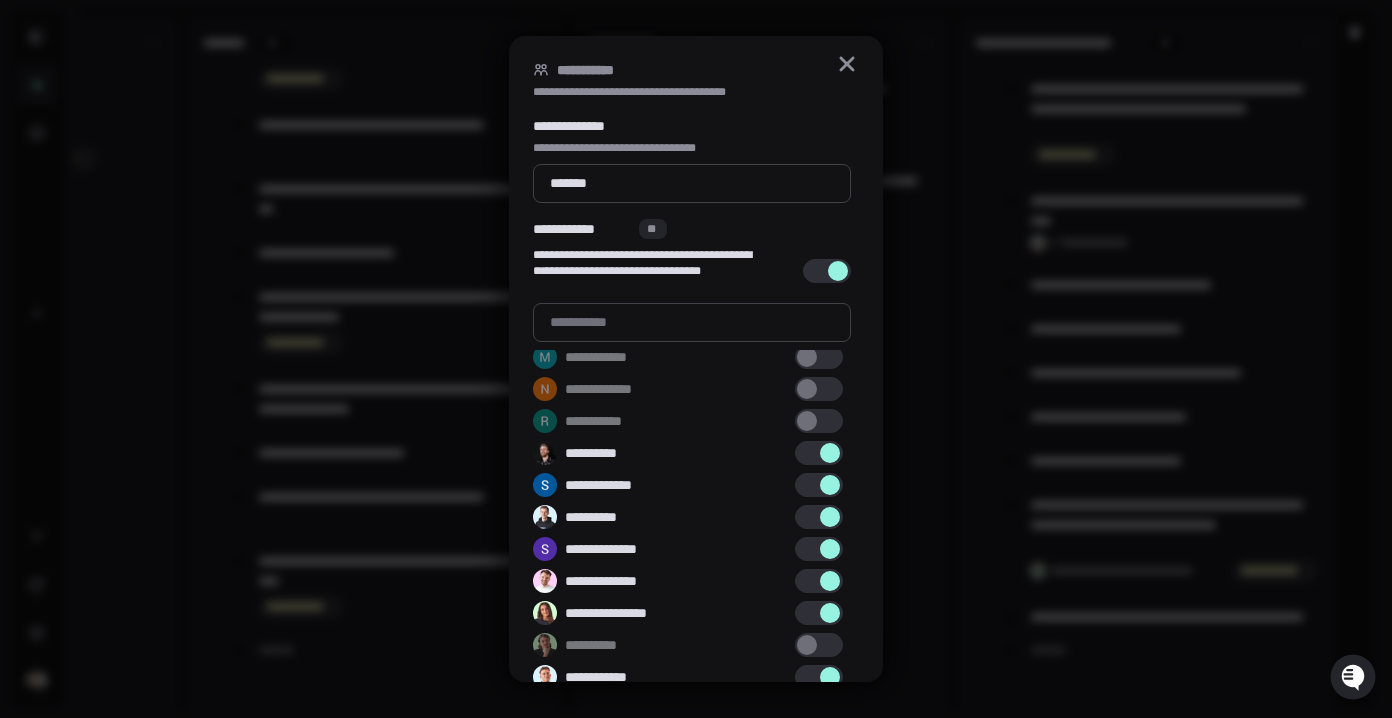 scroll, scrollTop: 684, scrollLeft: 0, axis: vertical 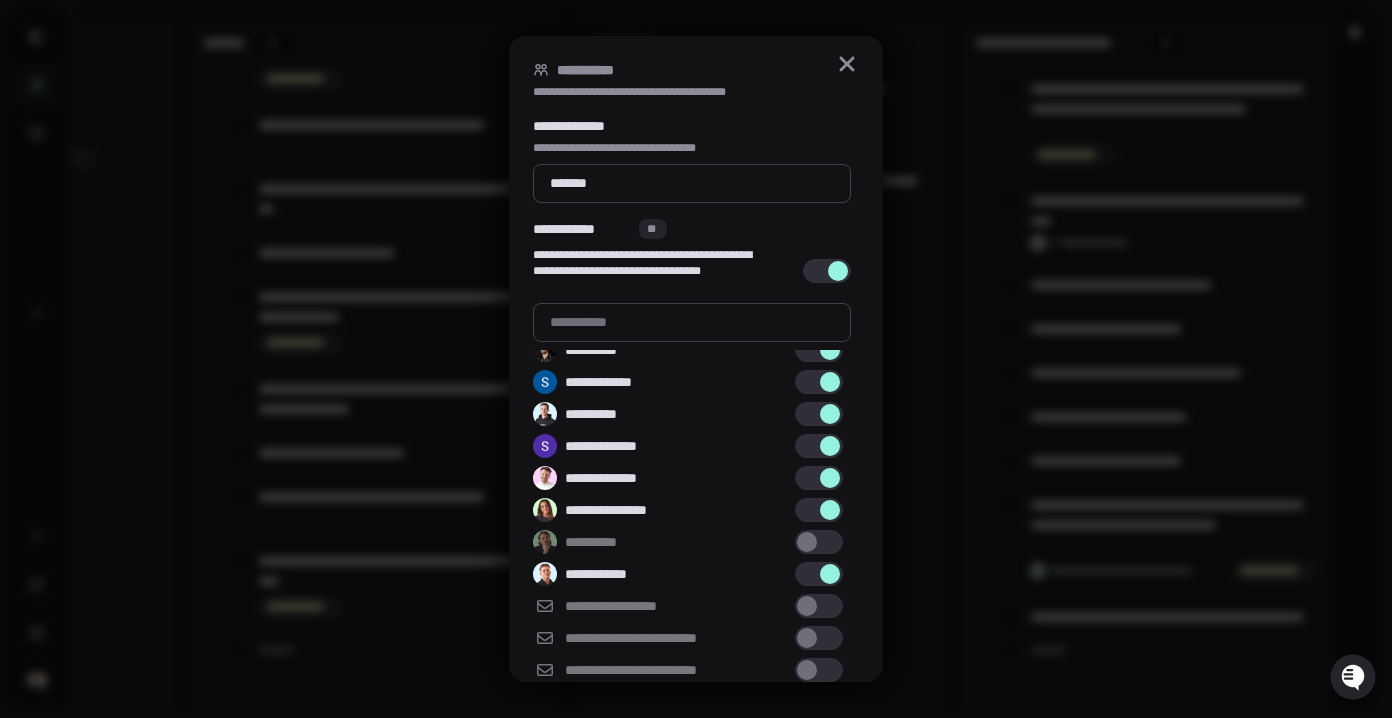 click on "**********" at bounding box center (692, 525) 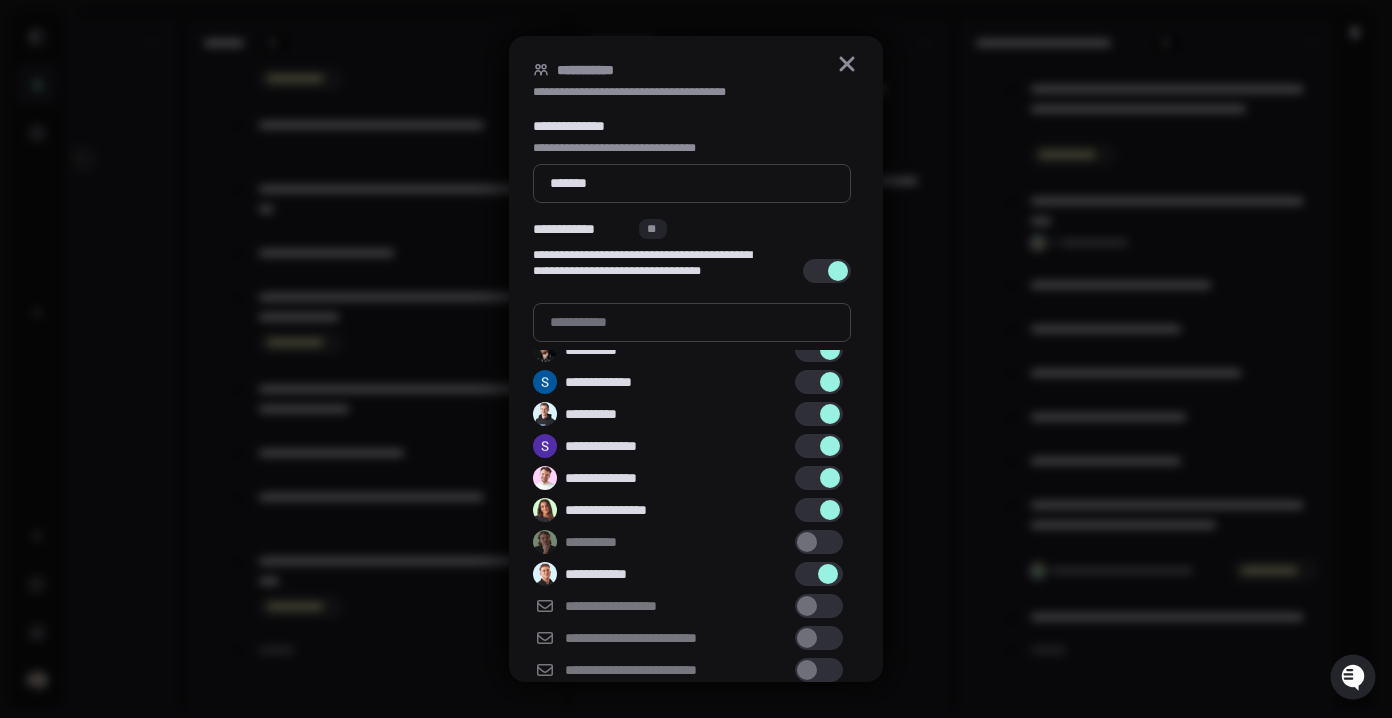 click at bounding box center [819, 574] 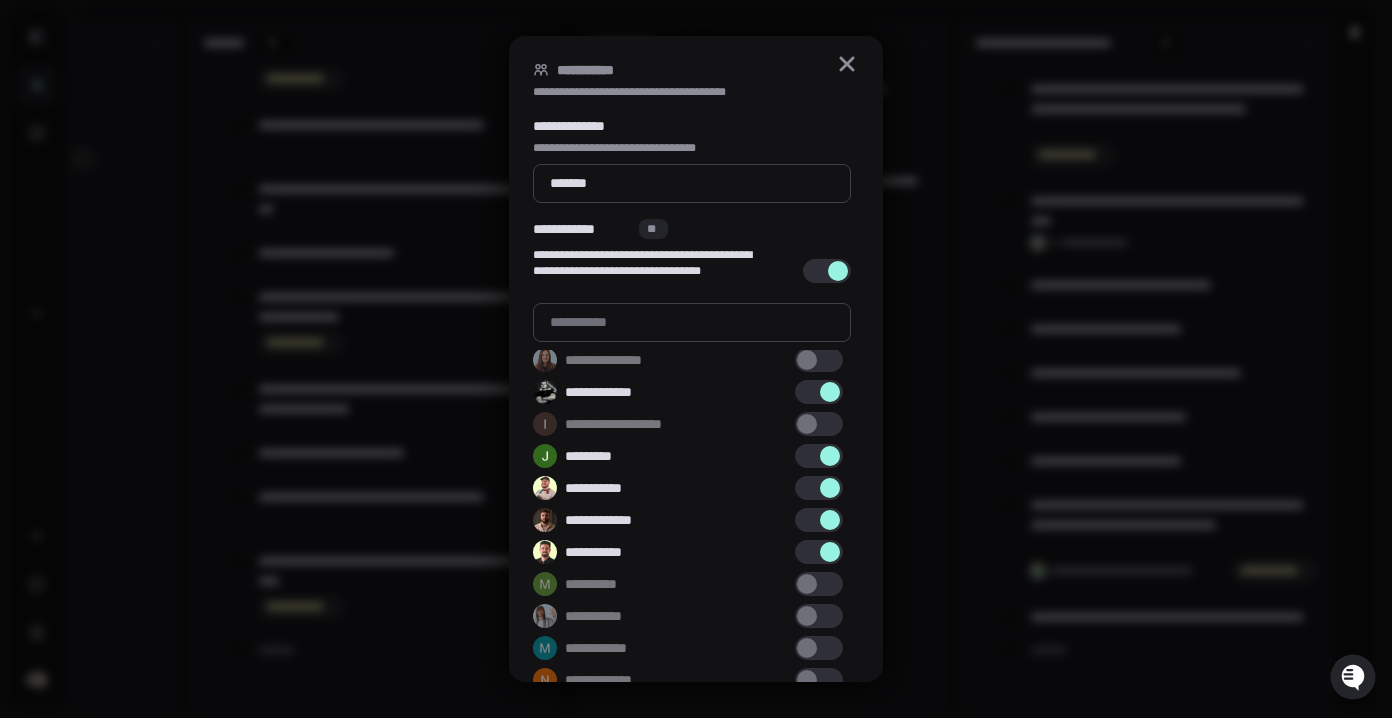 scroll, scrollTop: 289, scrollLeft: 0, axis: vertical 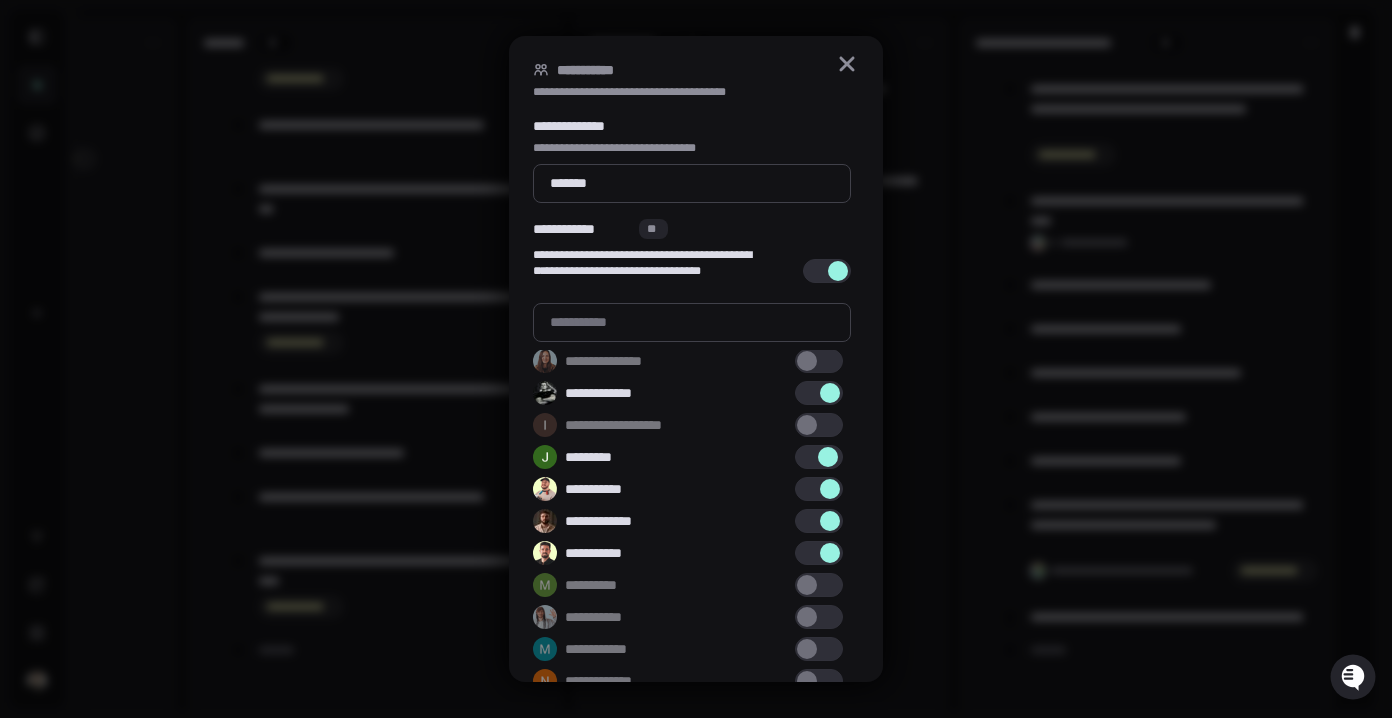 click at bounding box center (819, 457) 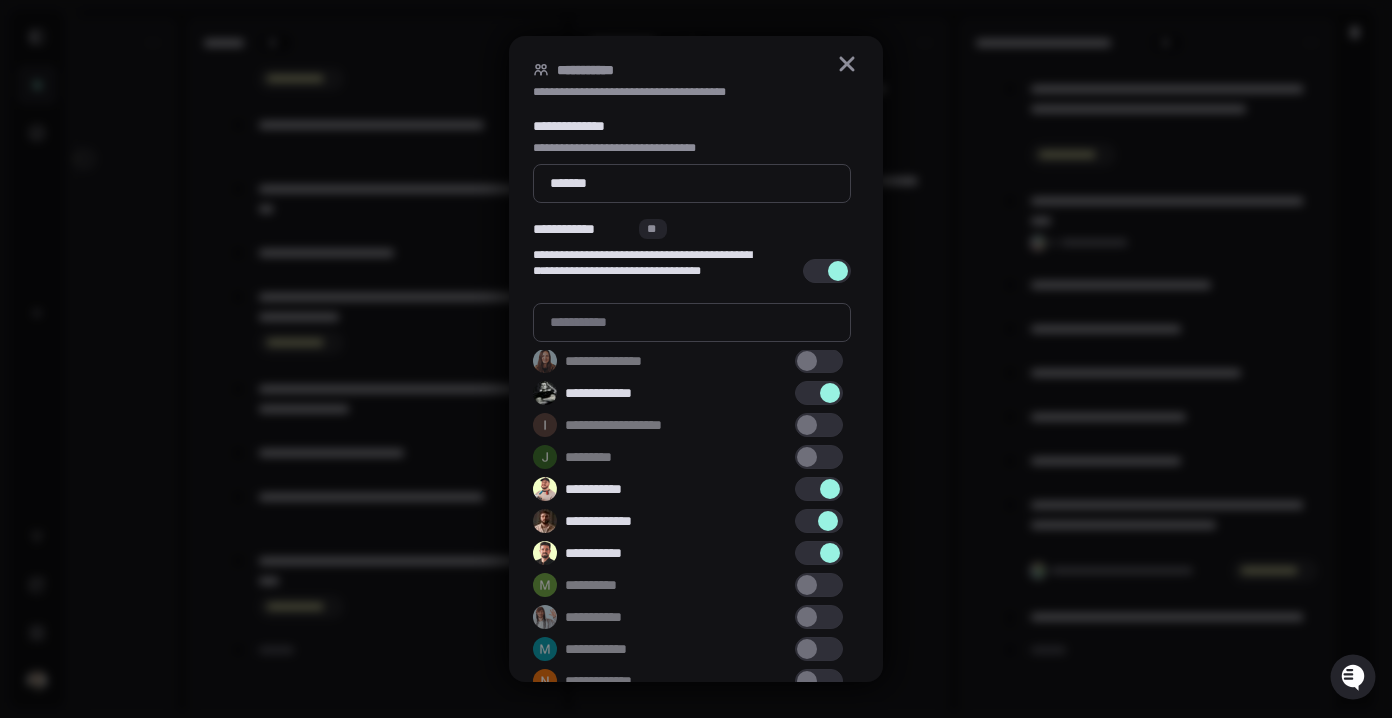 click at bounding box center (828, 521) 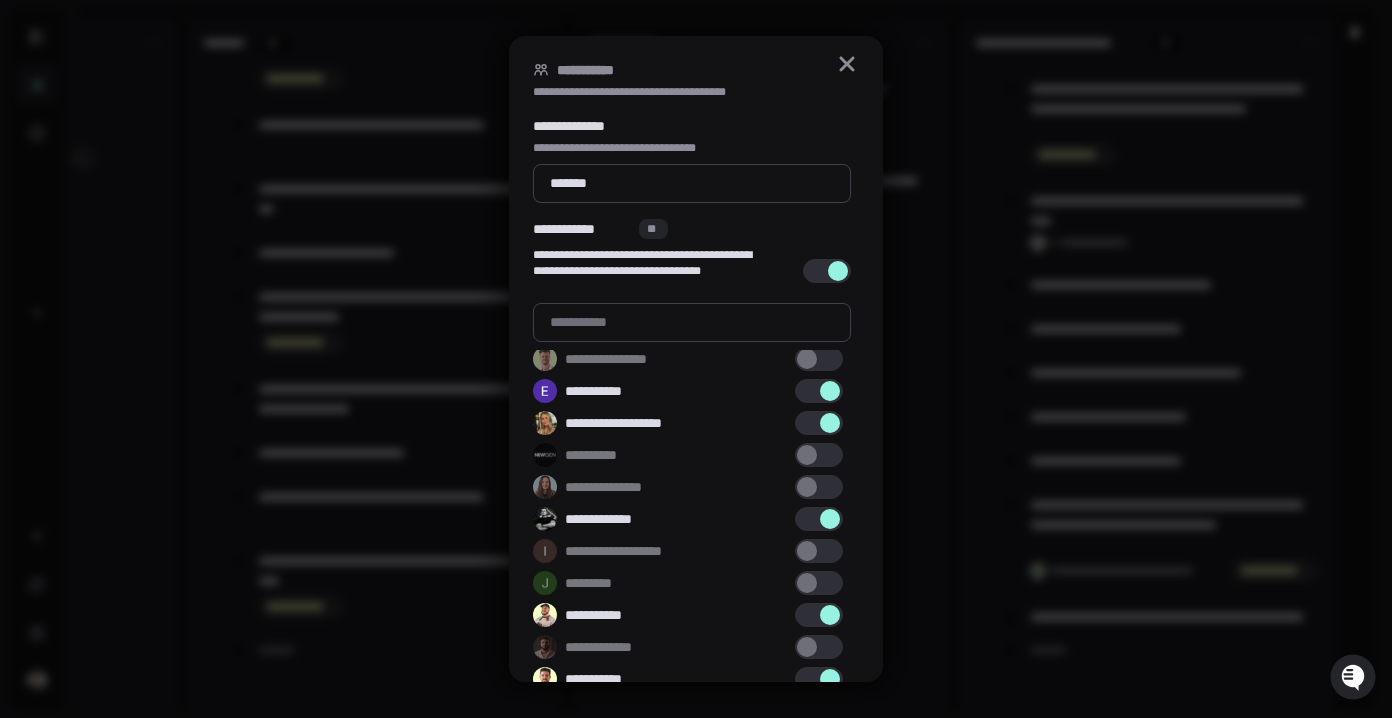 scroll, scrollTop: 161, scrollLeft: 0, axis: vertical 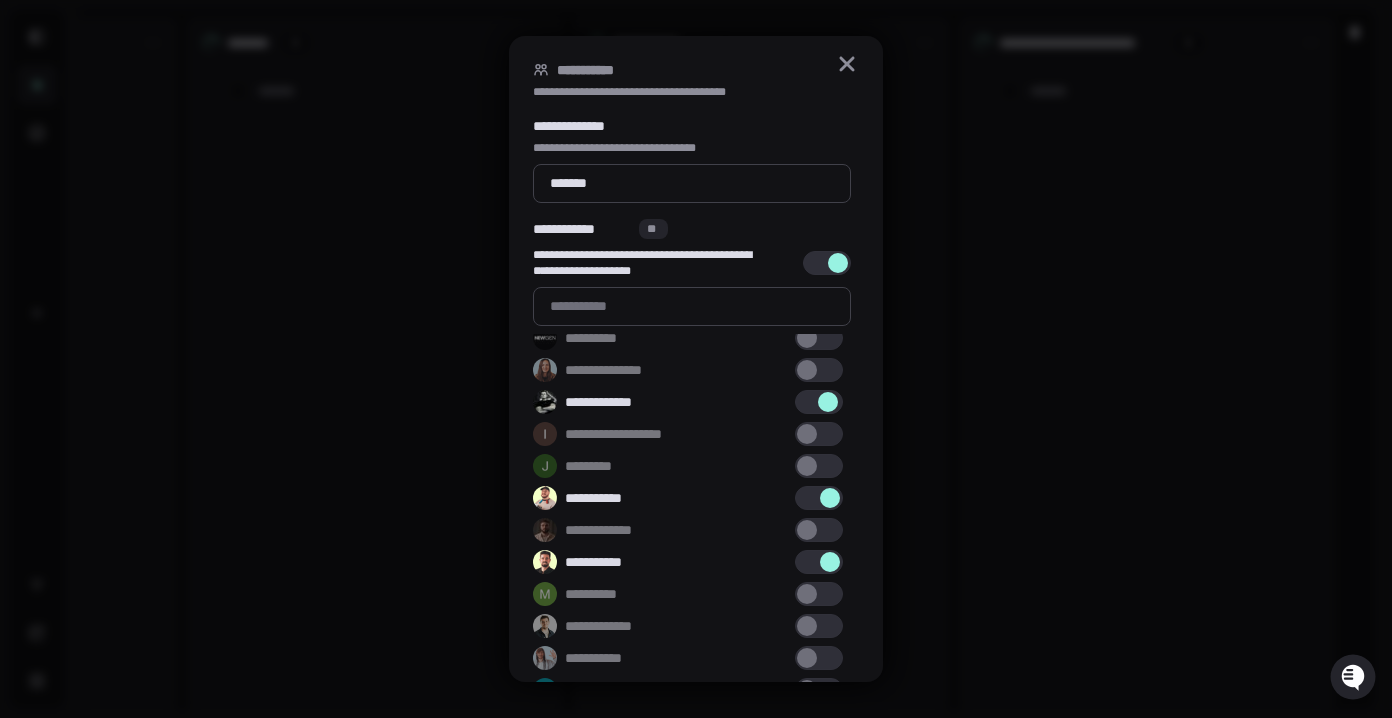 click at bounding box center [819, 402] 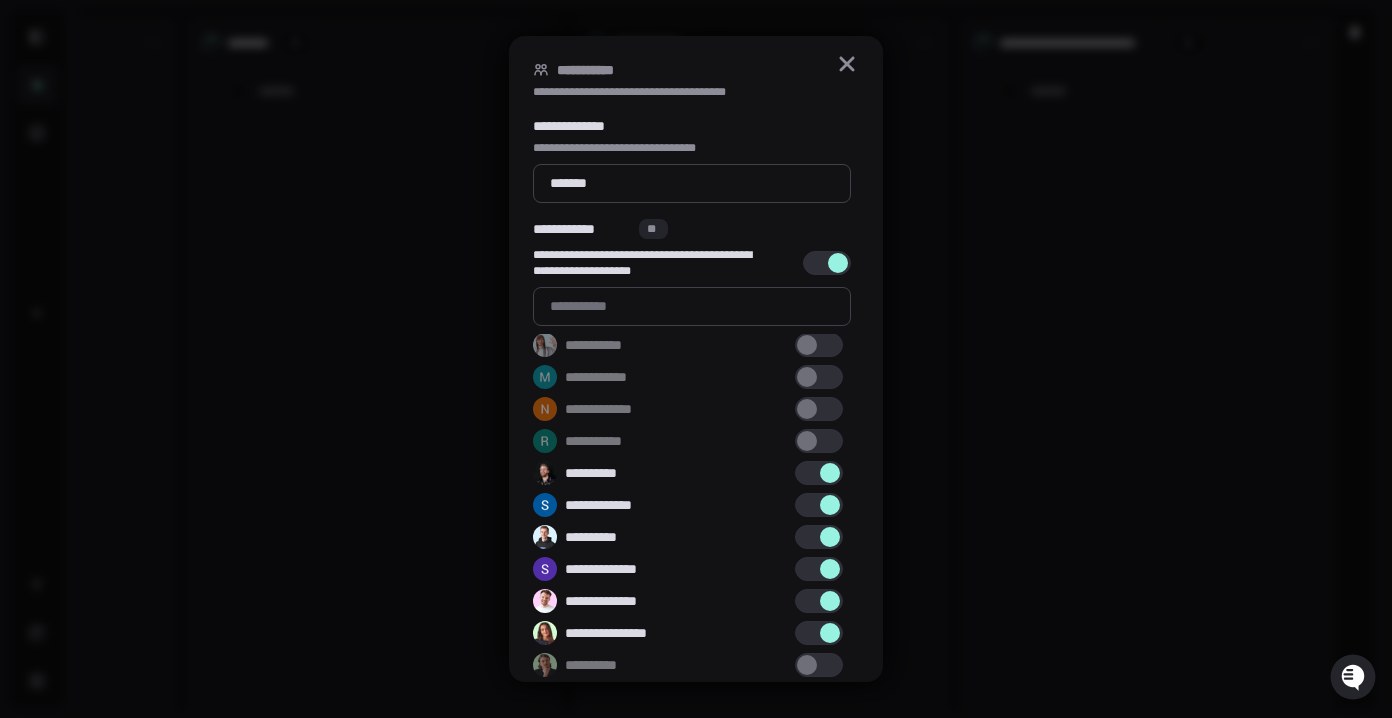 scroll, scrollTop: 542, scrollLeft: 0, axis: vertical 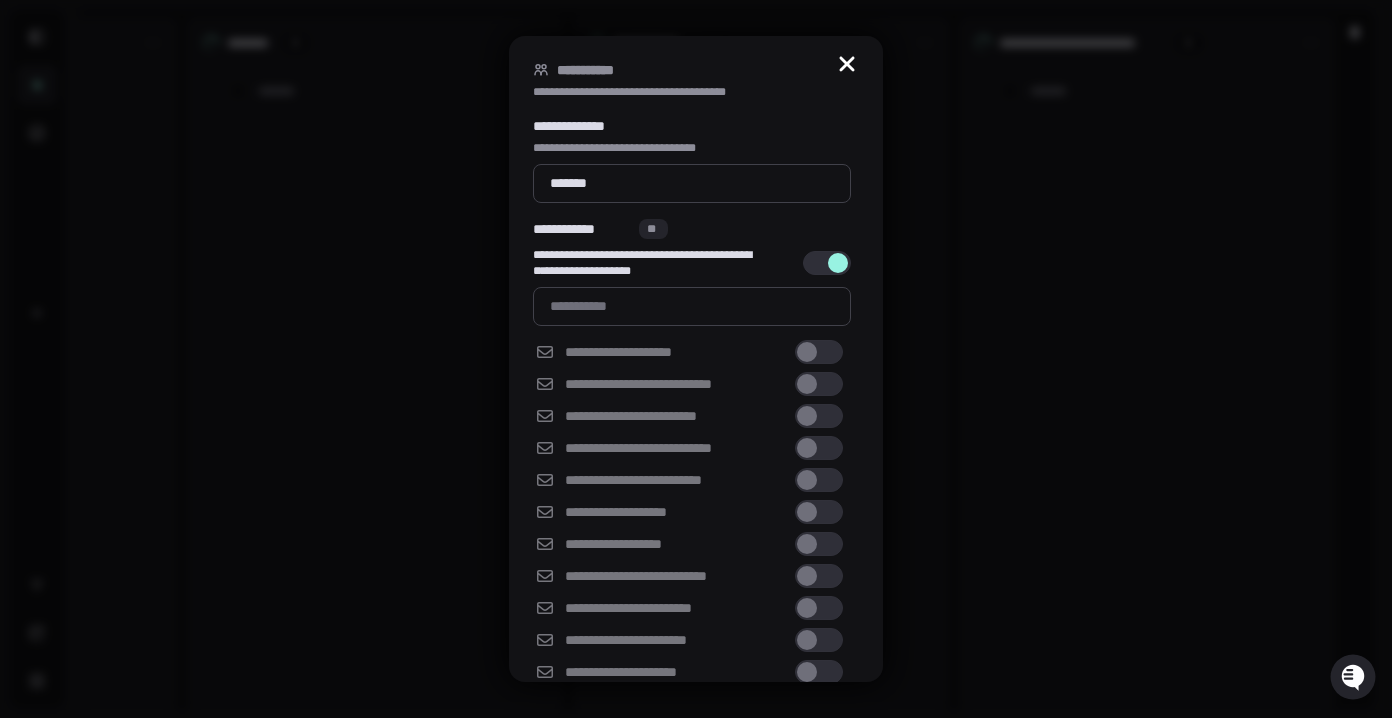 click 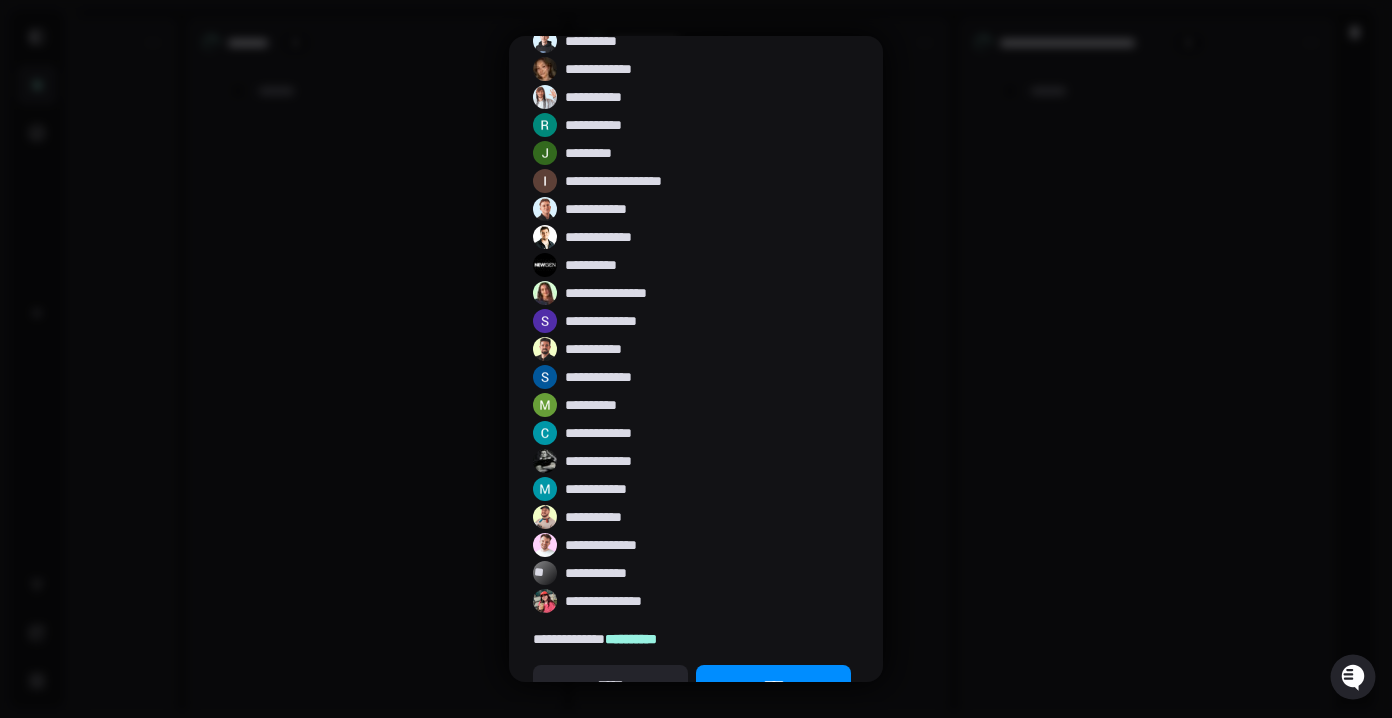 scroll, scrollTop: 348, scrollLeft: 0, axis: vertical 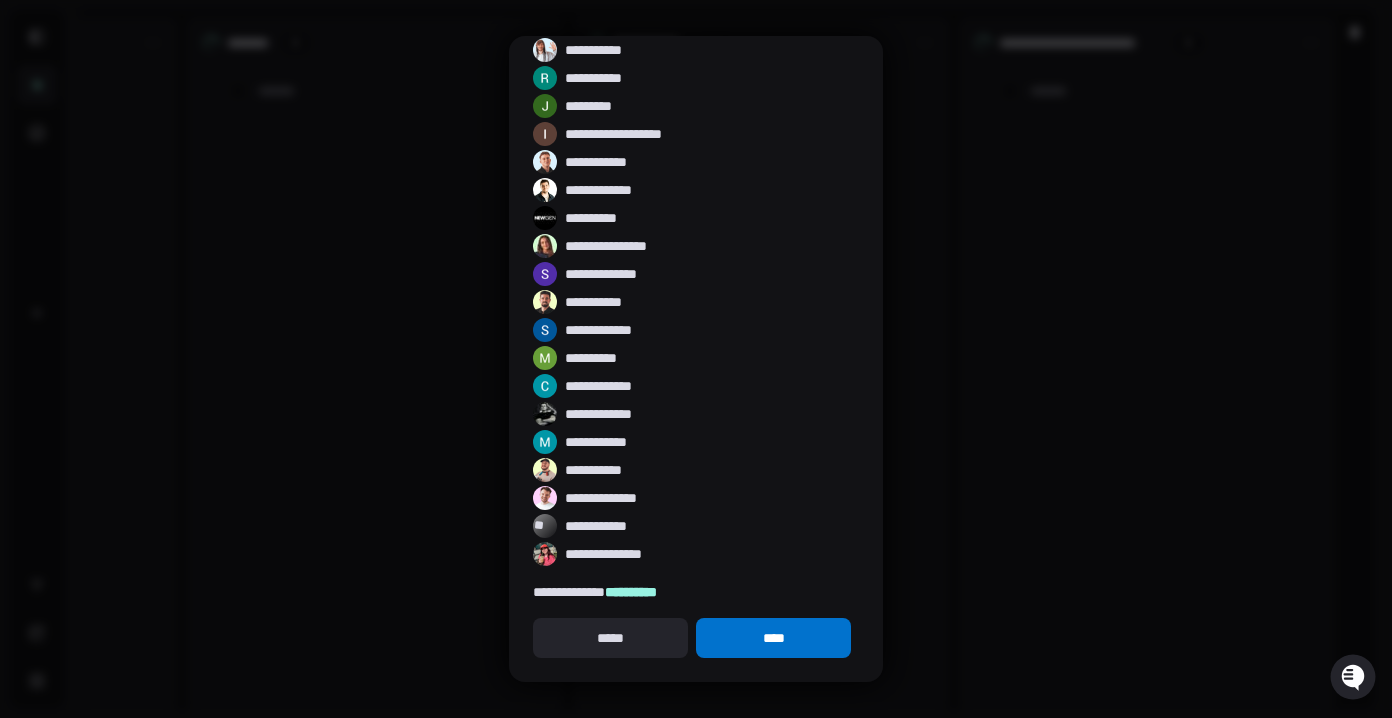 click on "****" at bounding box center [773, 638] 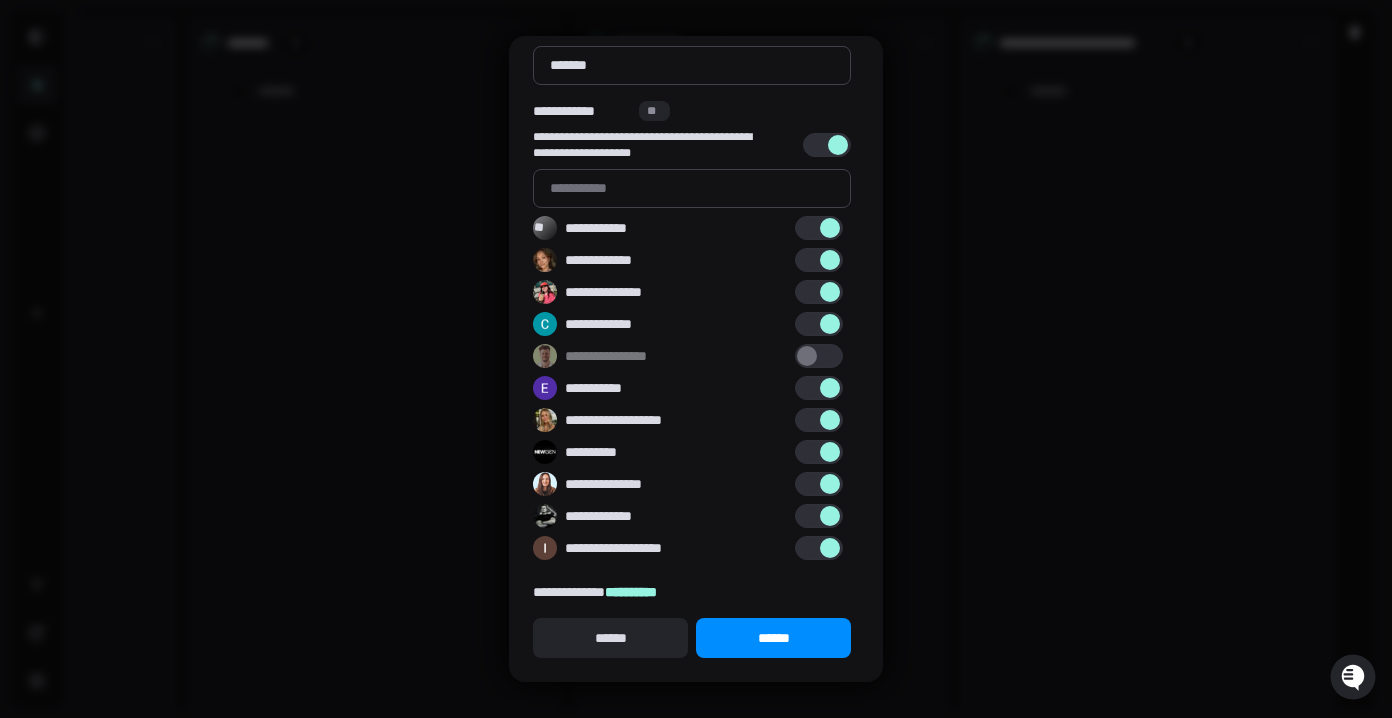 scroll, scrollTop: 118, scrollLeft: 0, axis: vertical 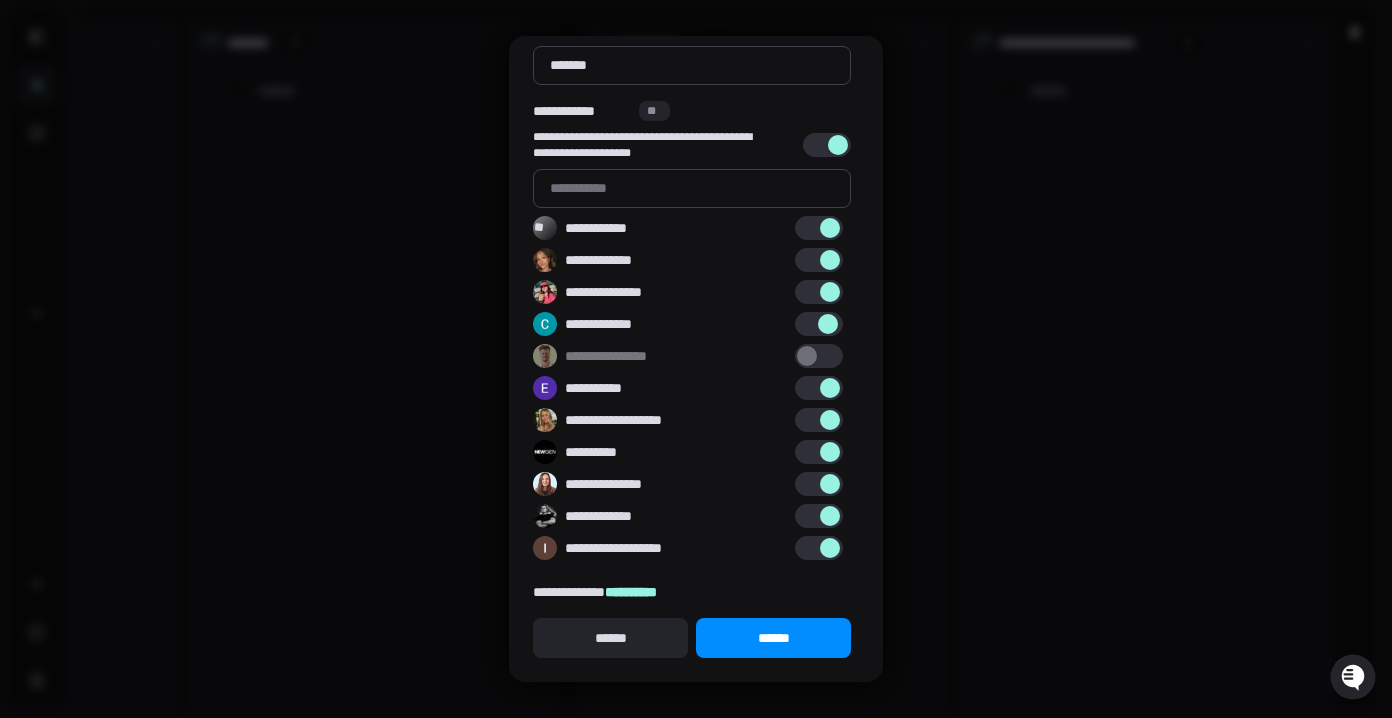 click at bounding box center (828, 324) 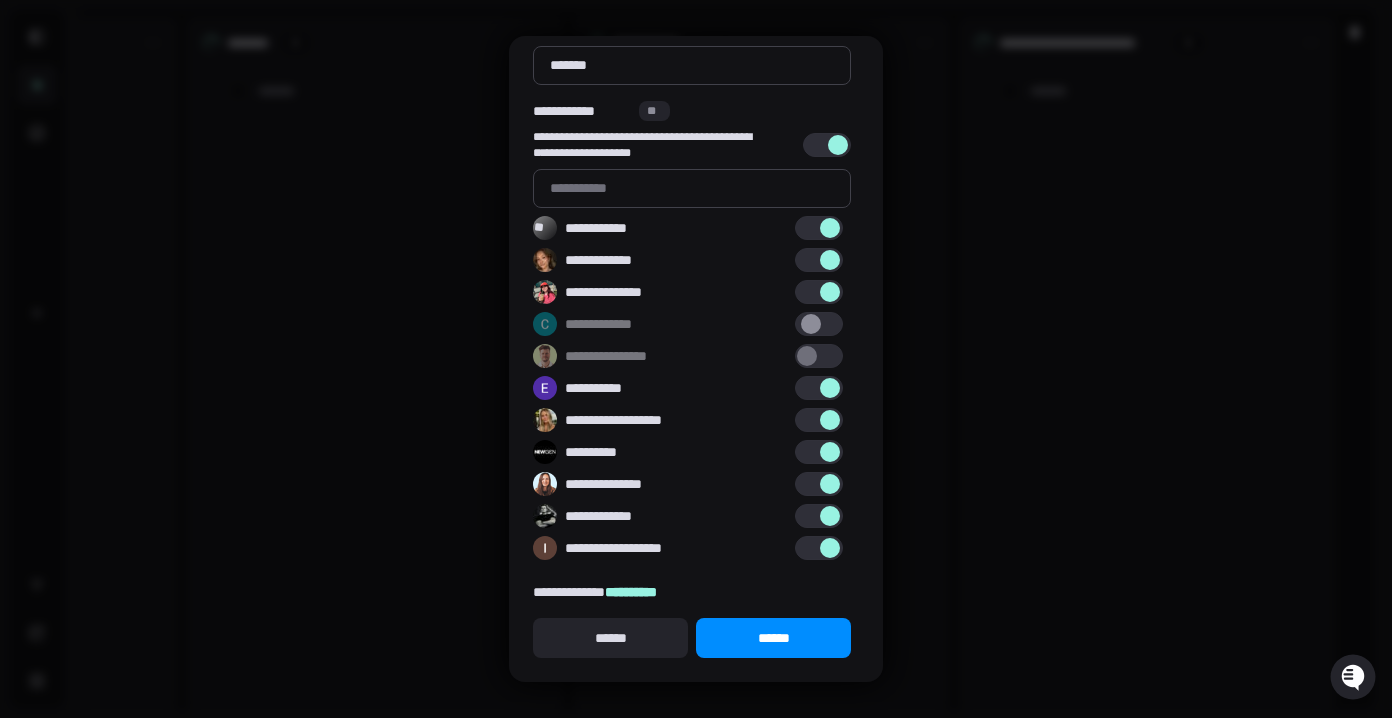 click at bounding box center [811, 324] 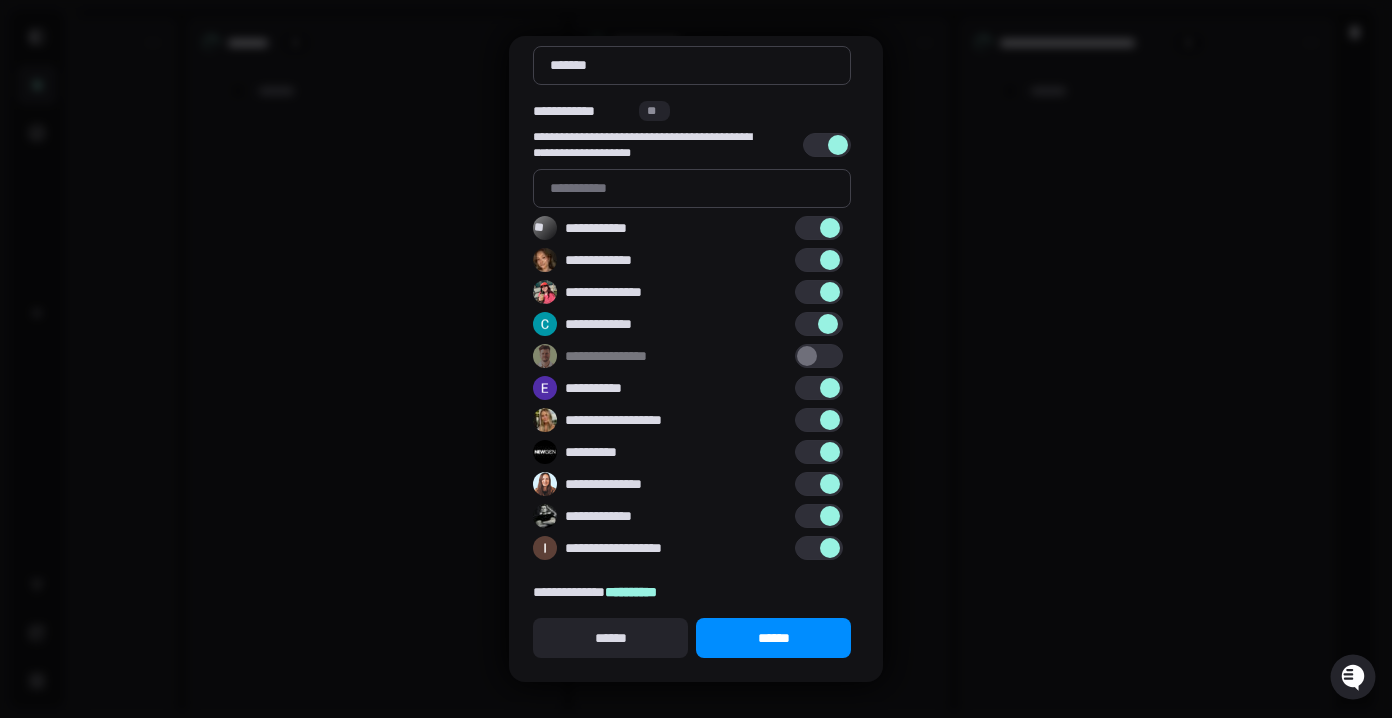 click at bounding box center [819, 324] 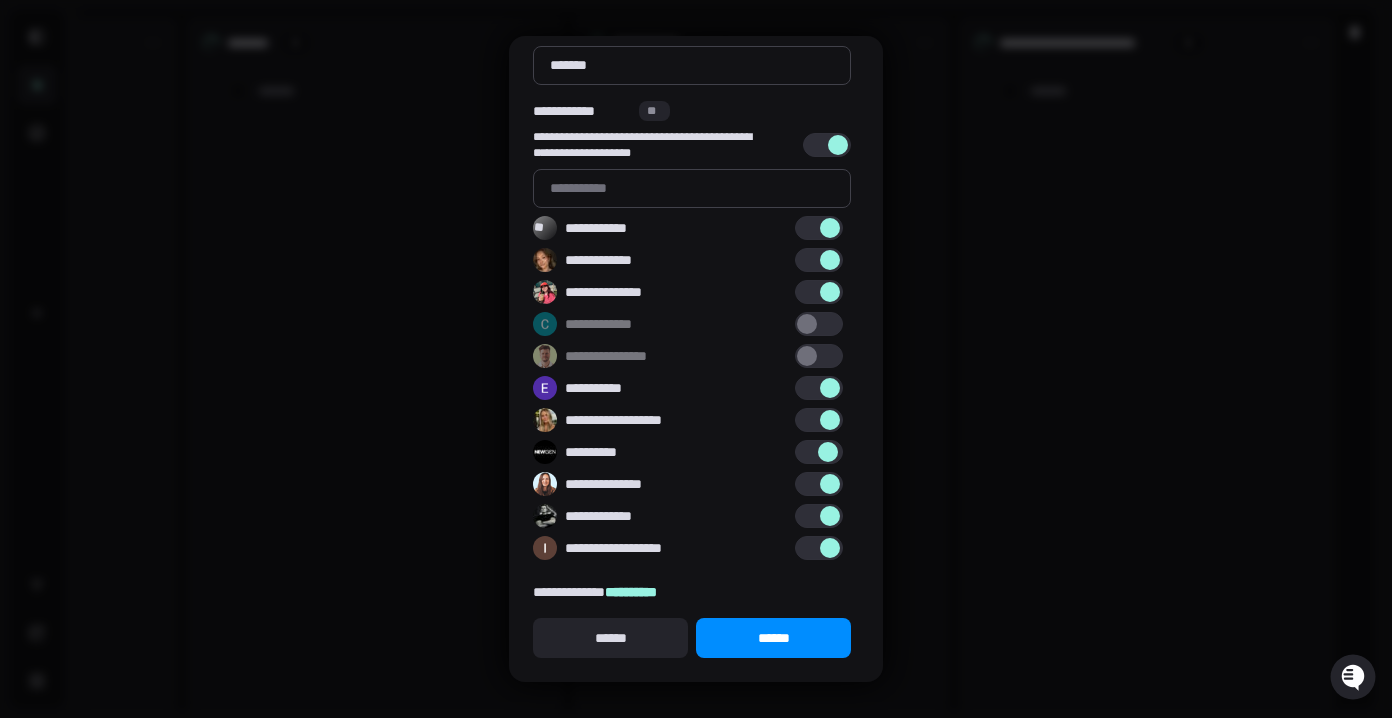 click at bounding box center [828, 452] 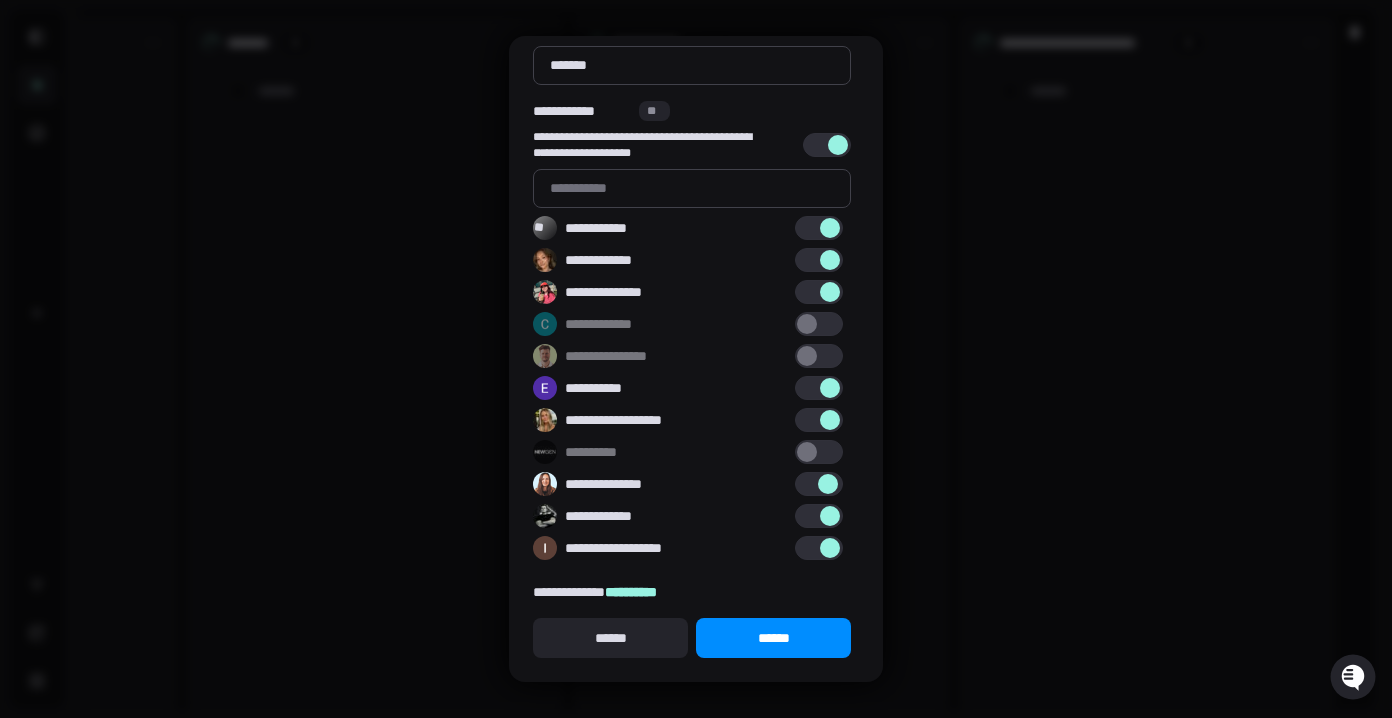 click at bounding box center [819, 484] 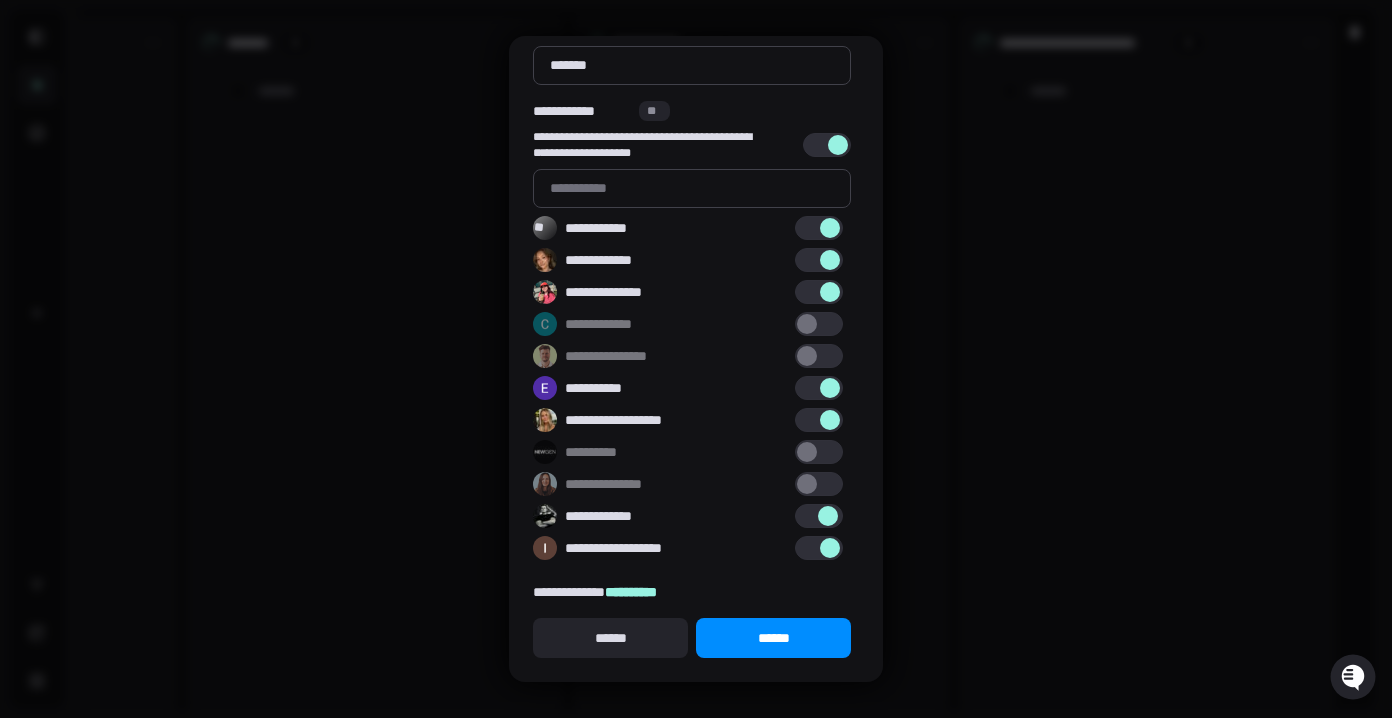 click at bounding box center (819, 516) 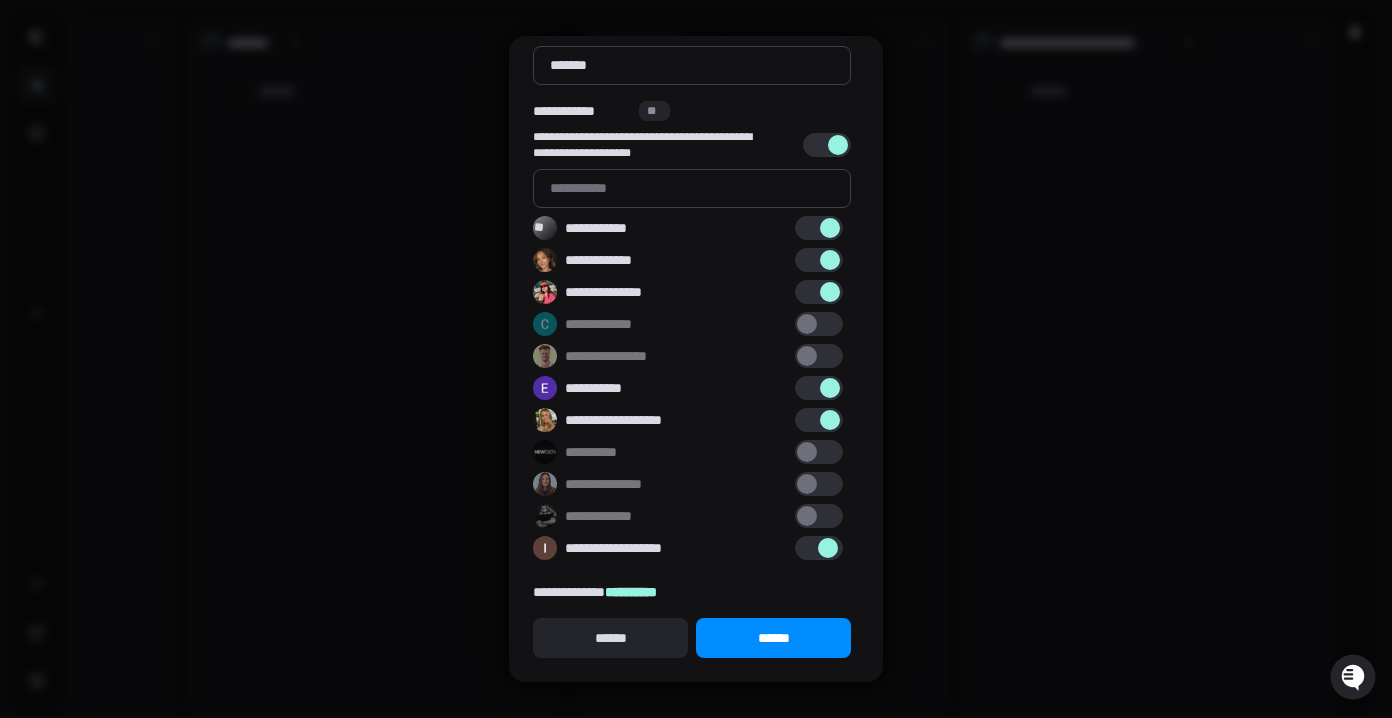 click at bounding box center (819, 548) 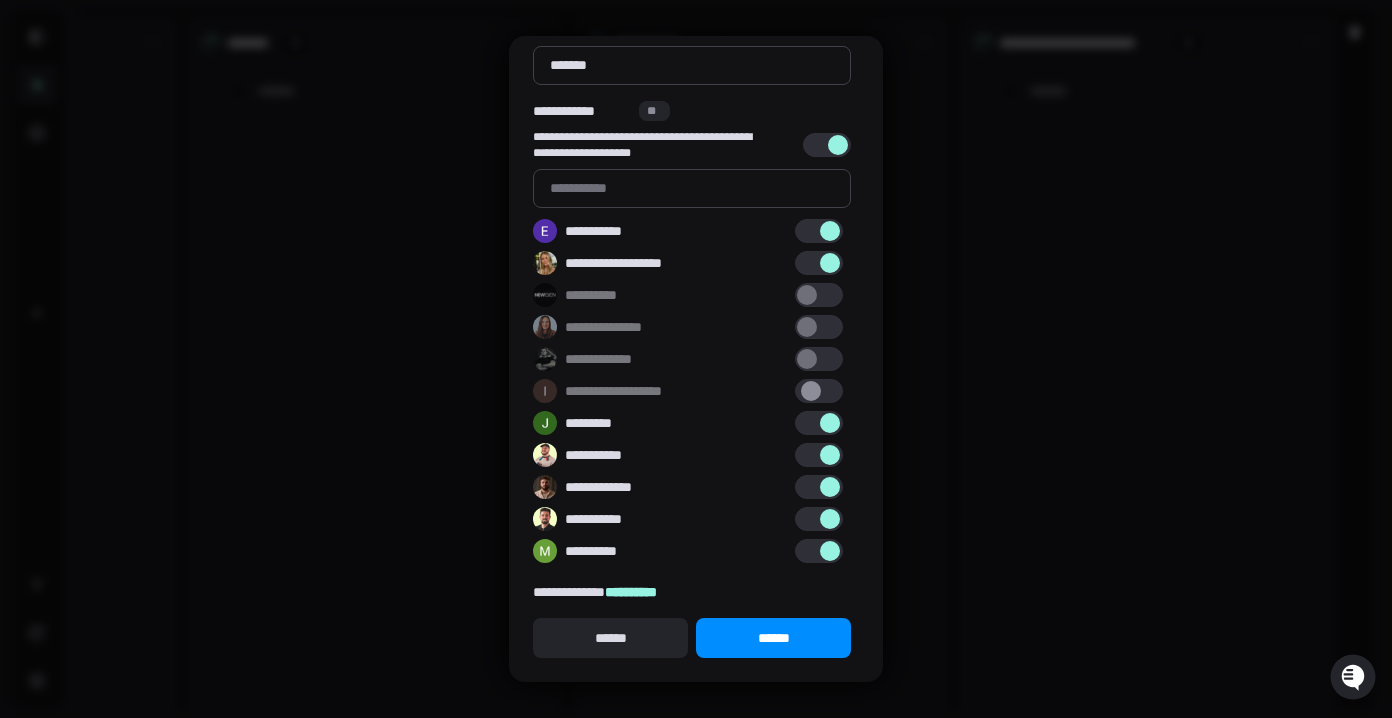 scroll, scrollTop: 158, scrollLeft: 0, axis: vertical 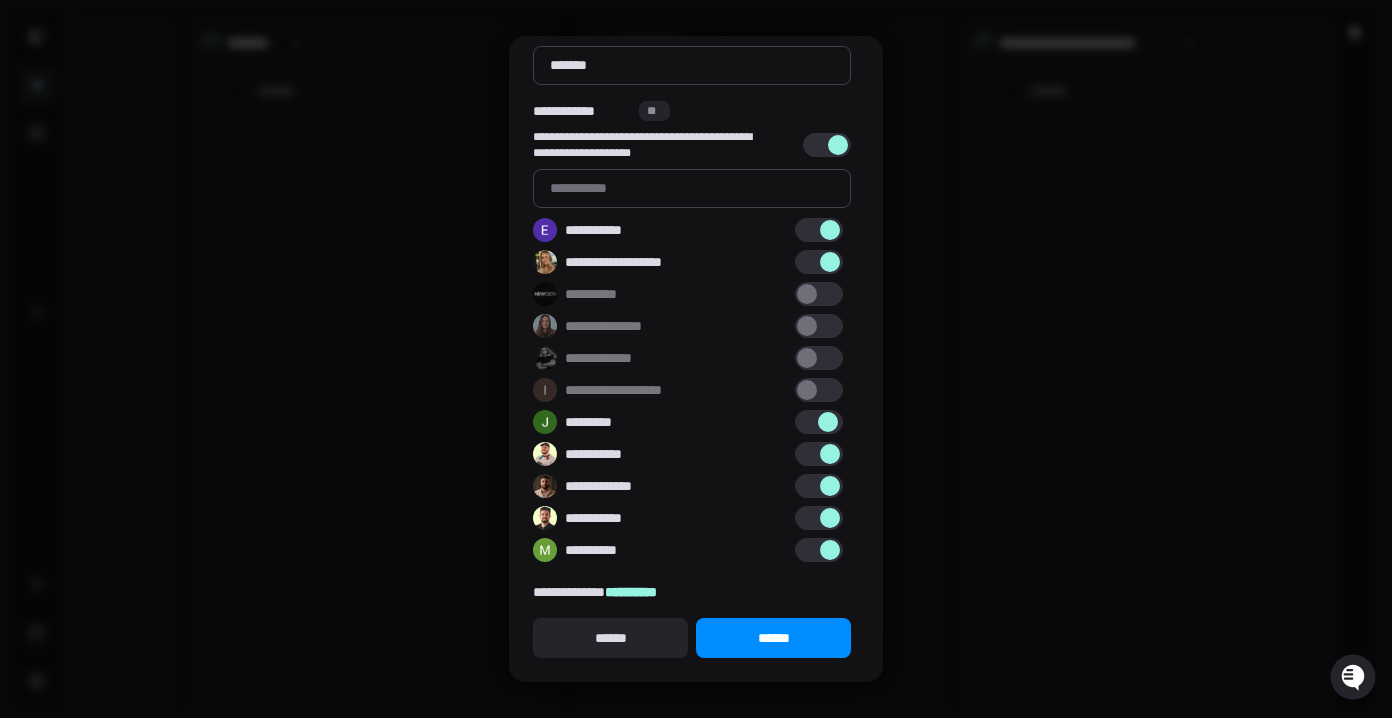 click at bounding box center [828, 422] 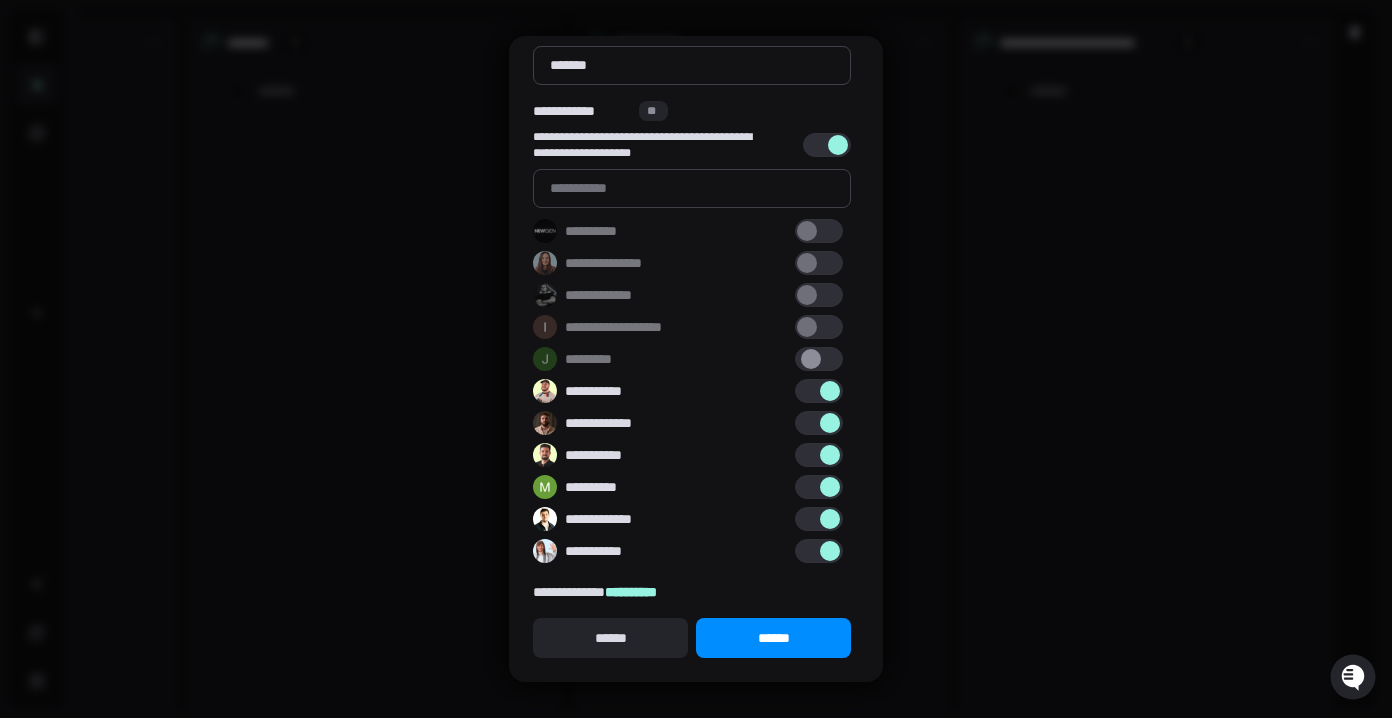 scroll, scrollTop: 222, scrollLeft: 0, axis: vertical 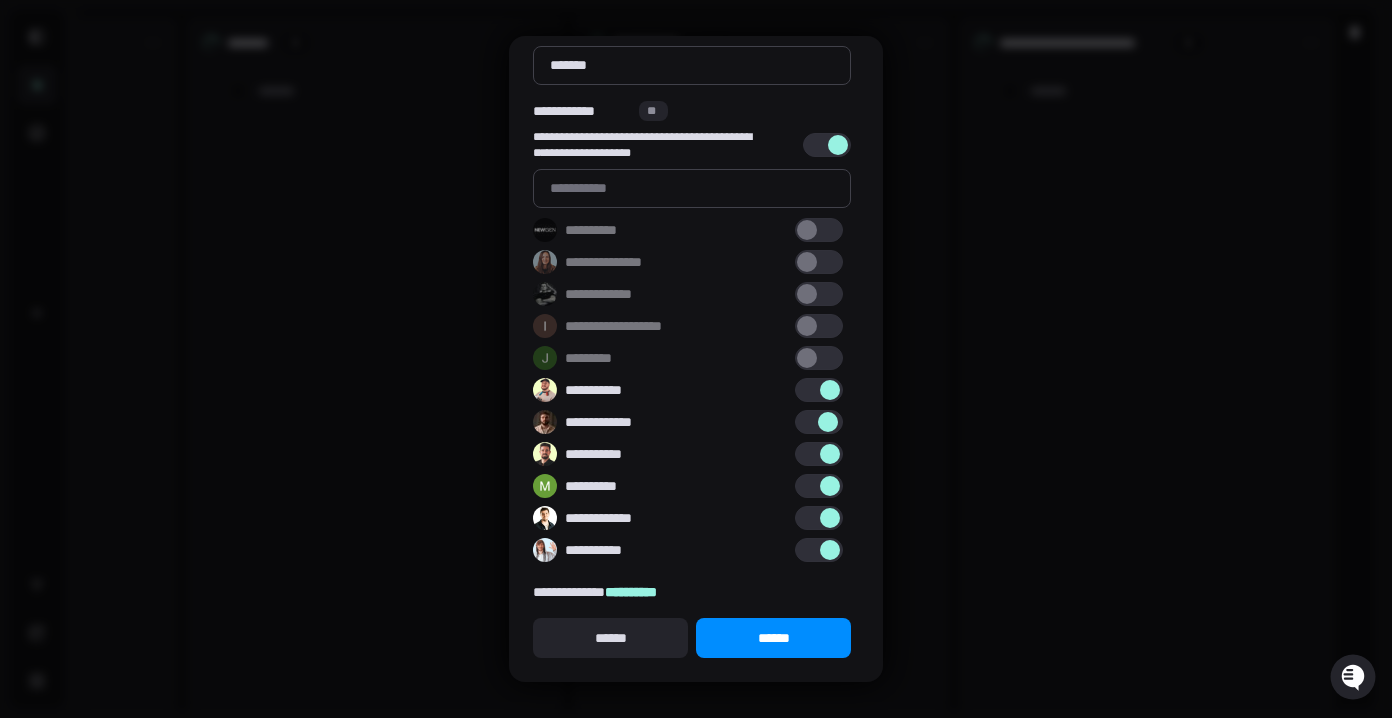 click at bounding box center (828, 422) 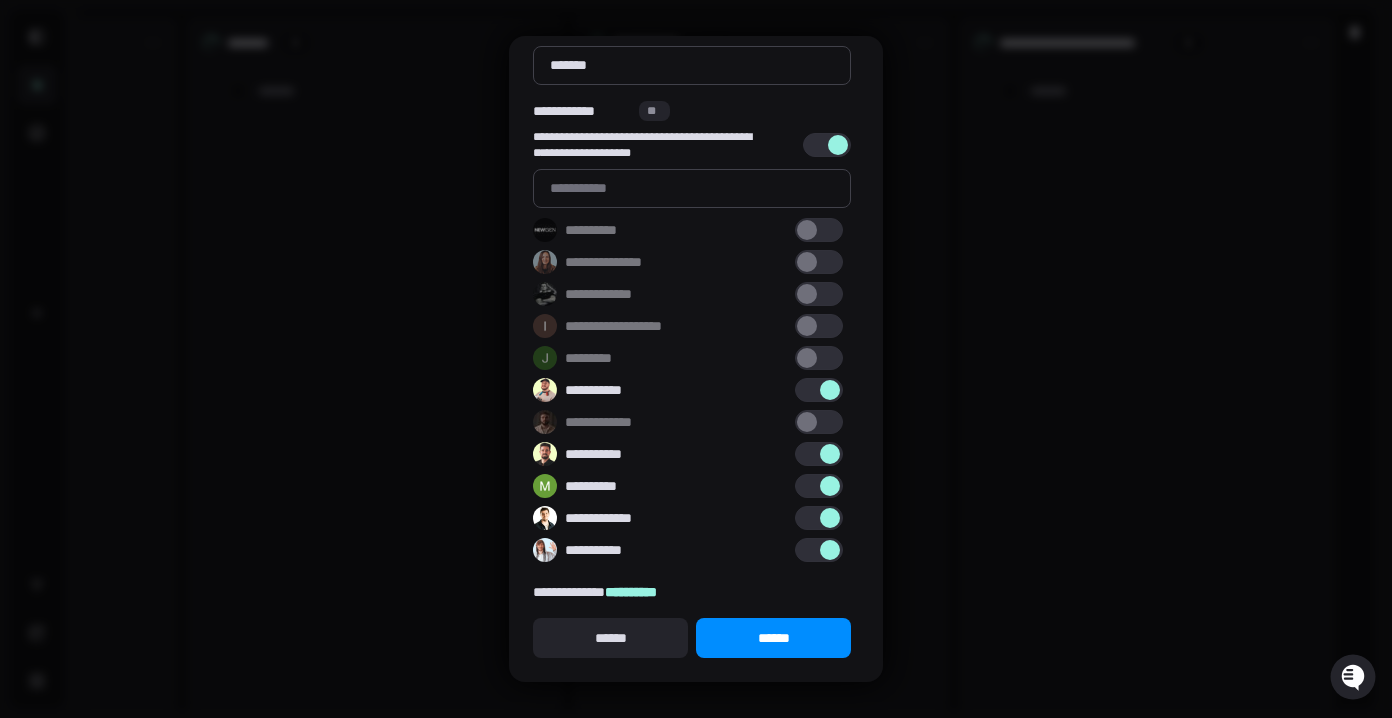 scroll, scrollTop: 252, scrollLeft: 0, axis: vertical 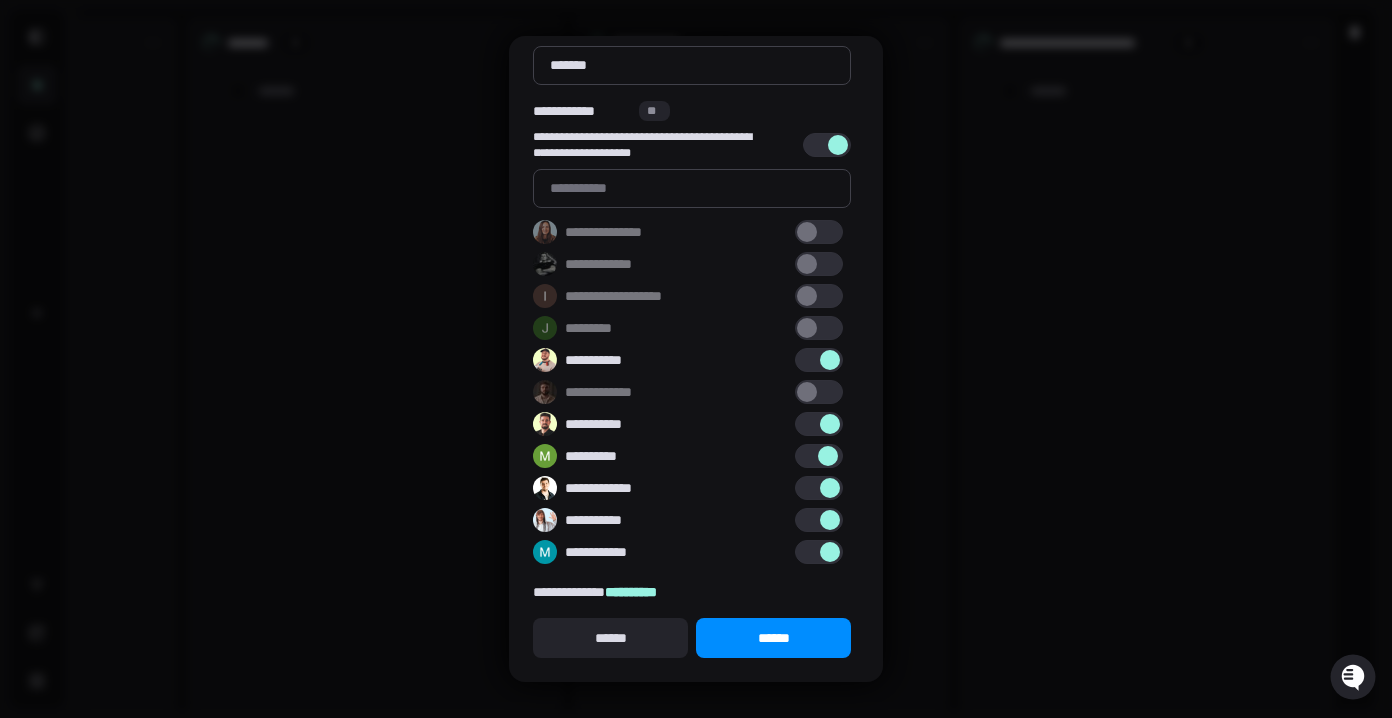click at bounding box center (828, 456) 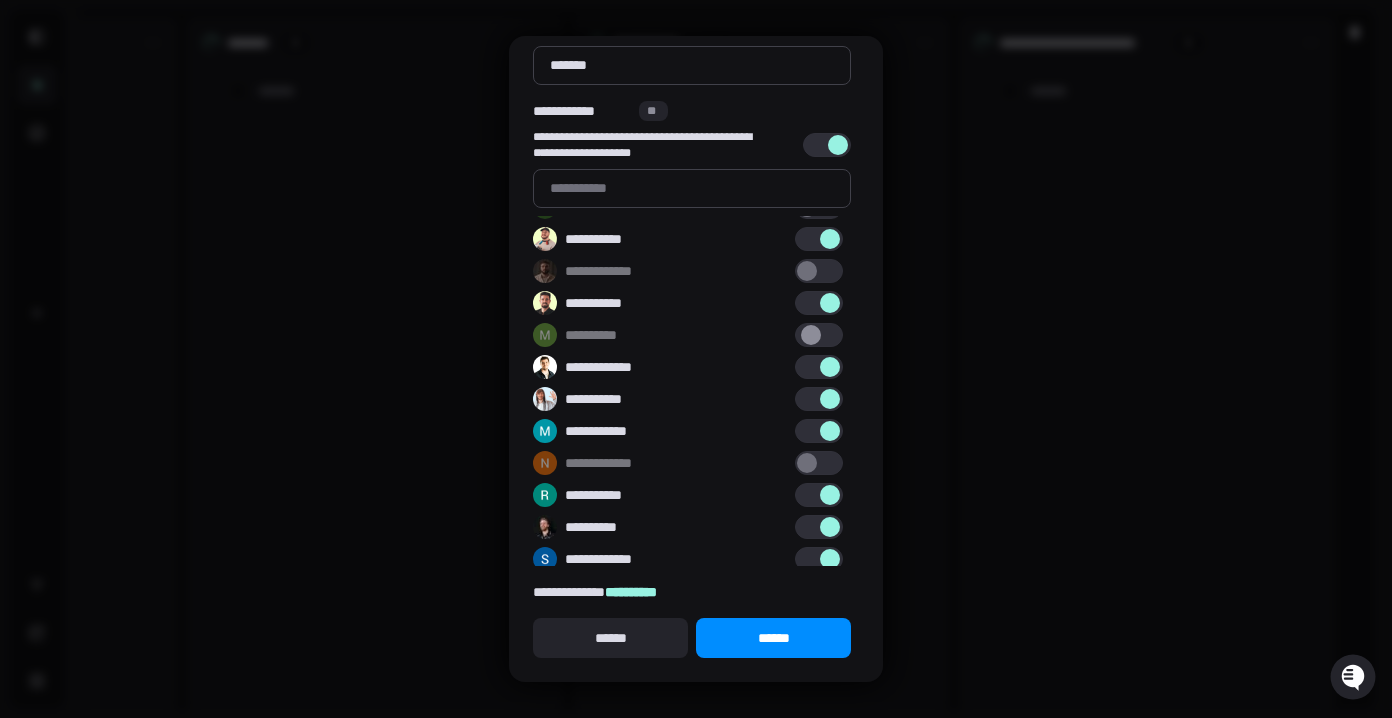 scroll, scrollTop: 378, scrollLeft: 0, axis: vertical 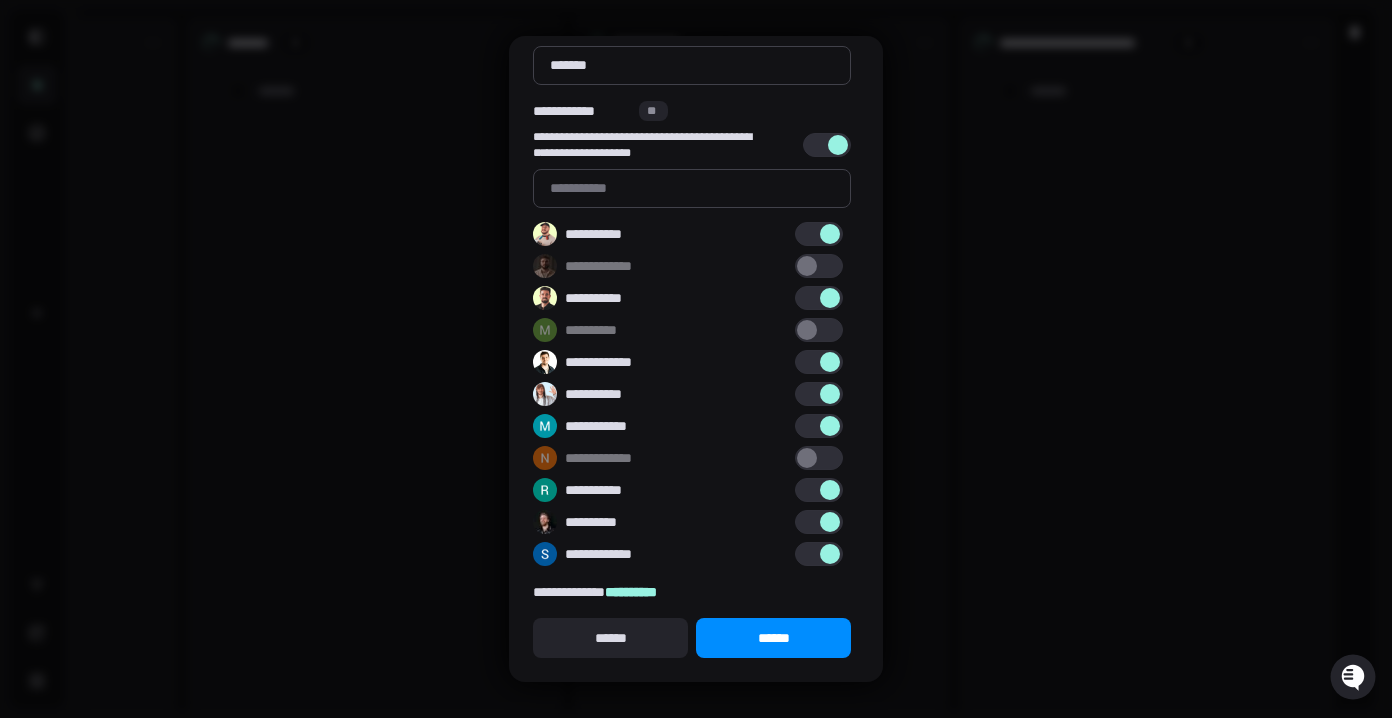 click on "**********" at bounding box center [692, 391] 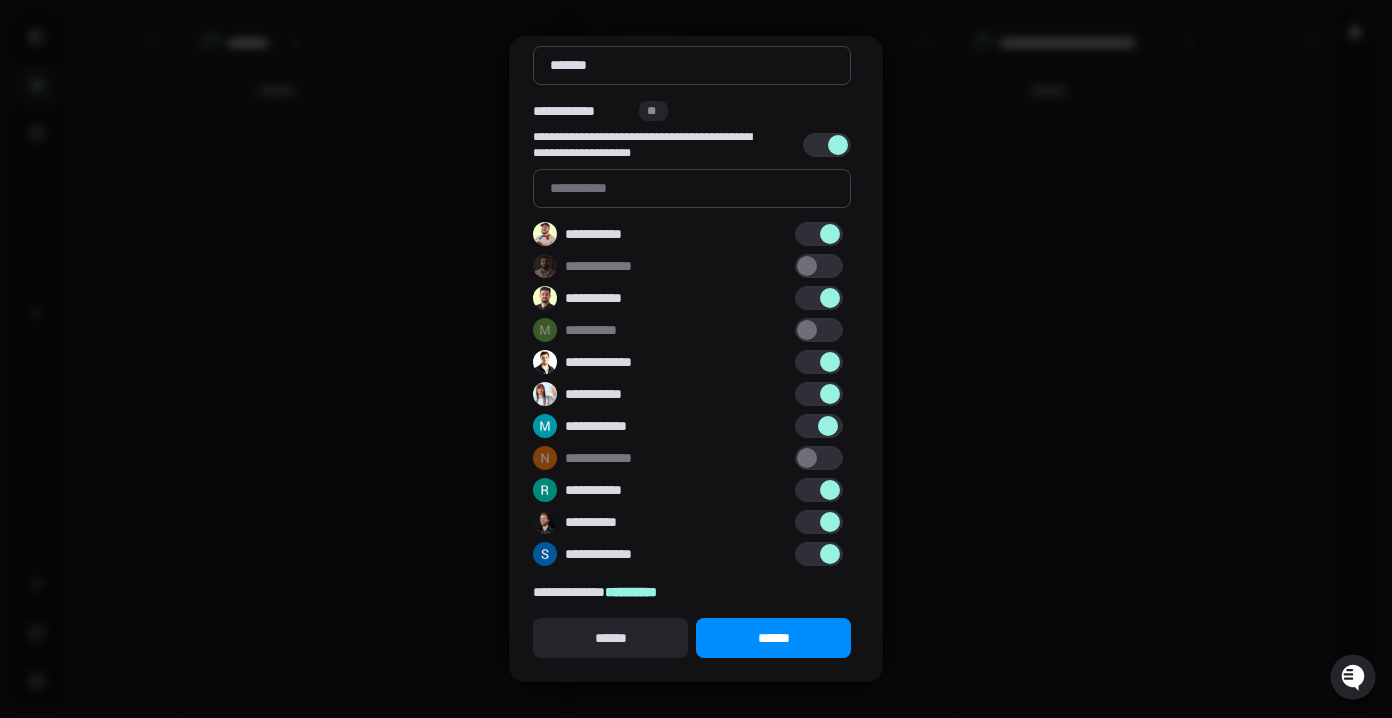 click at bounding box center (828, 426) 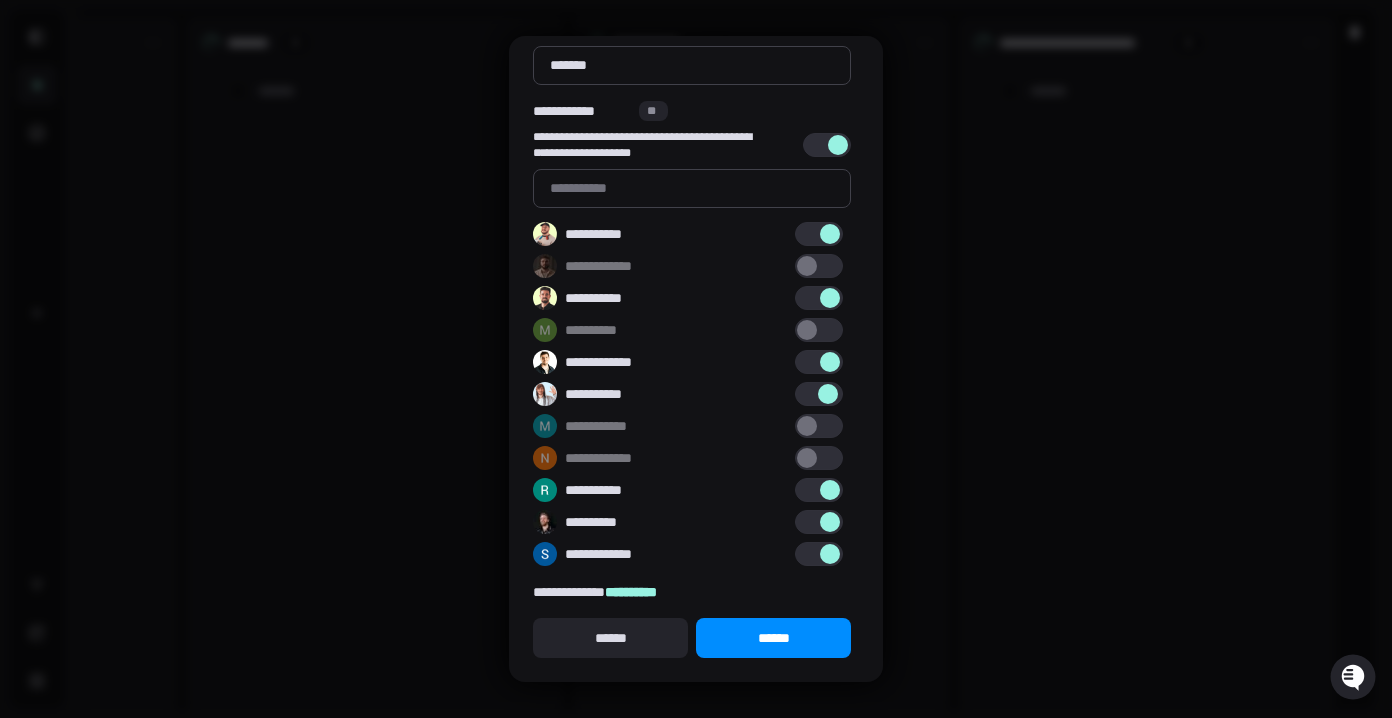 click at bounding box center (828, 394) 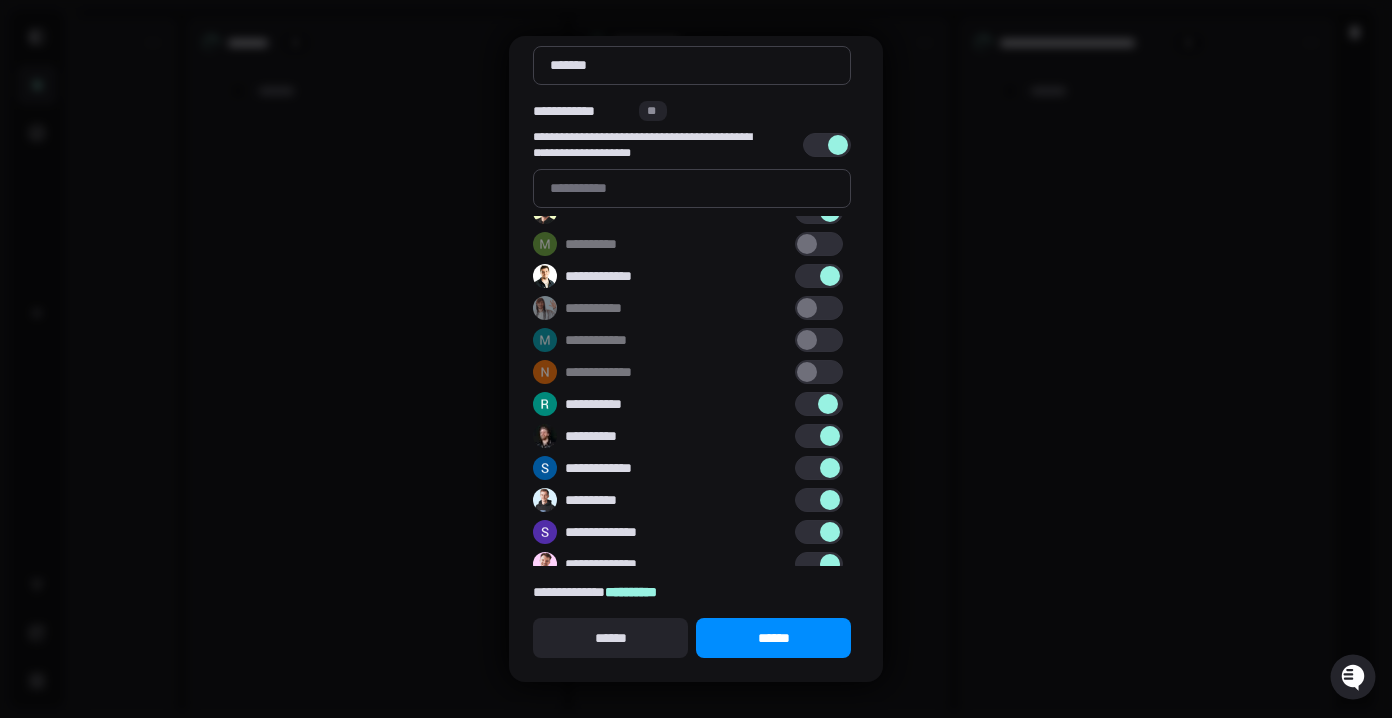 scroll, scrollTop: 465, scrollLeft: 0, axis: vertical 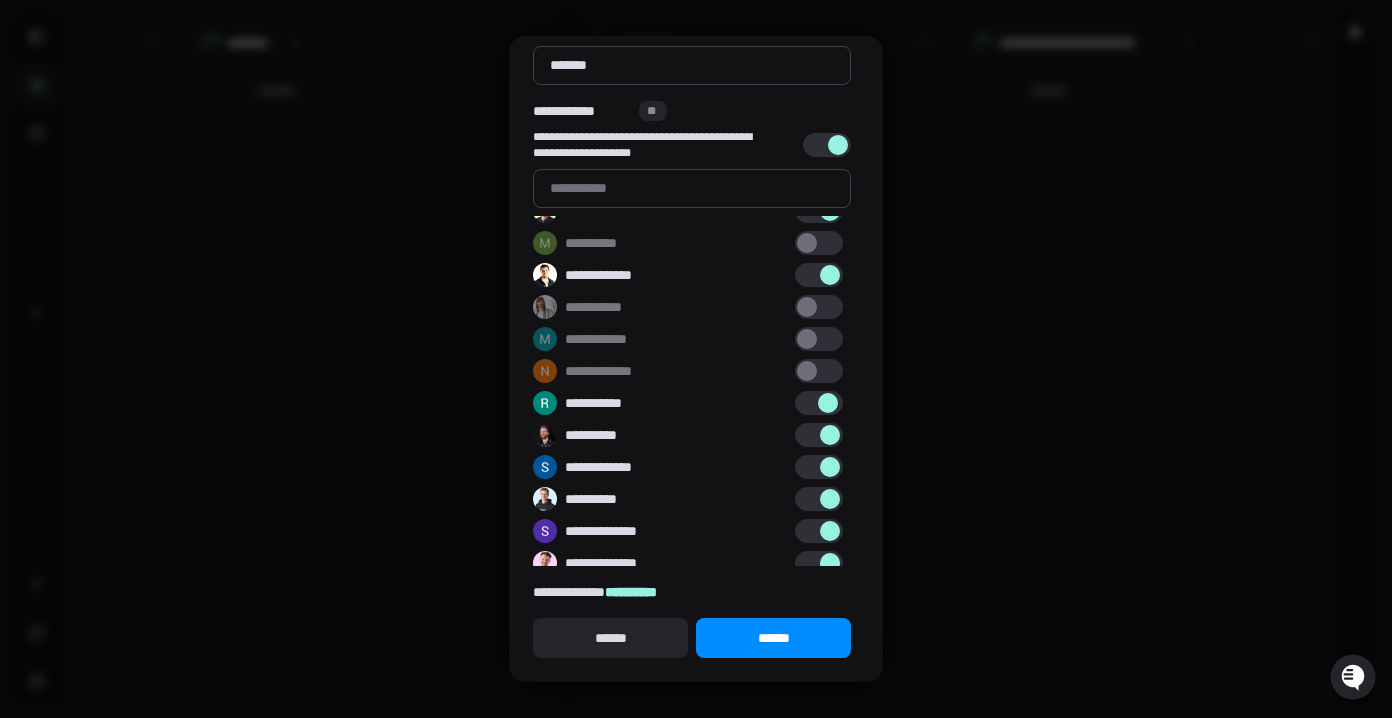 click at bounding box center (828, 403) 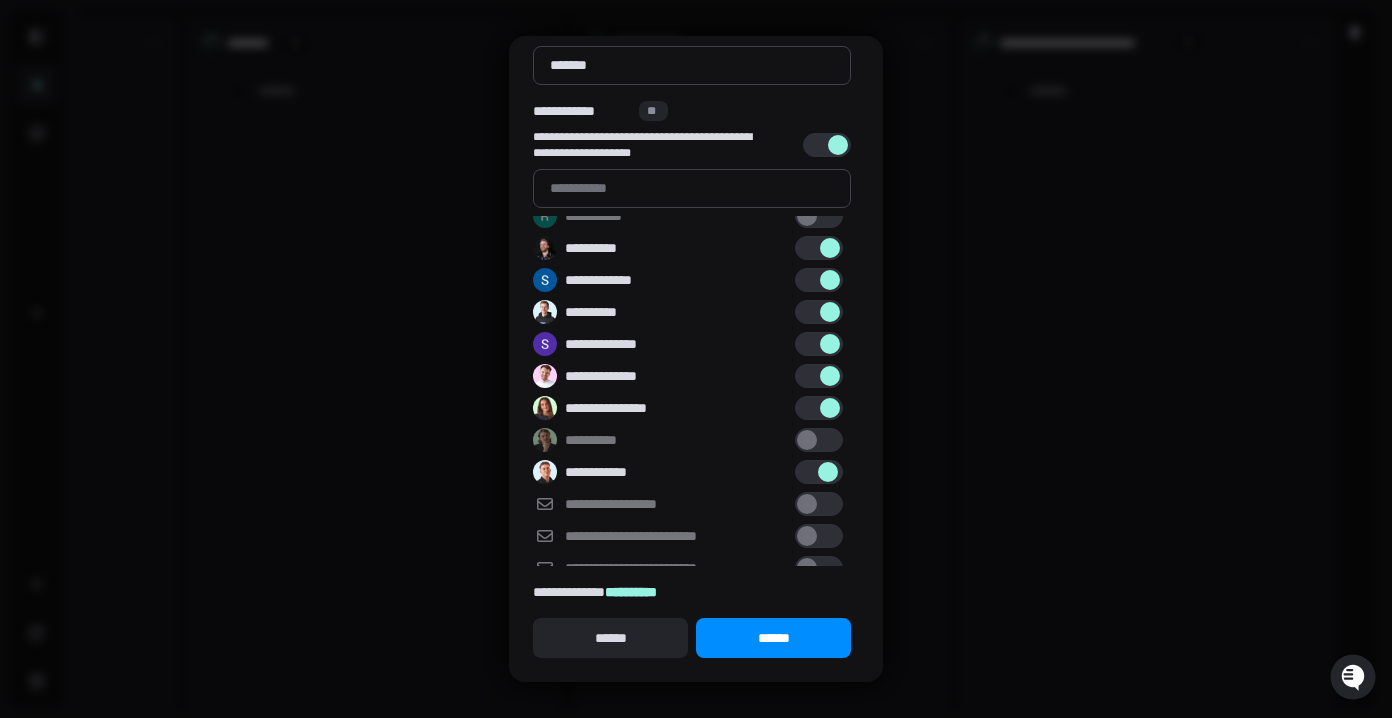scroll, scrollTop: 655, scrollLeft: 0, axis: vertical 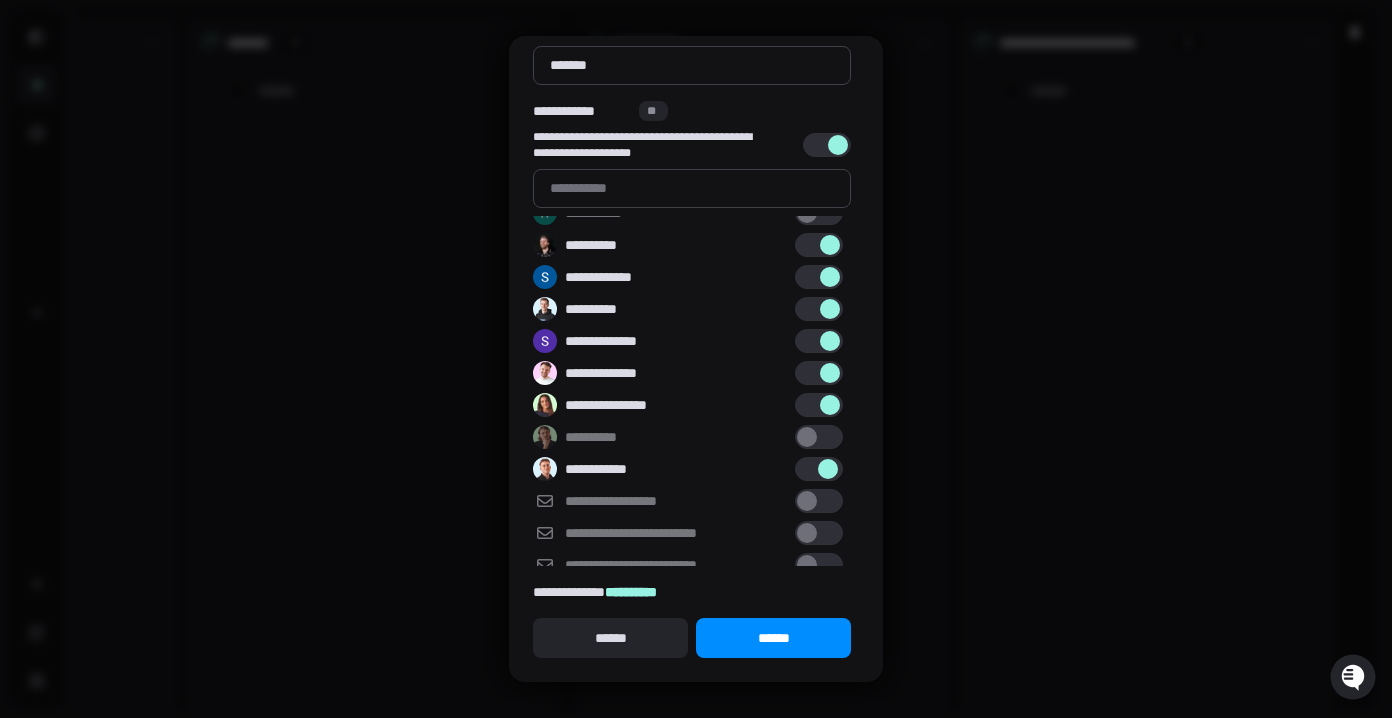 click at bounding box center [819, 469] 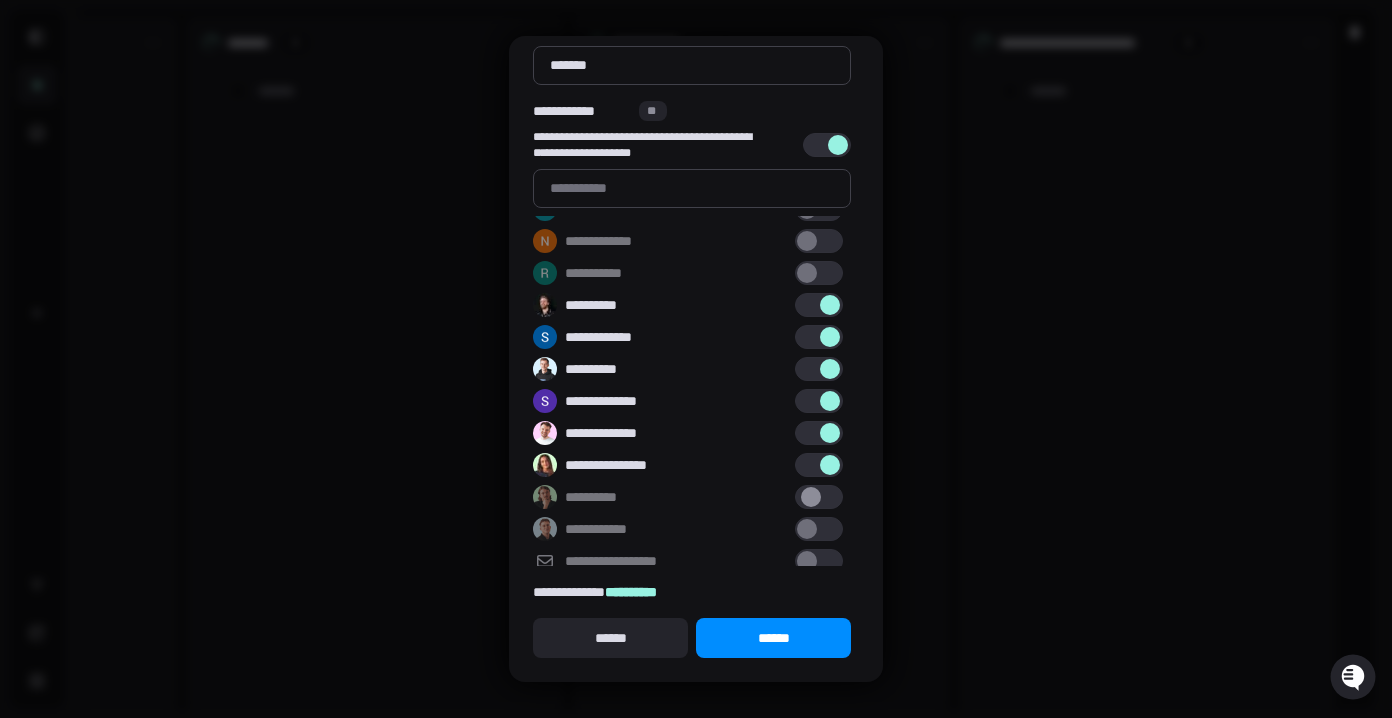 scroll, scrollTop: 586, scrollLeft: 0, axis: vertical 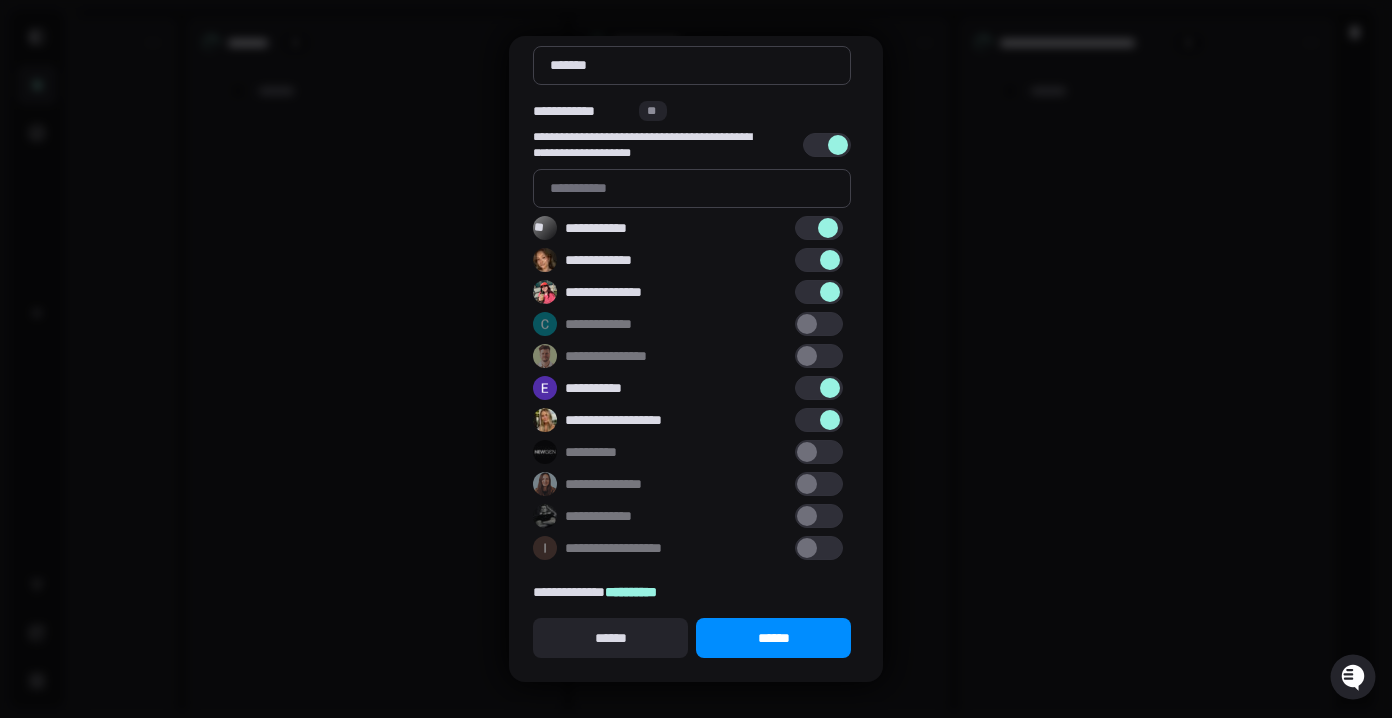 click at bounding box center (819, 228) 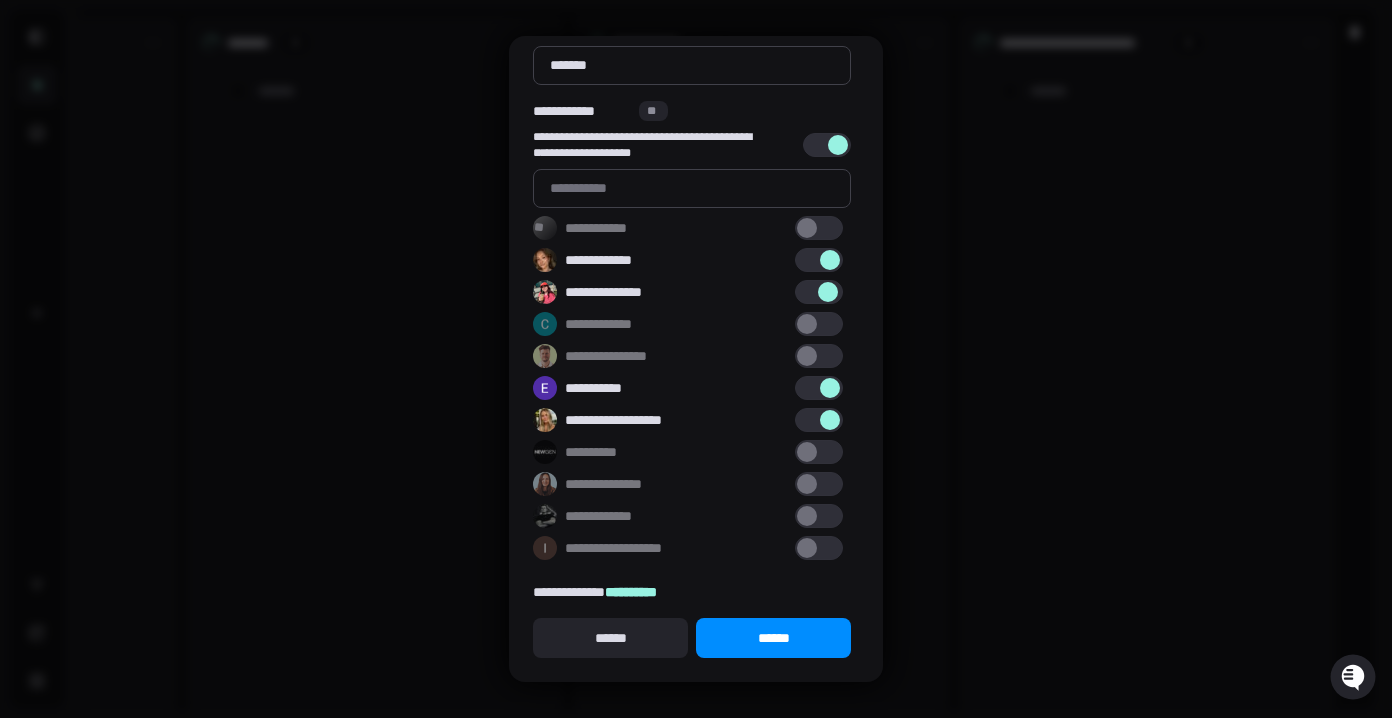 click at bounding box center (819, 292) 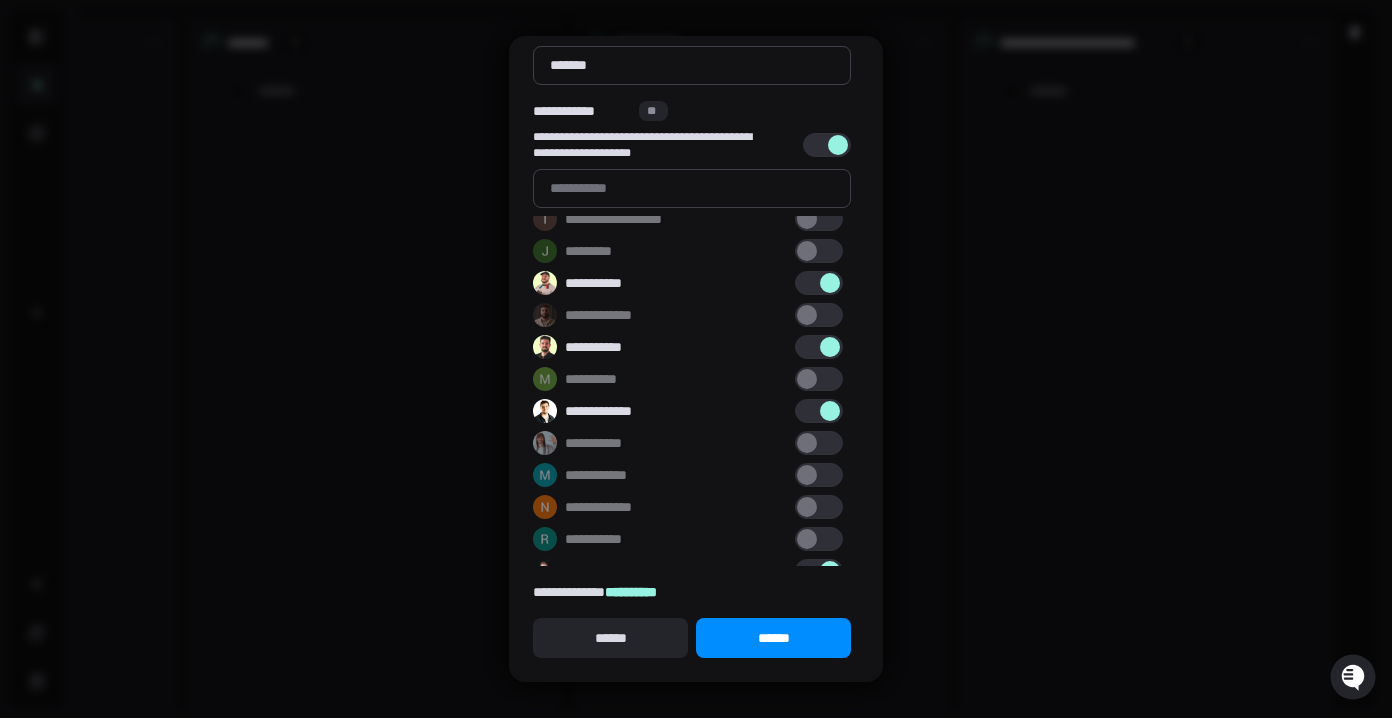 scroll, scrollTop: 388, scrollLeft: 0, axis: vertical 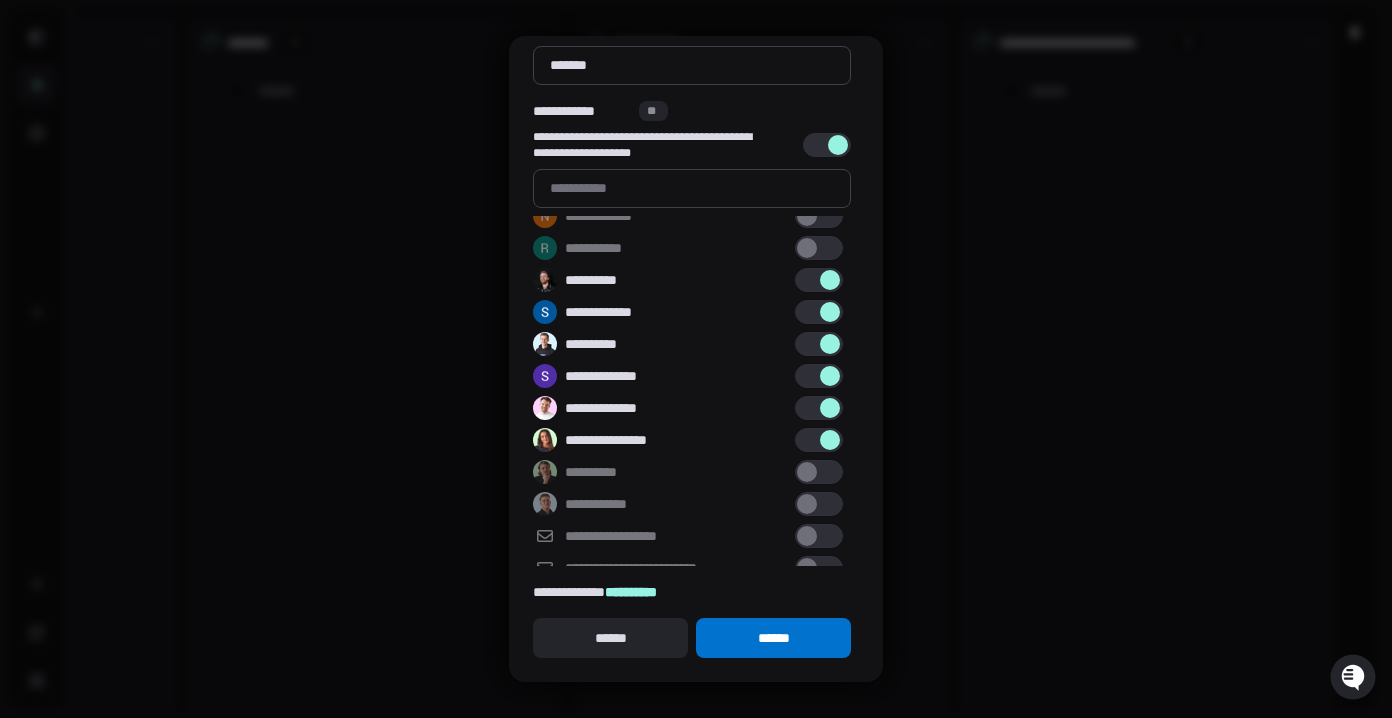 click on "******" at bounding box center (773, 638) 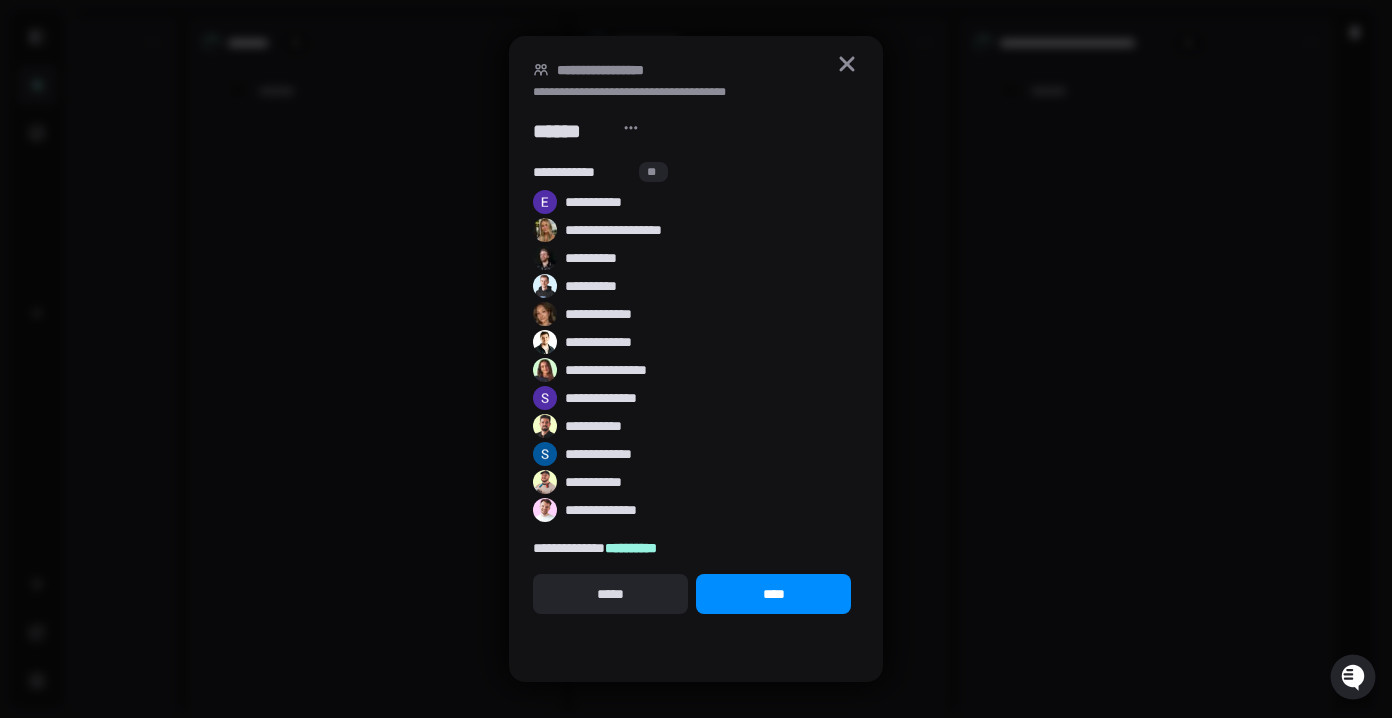 scroll, scrollTop: 0, scrollLeft: 0, axis: both 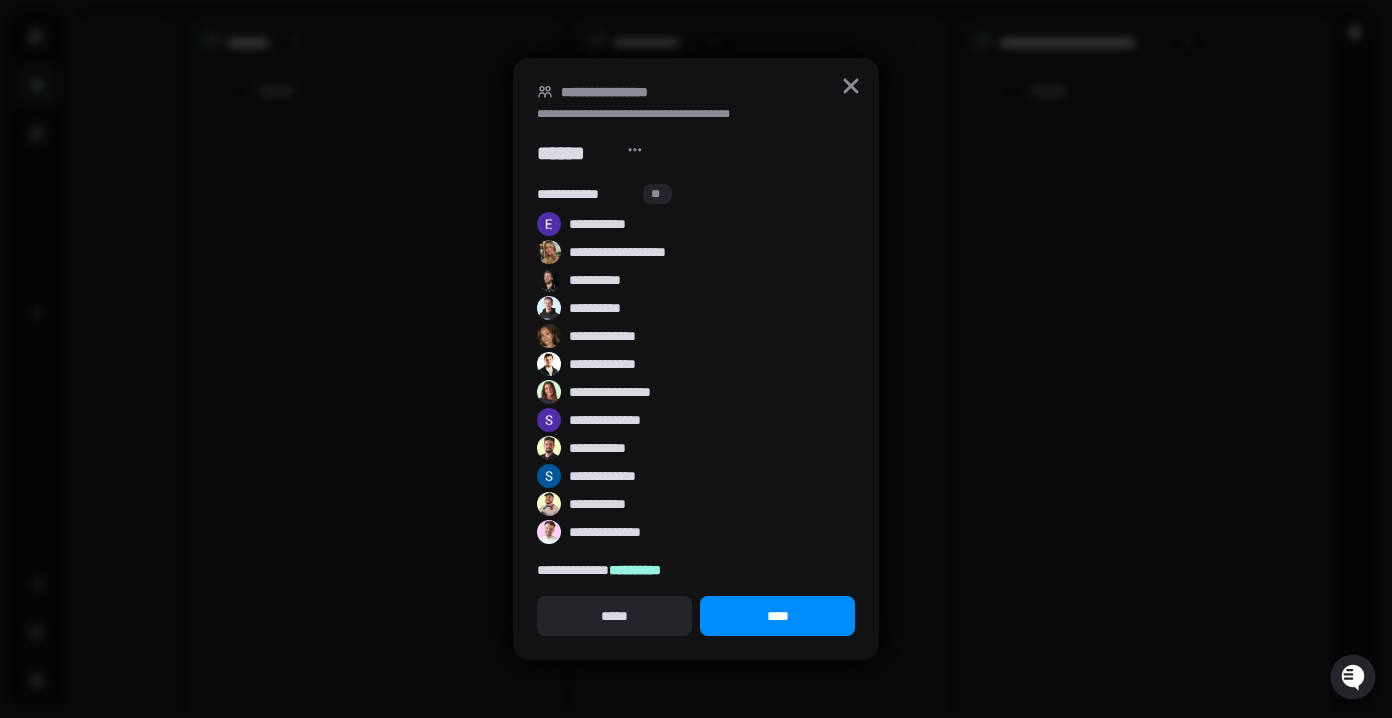 click 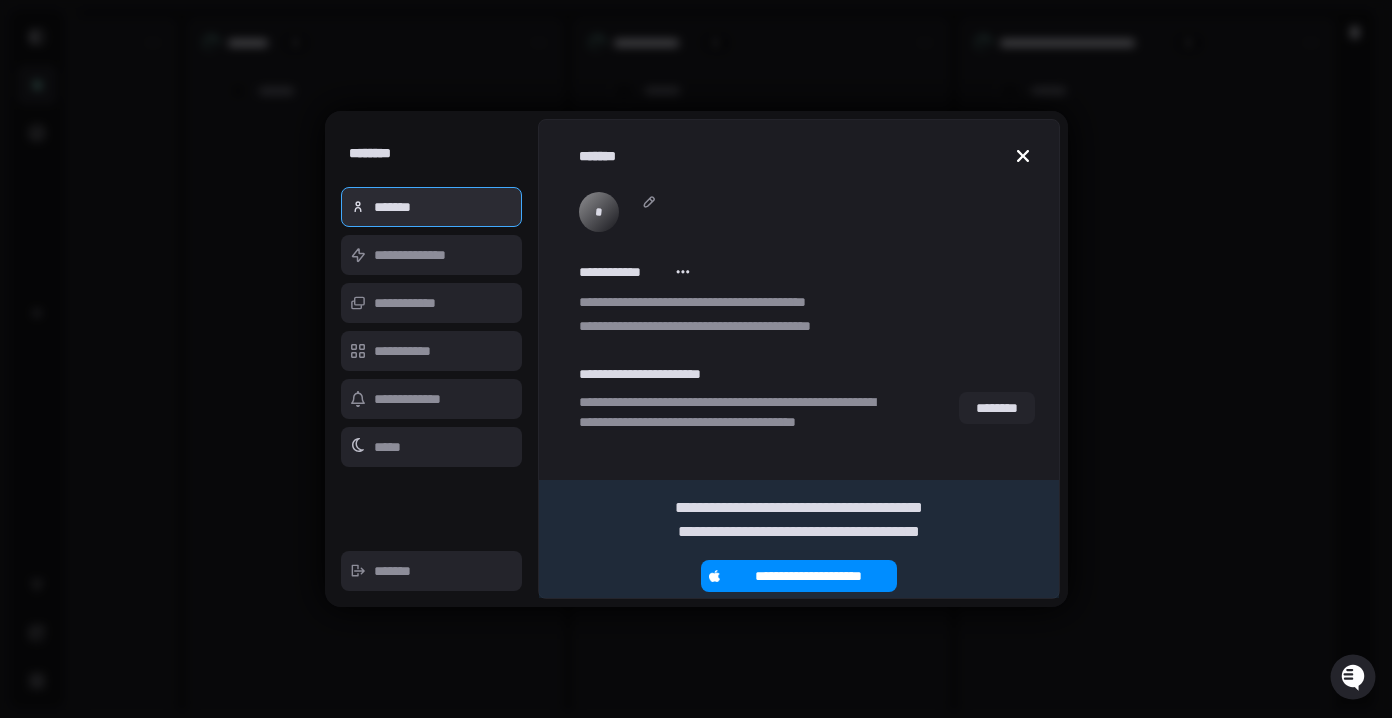 click 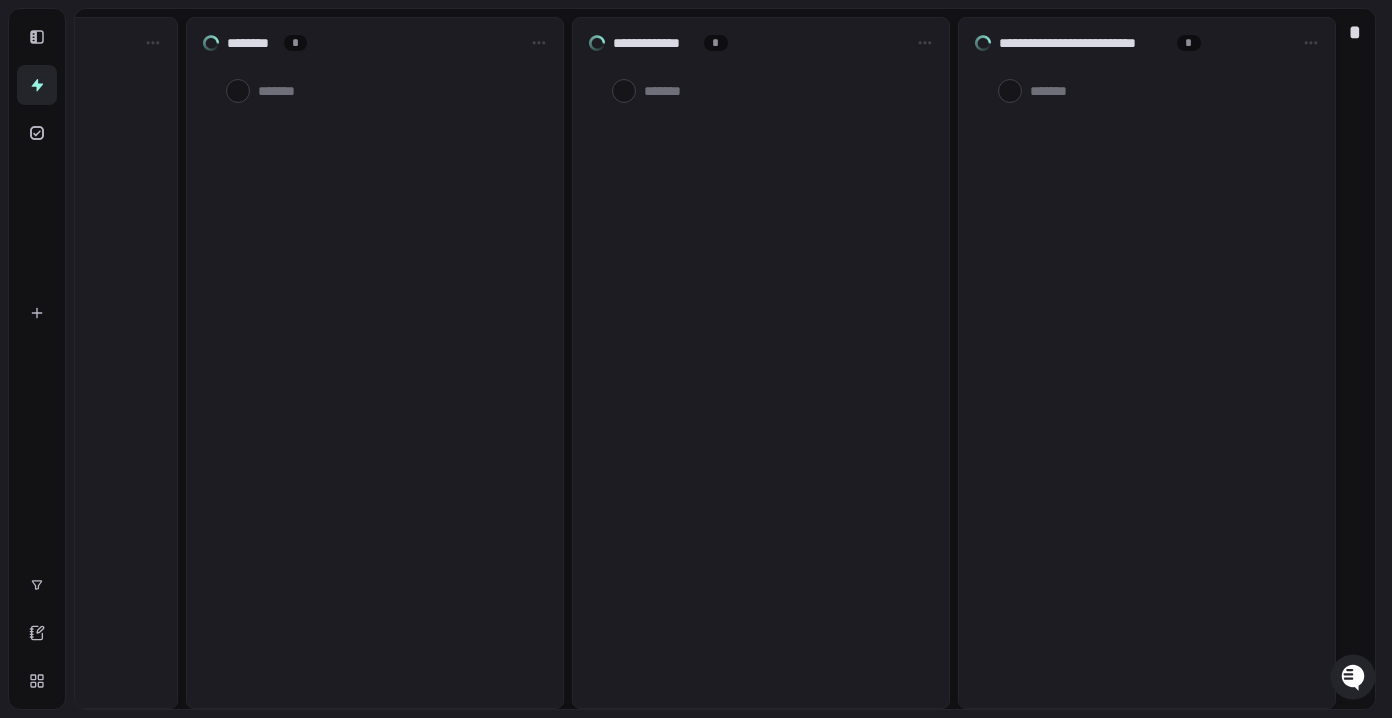 type on "*" 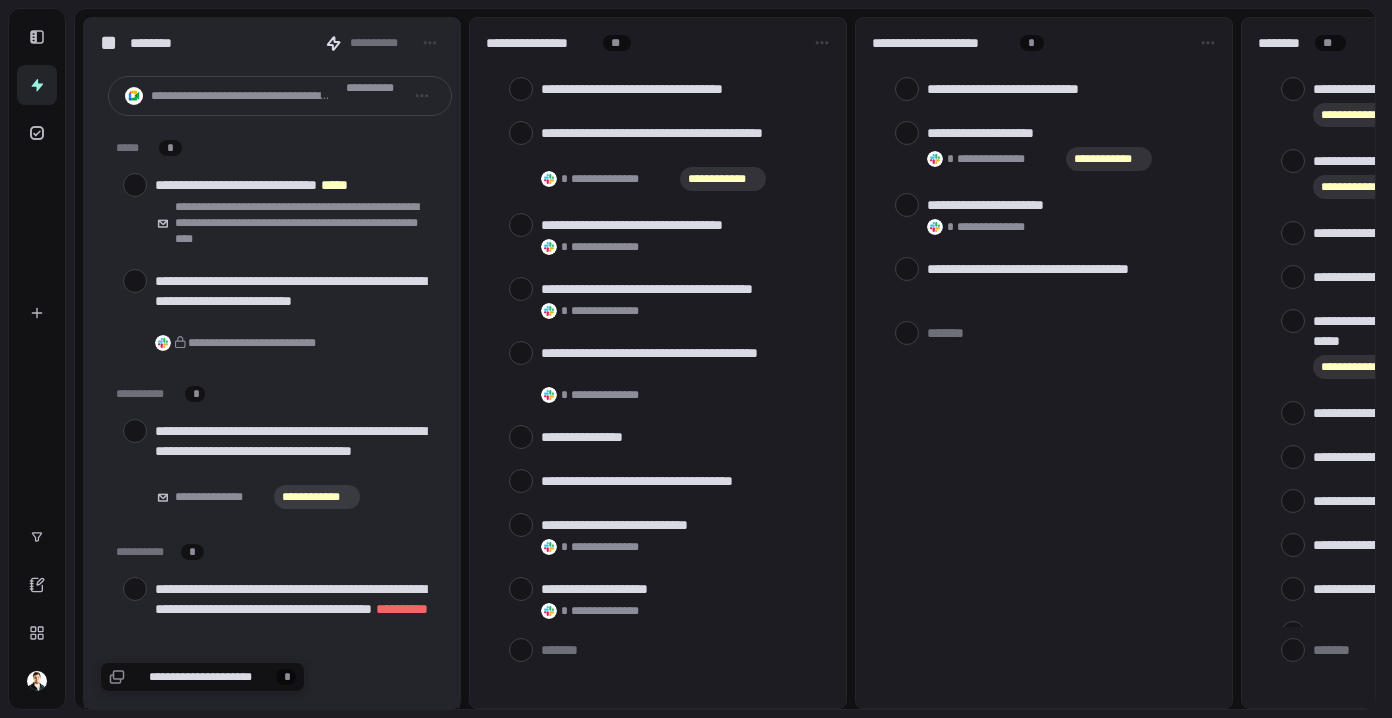 scroll, scrollTop: 0, scrollLeft: 0, axis: both 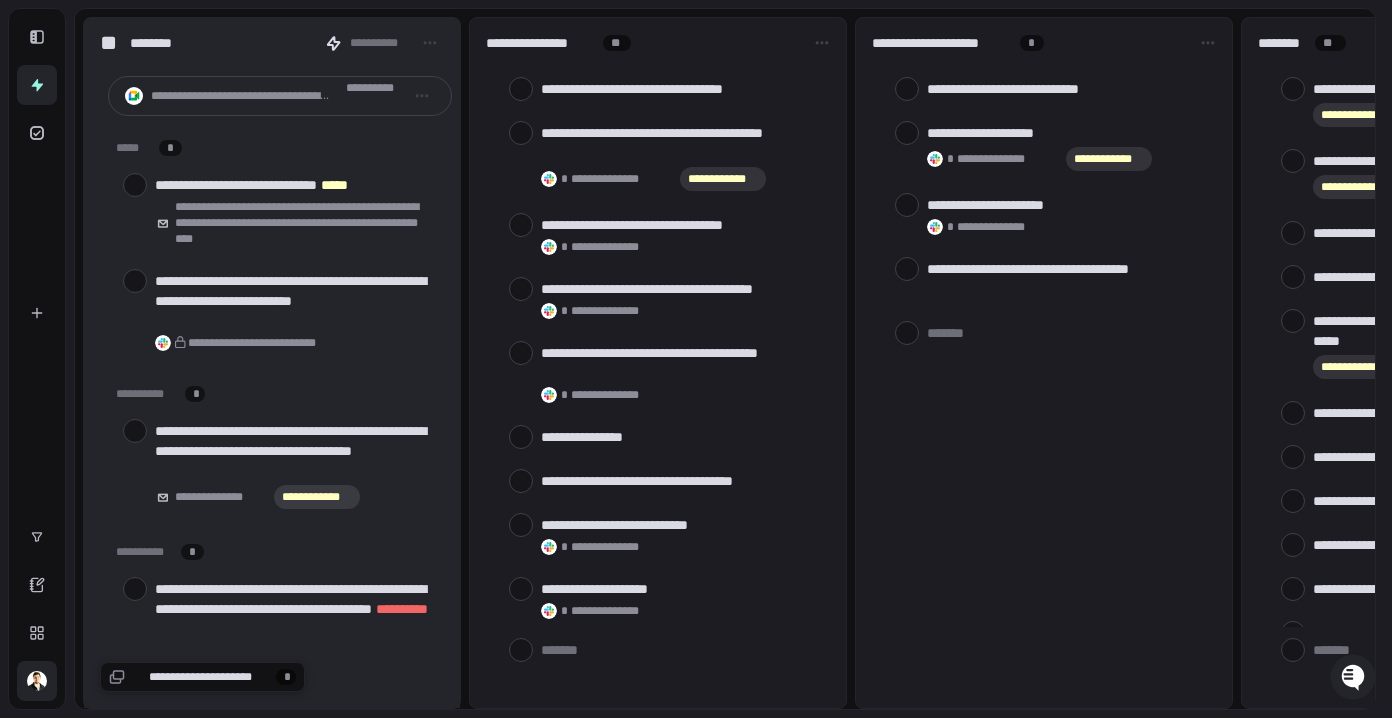 click at bounding box center (37, 681) 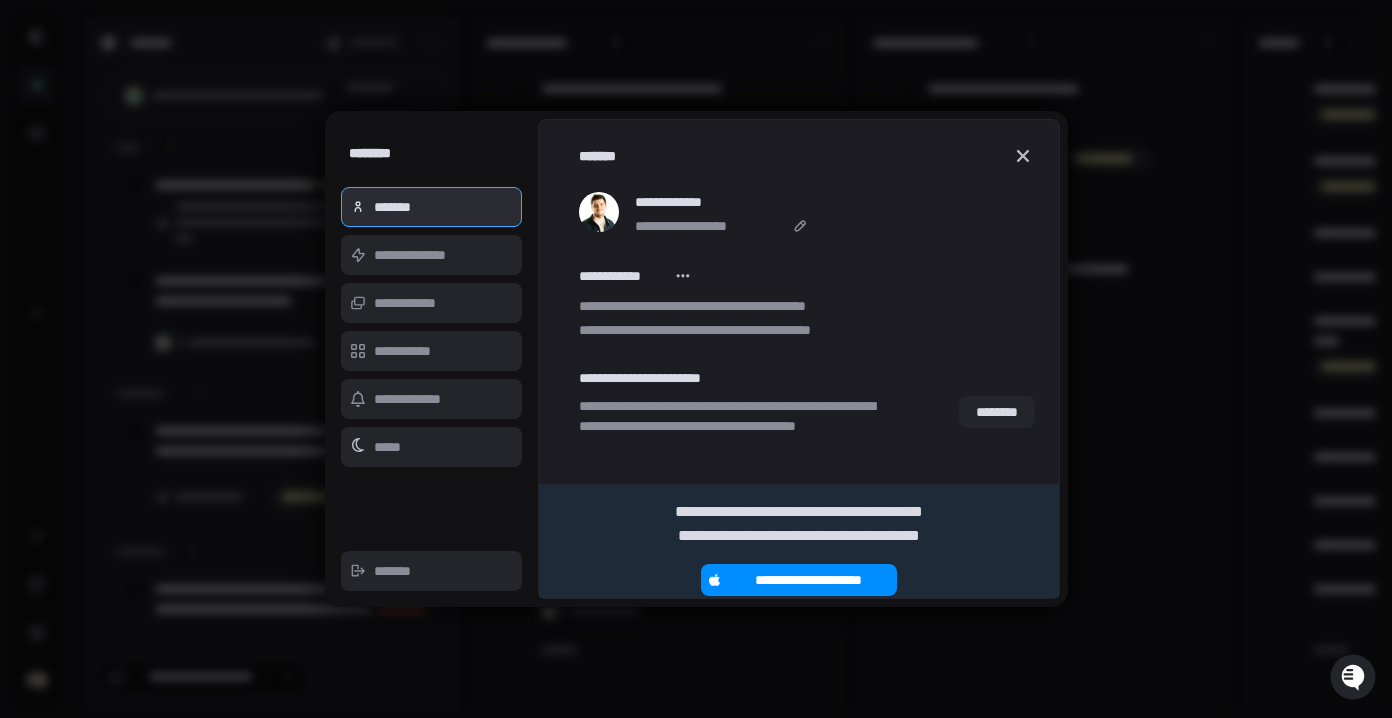 click at bounding box center (684, 276) 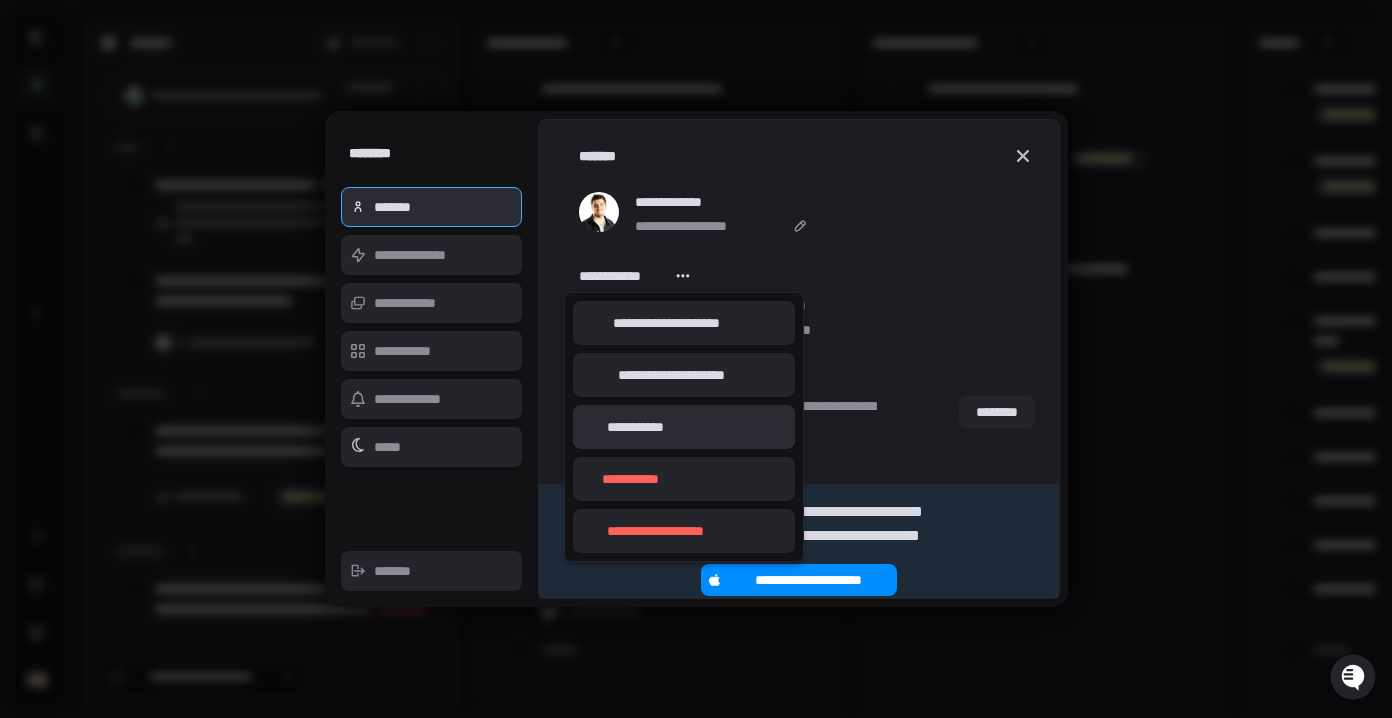 click on "**********" at bounding box center (684, 427) 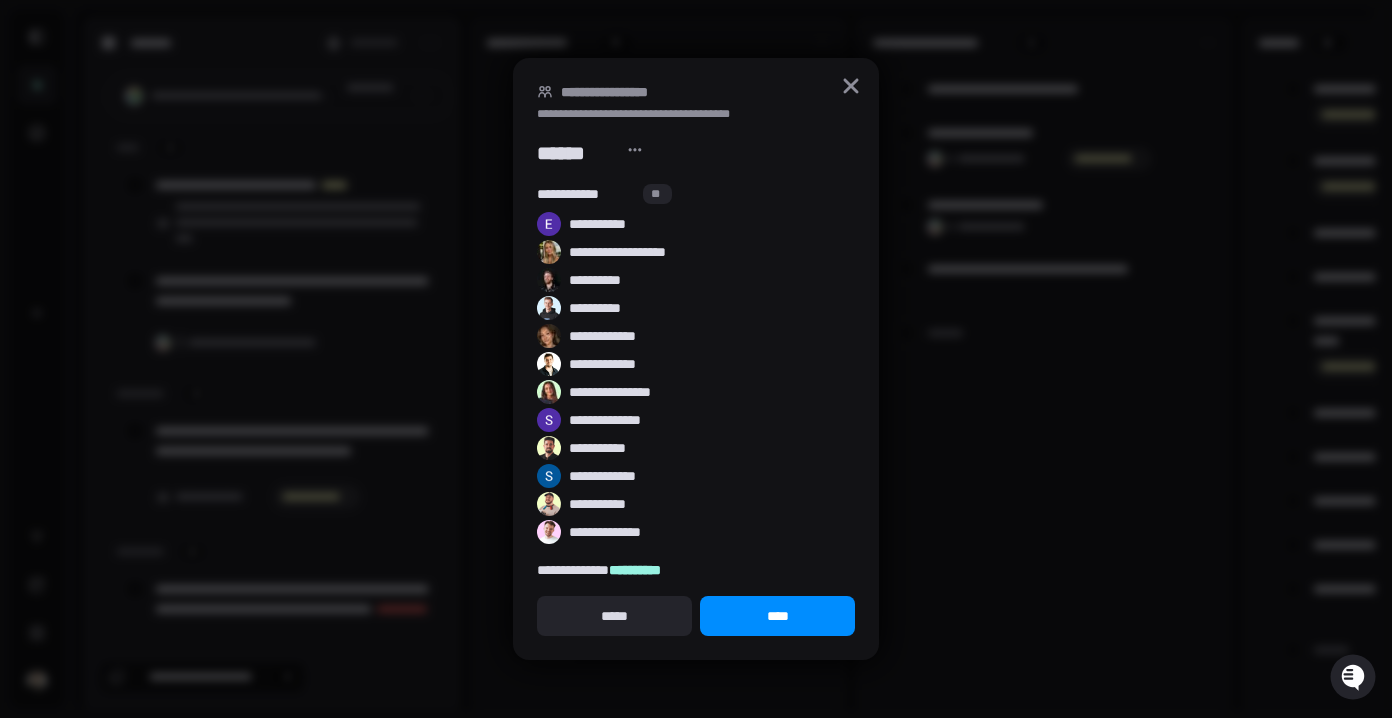 click on "****" at bounding box center [777, 616] 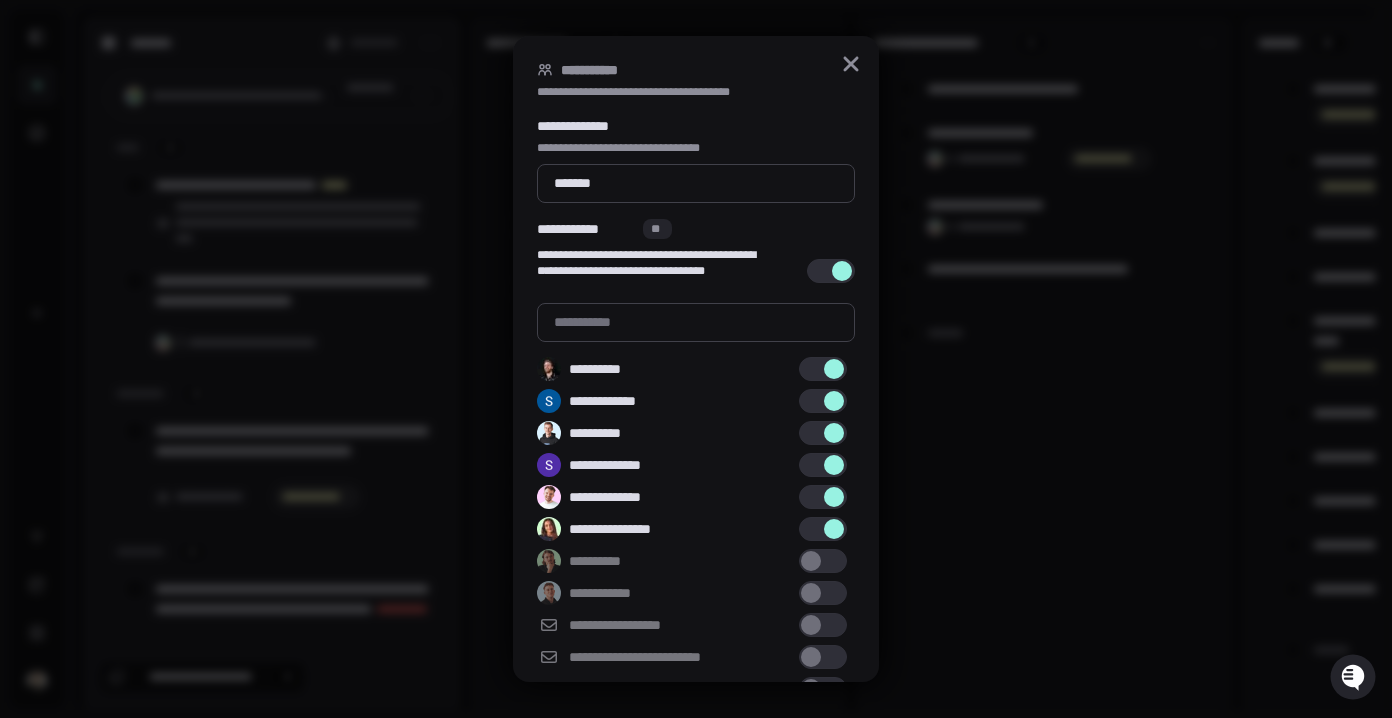 scroll, scrollTop: 666, scrollLeft: 0, axis: vertical 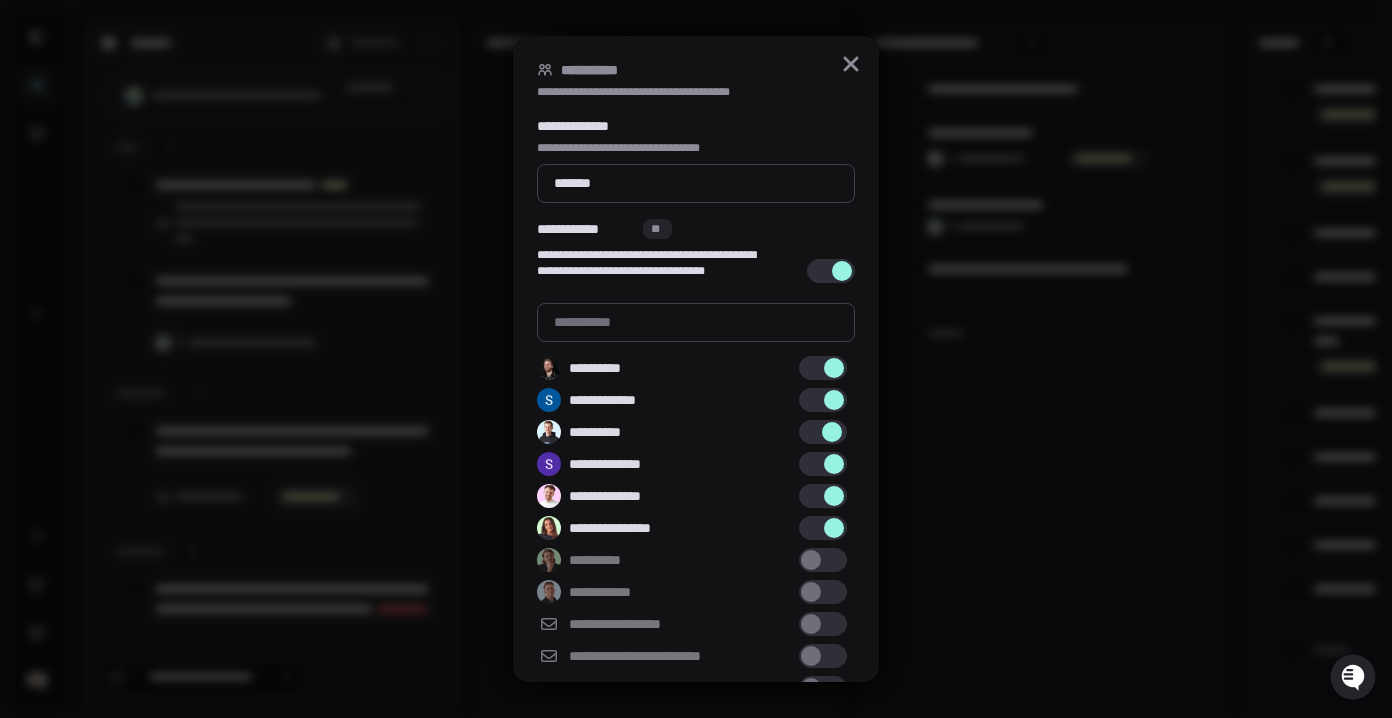 click at bounding box center (832, 432) 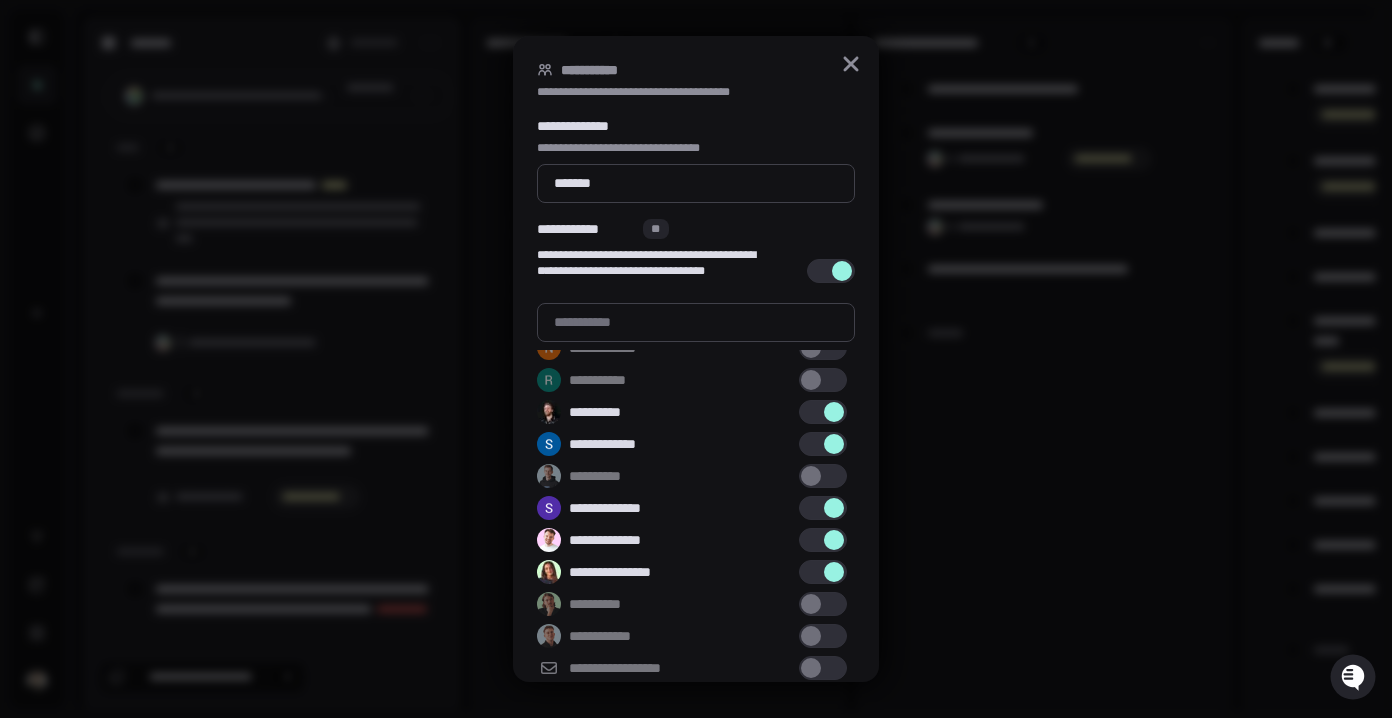 scroll, scrollTop: 619, scrollLeft: 0, axis: vertical 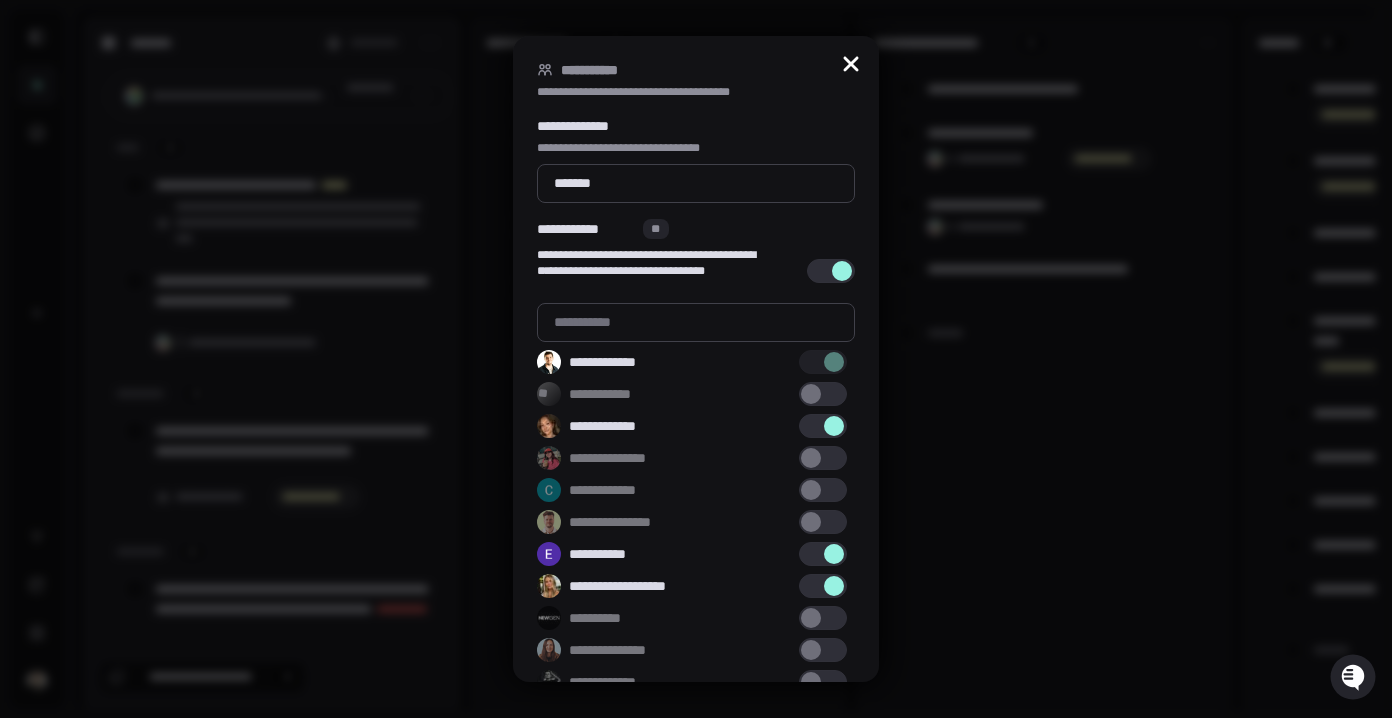 click 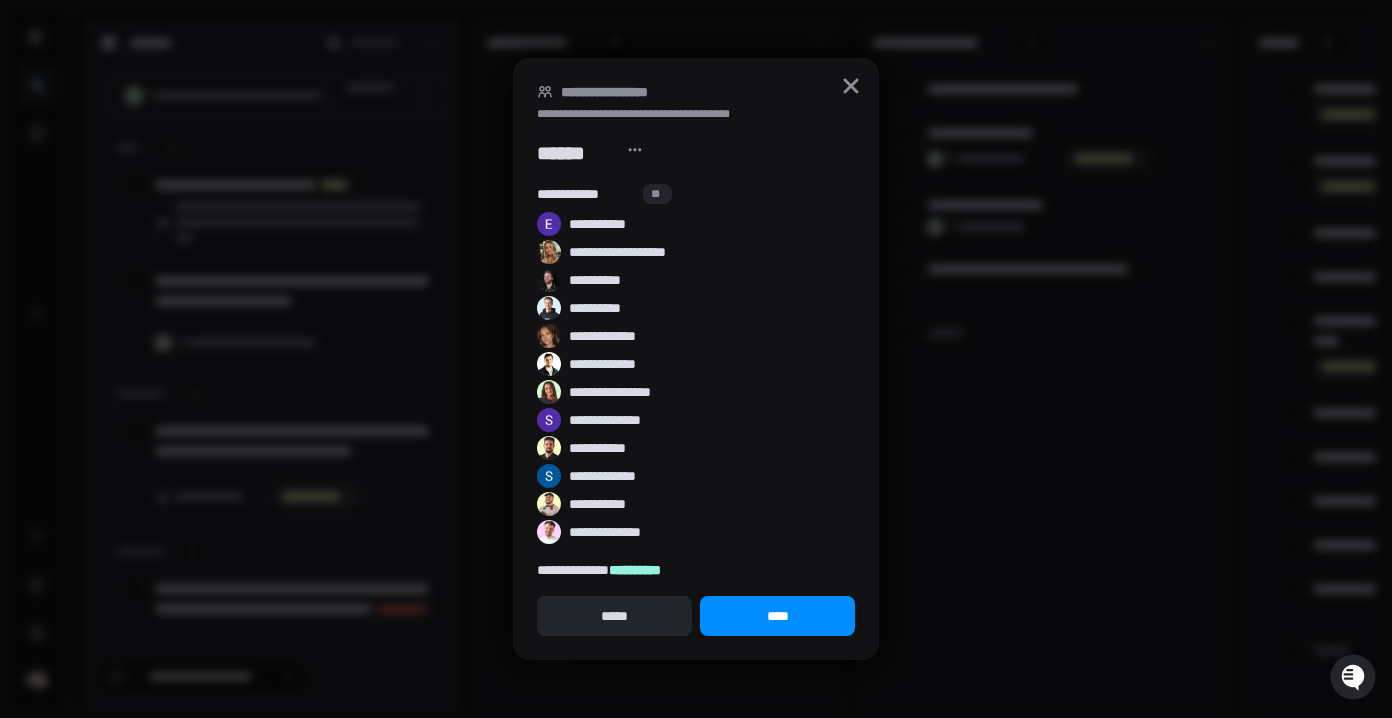 click on "**********" at bounding box center [696, 359] 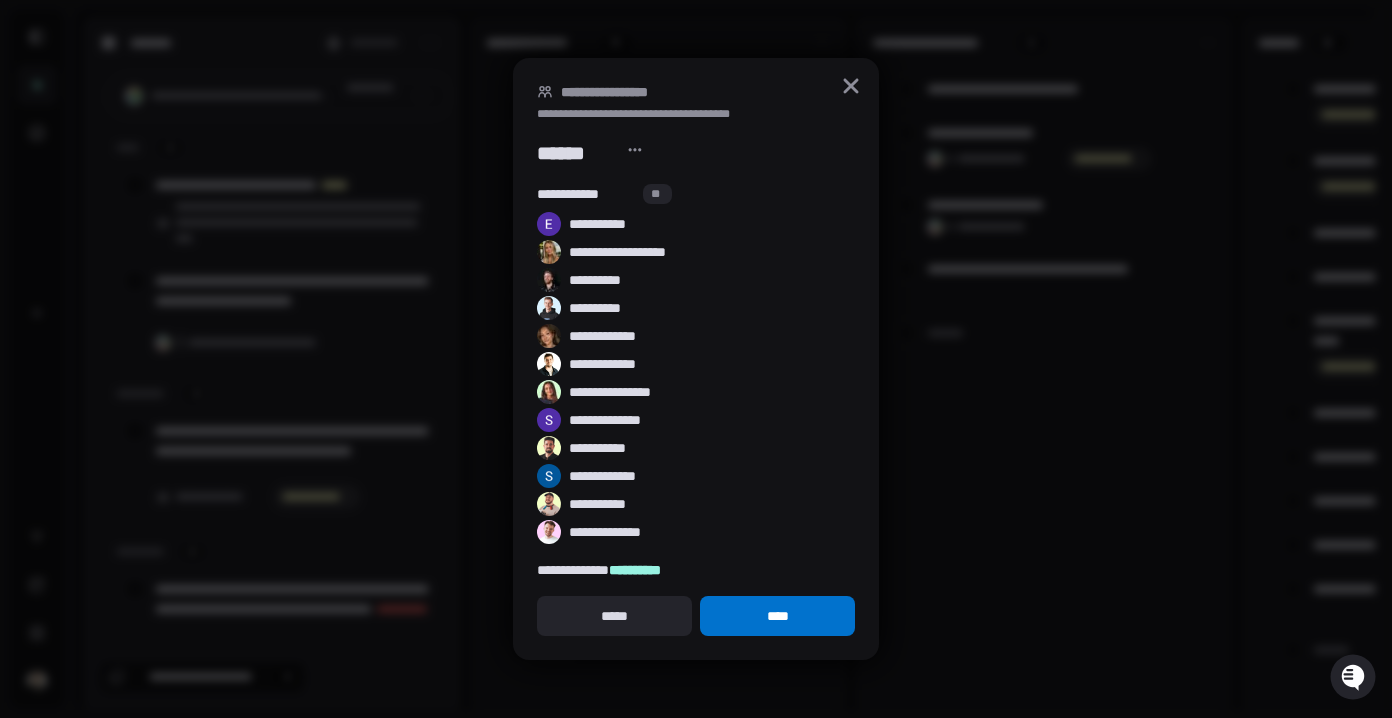 click on "****" at bounding box center (777, 616) 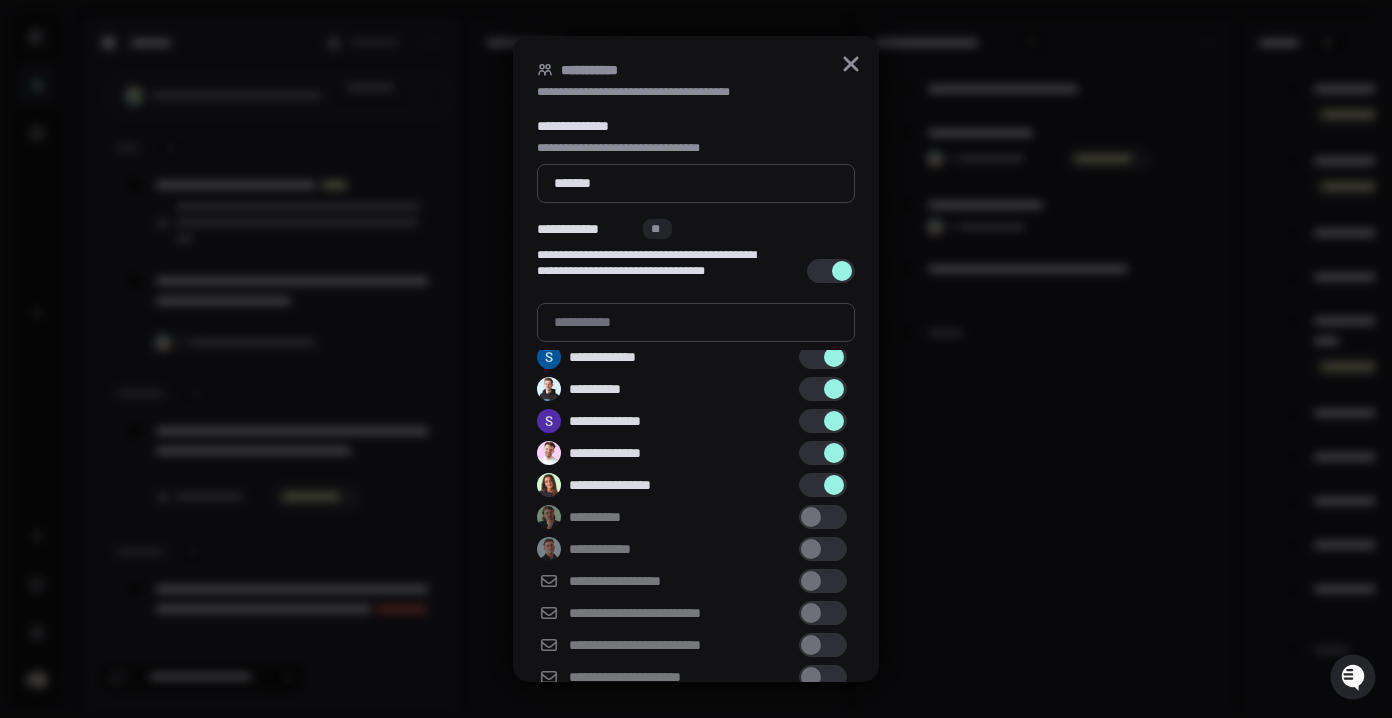 scroll, scrollTop: 716, scrollLeft: 0, axis: vertical 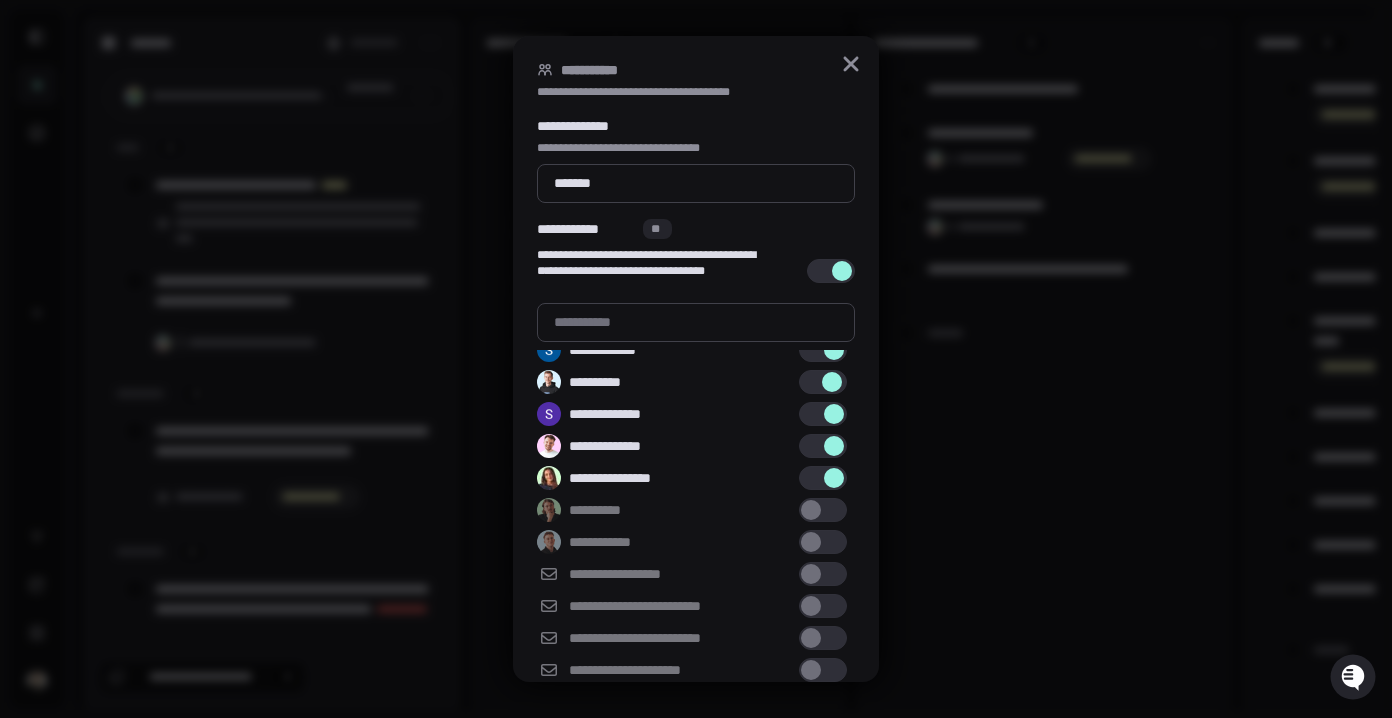 click at bounding box center (823, 382) 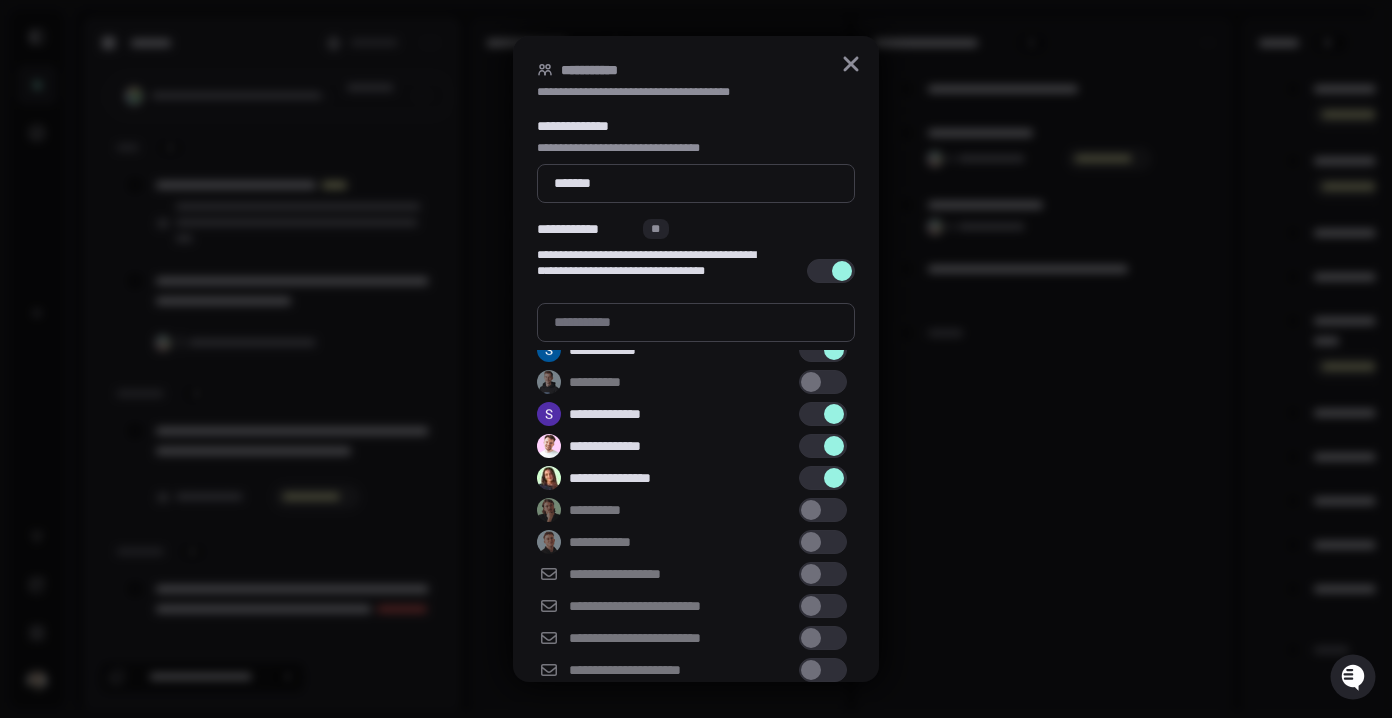 scroll, scrollTop: 134, scrollLeft: 0, axis: vertical 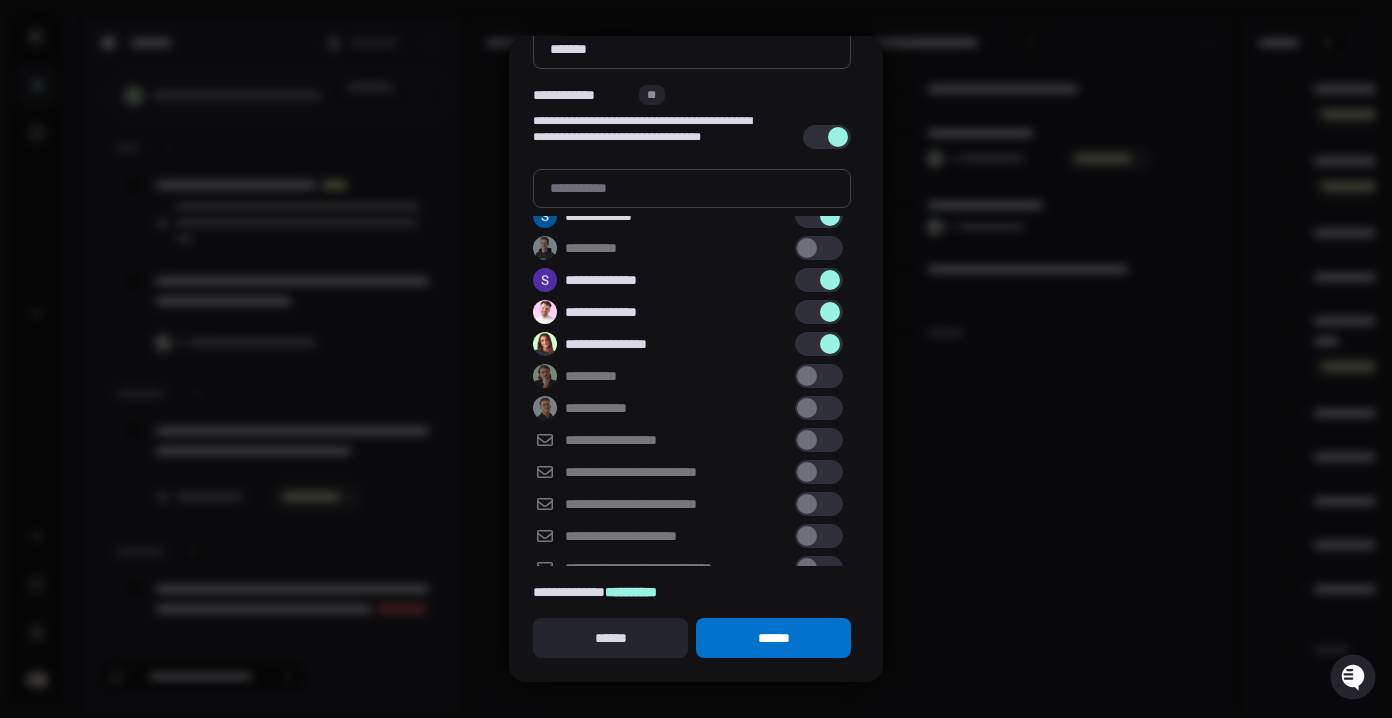 click on "******" at bounding box center [773, 638] 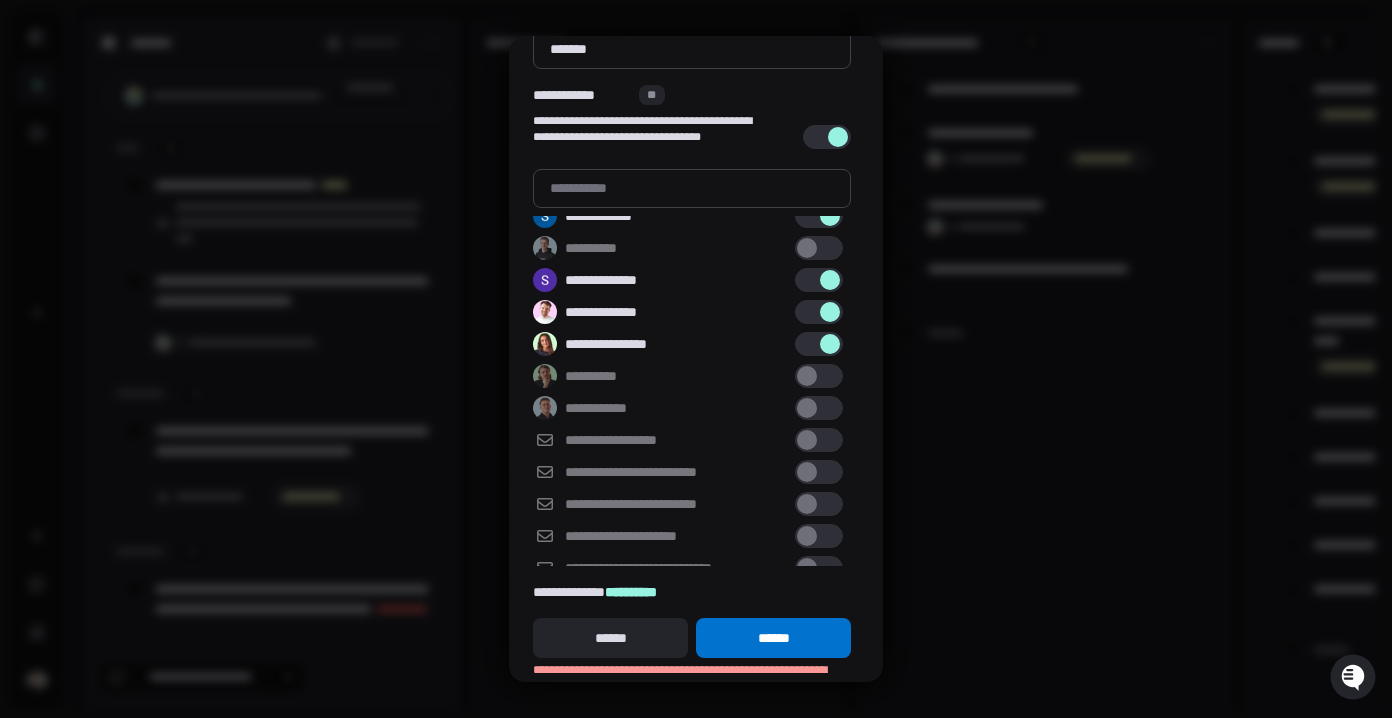 click on "******" at bounding box center (773, 638) 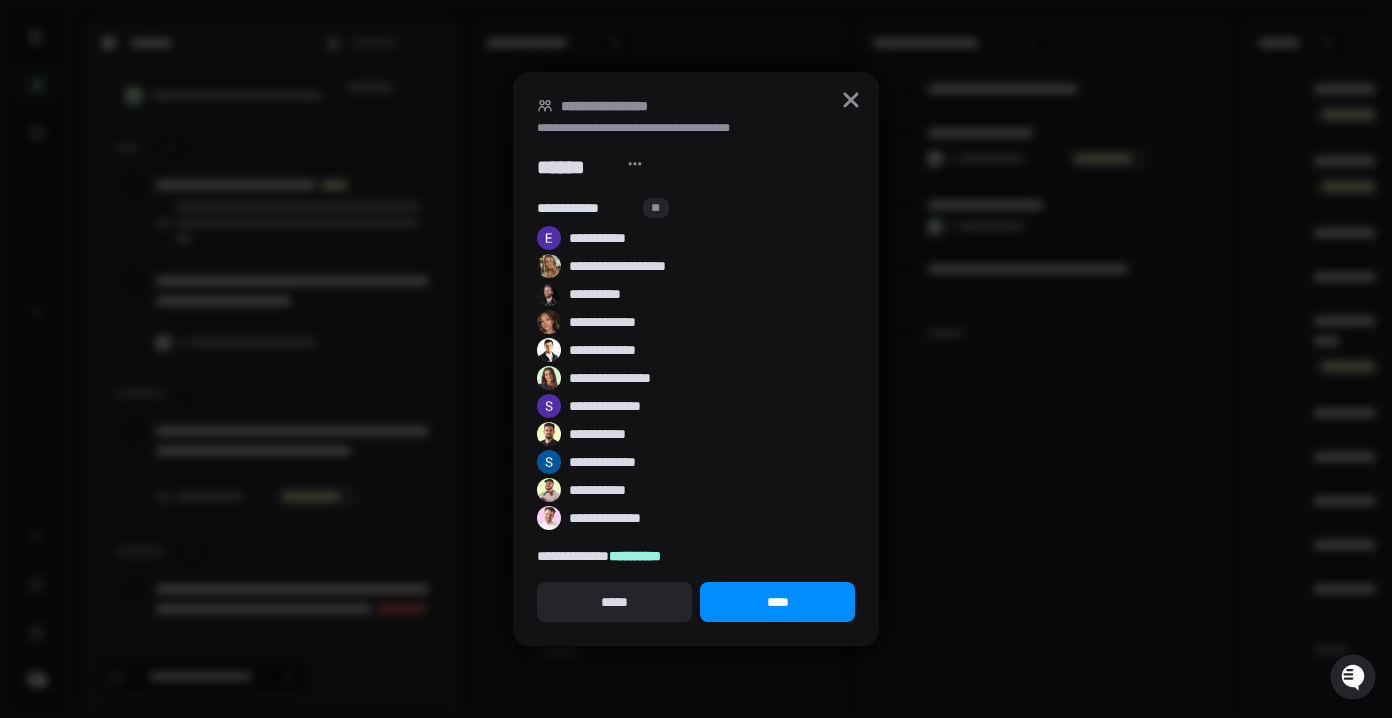 scroll, scrollTop: 0, scrollLeft: 0, axis: both 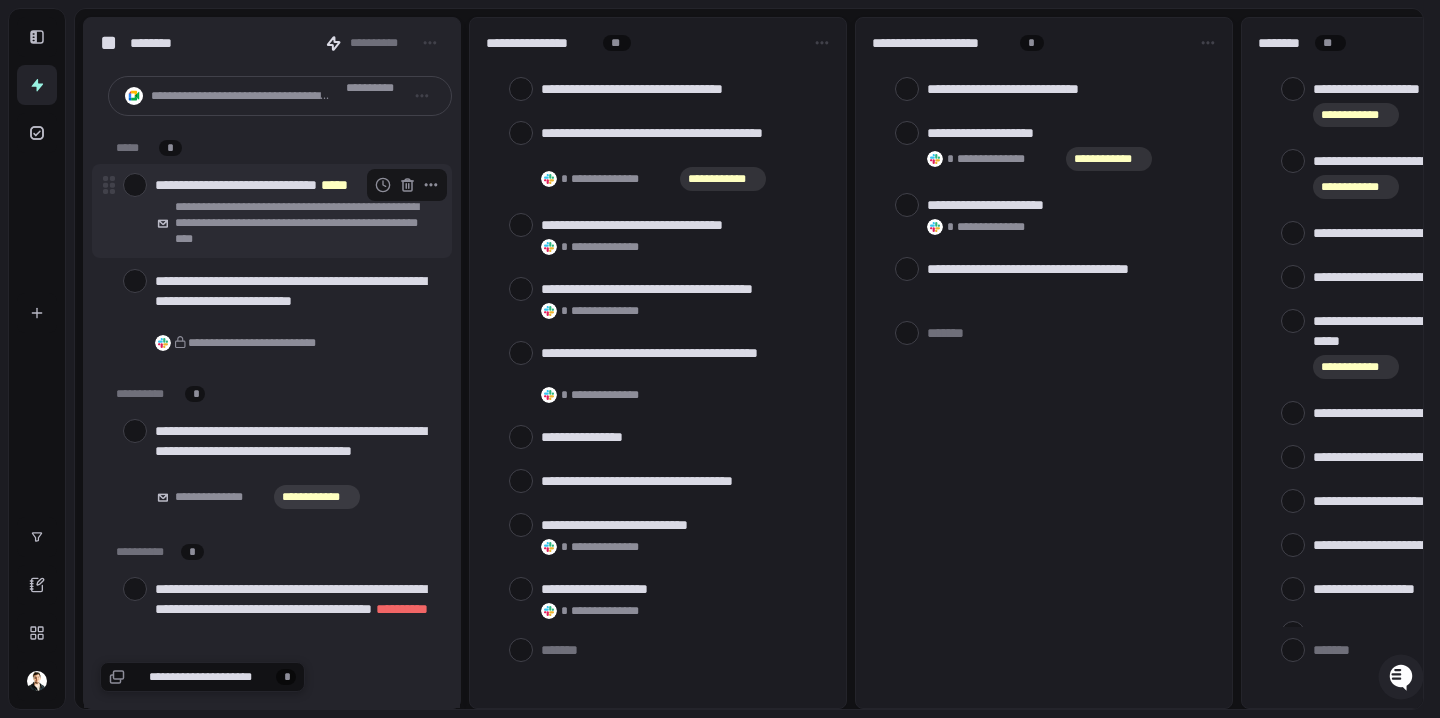 click at bounding box center [135, 185] 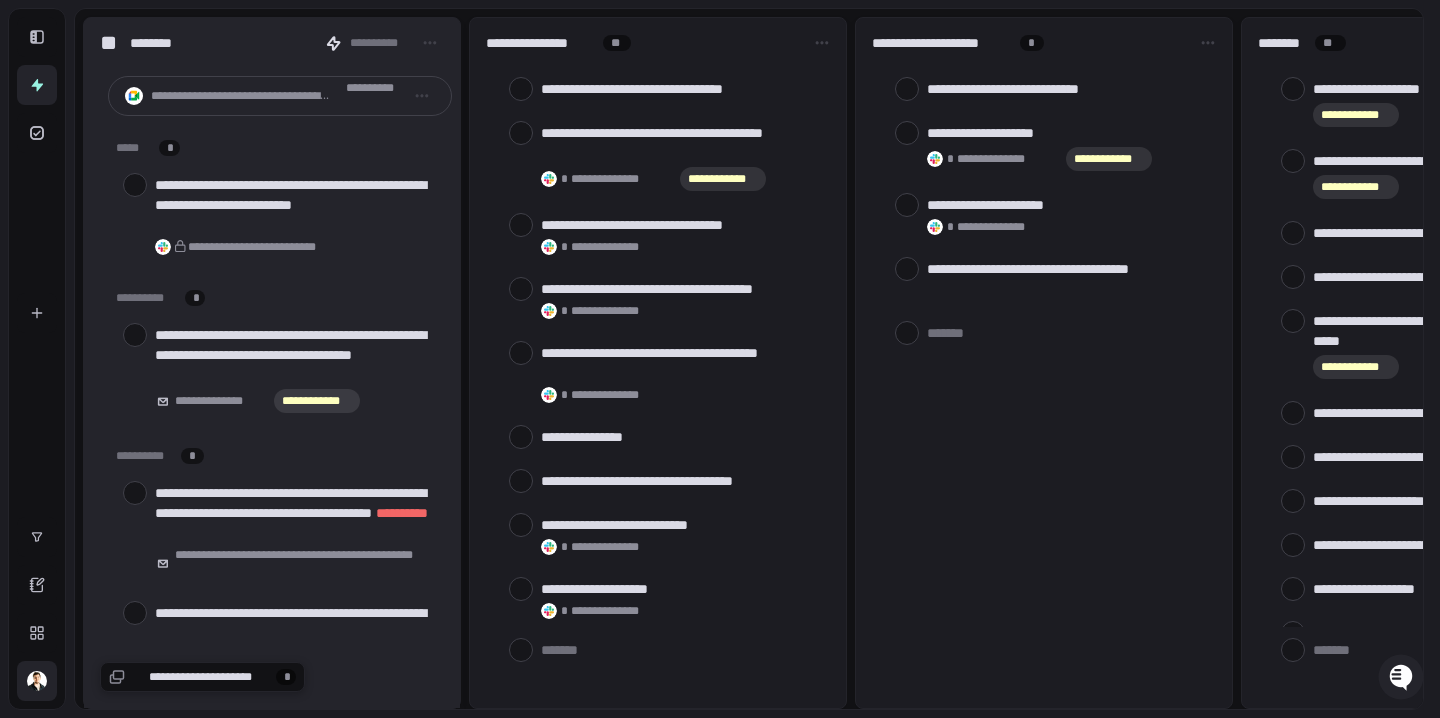 click at bounding box center (37, 681) 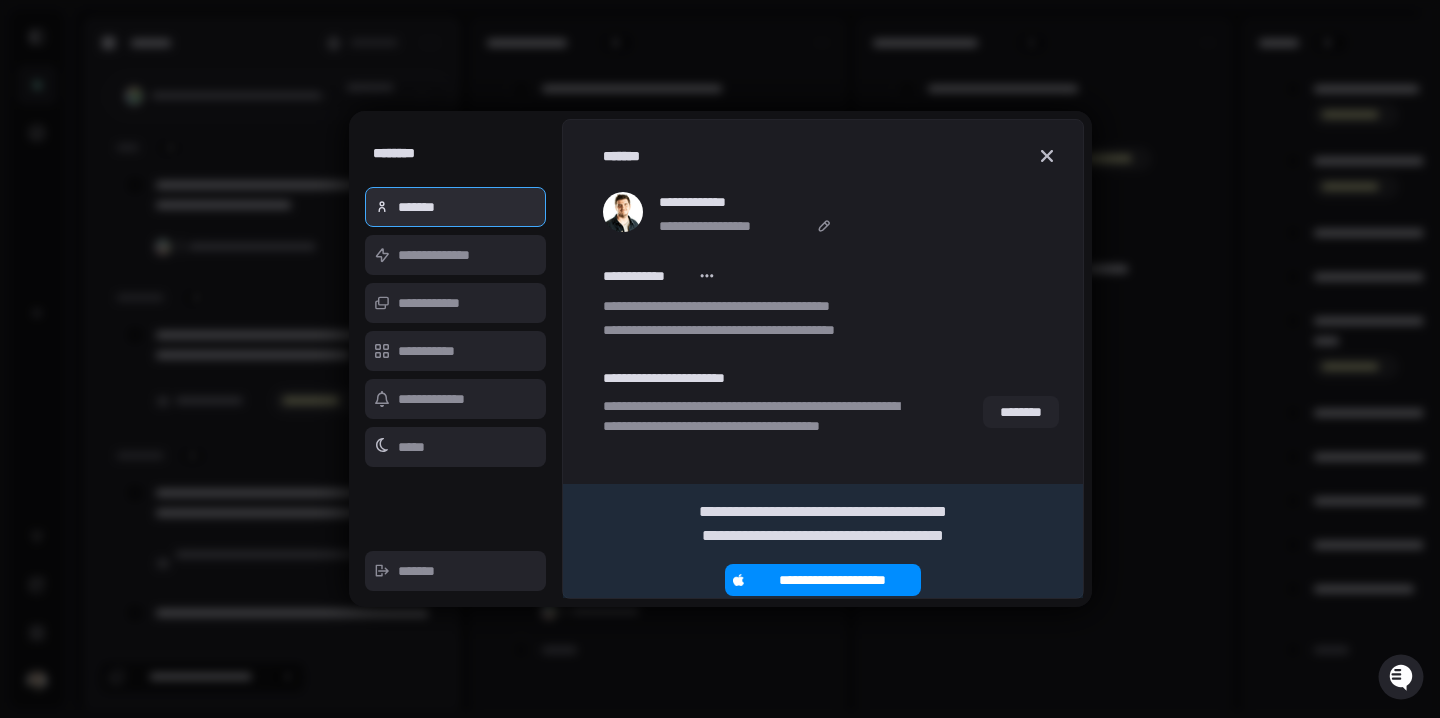 click 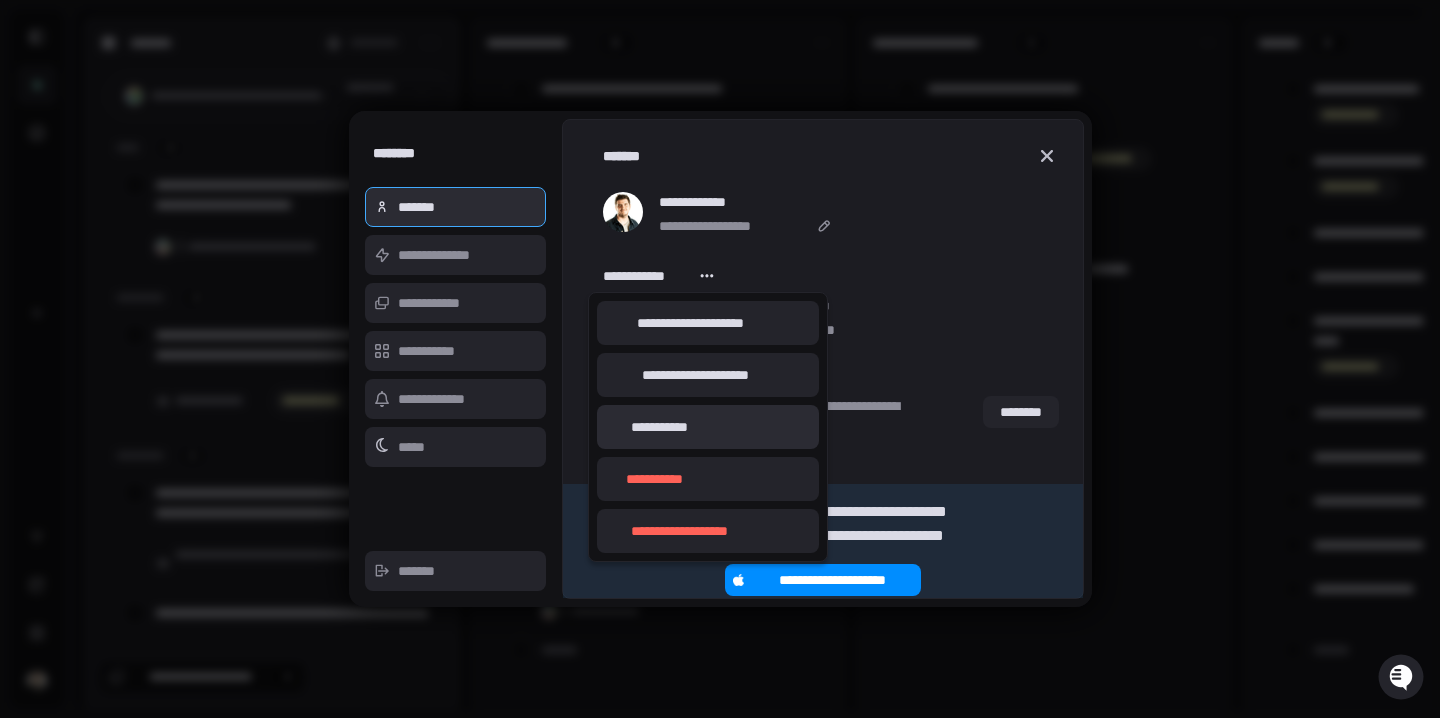 click on "**********" at bounding box center (660, 427) 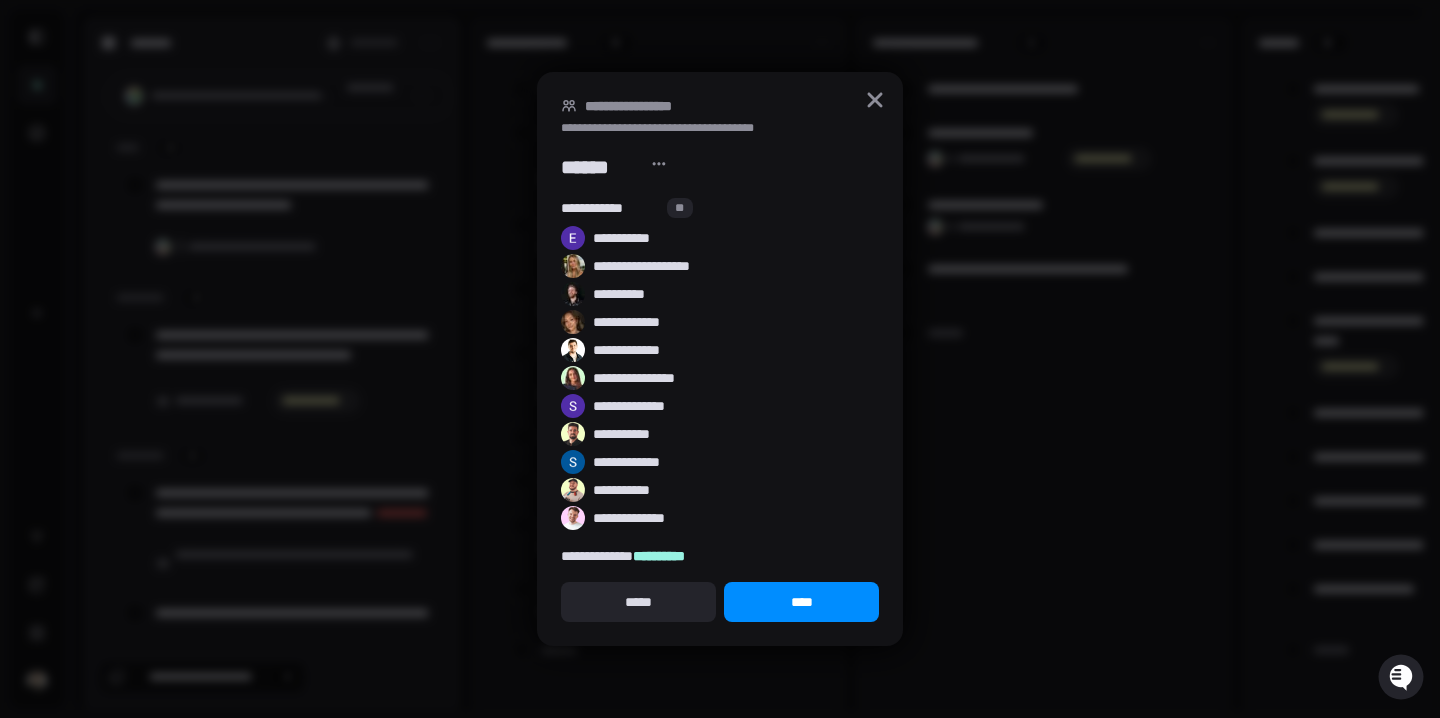 click on "****" at bounding box center (801, 602) 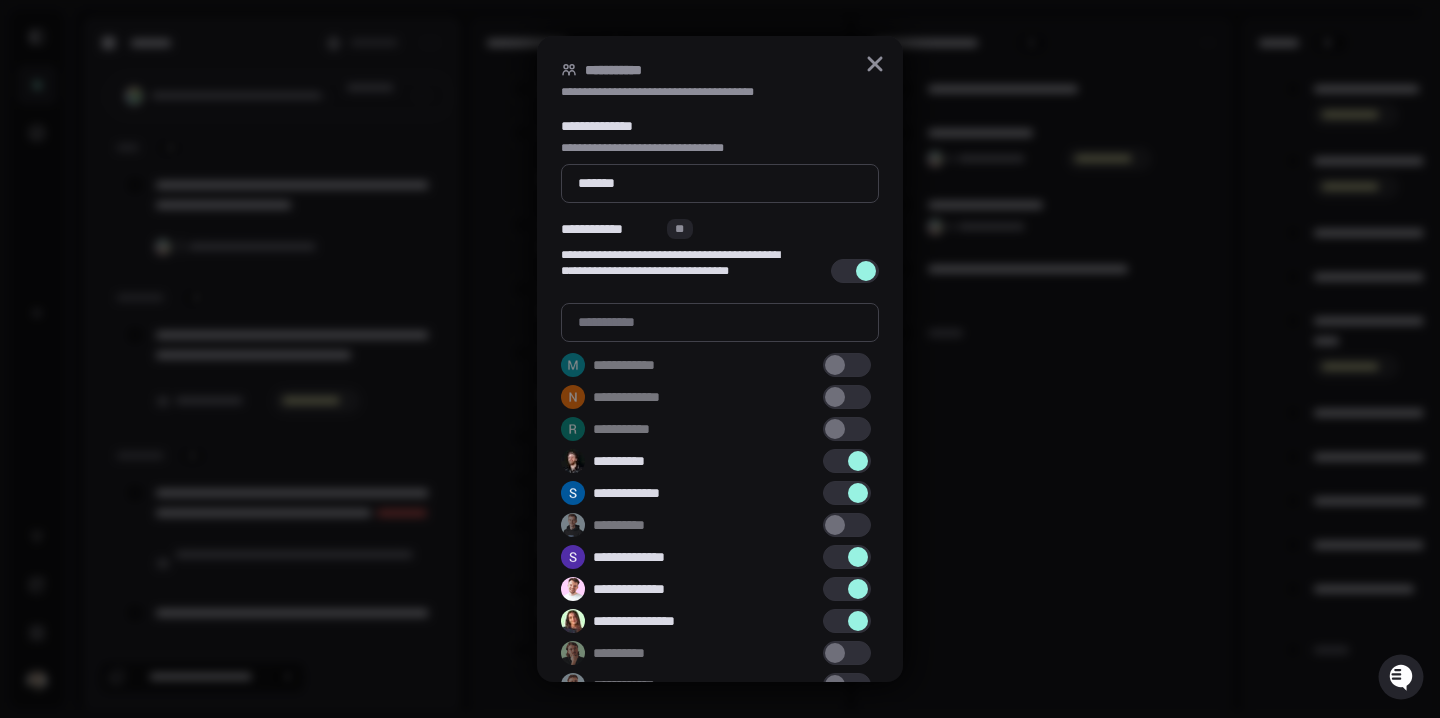 scroll, scrollTop: 575, scrollLeft: 0, axis: vertical 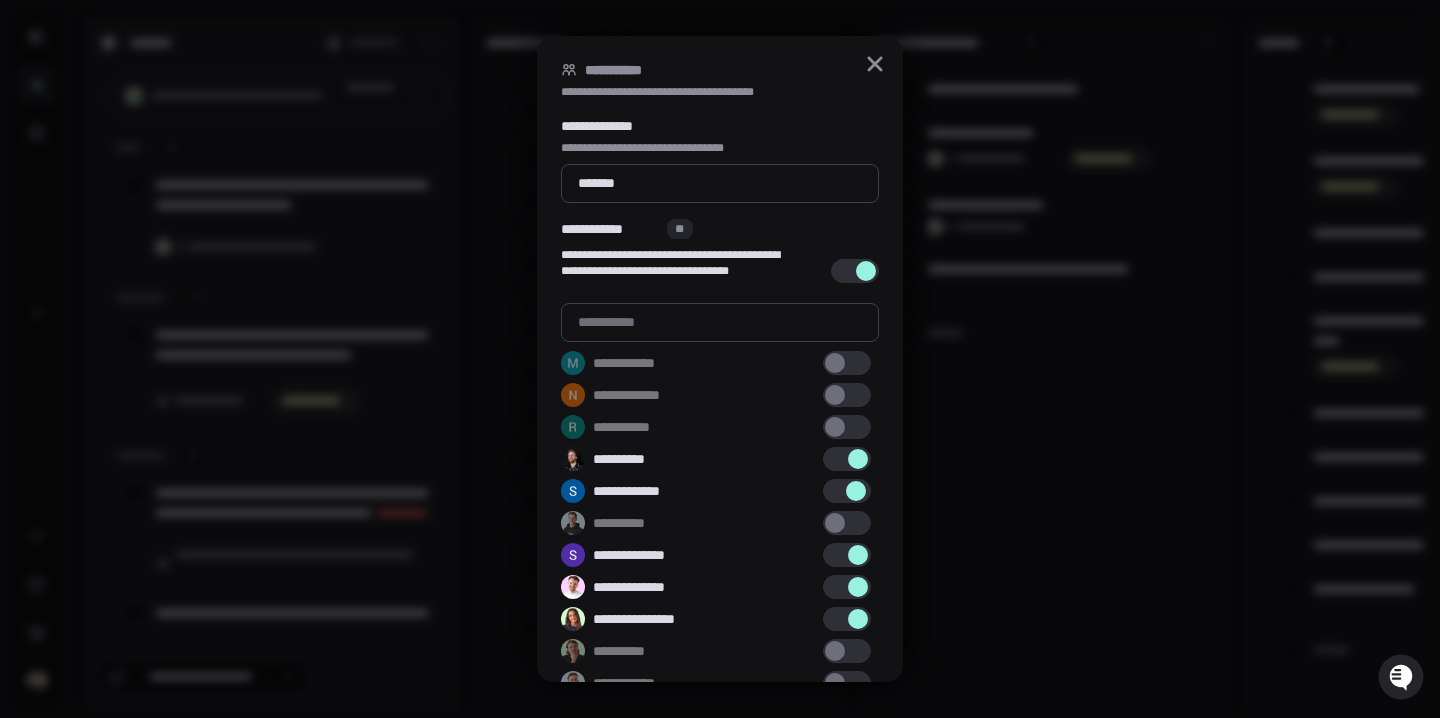 click at bounding box center [847, 491] 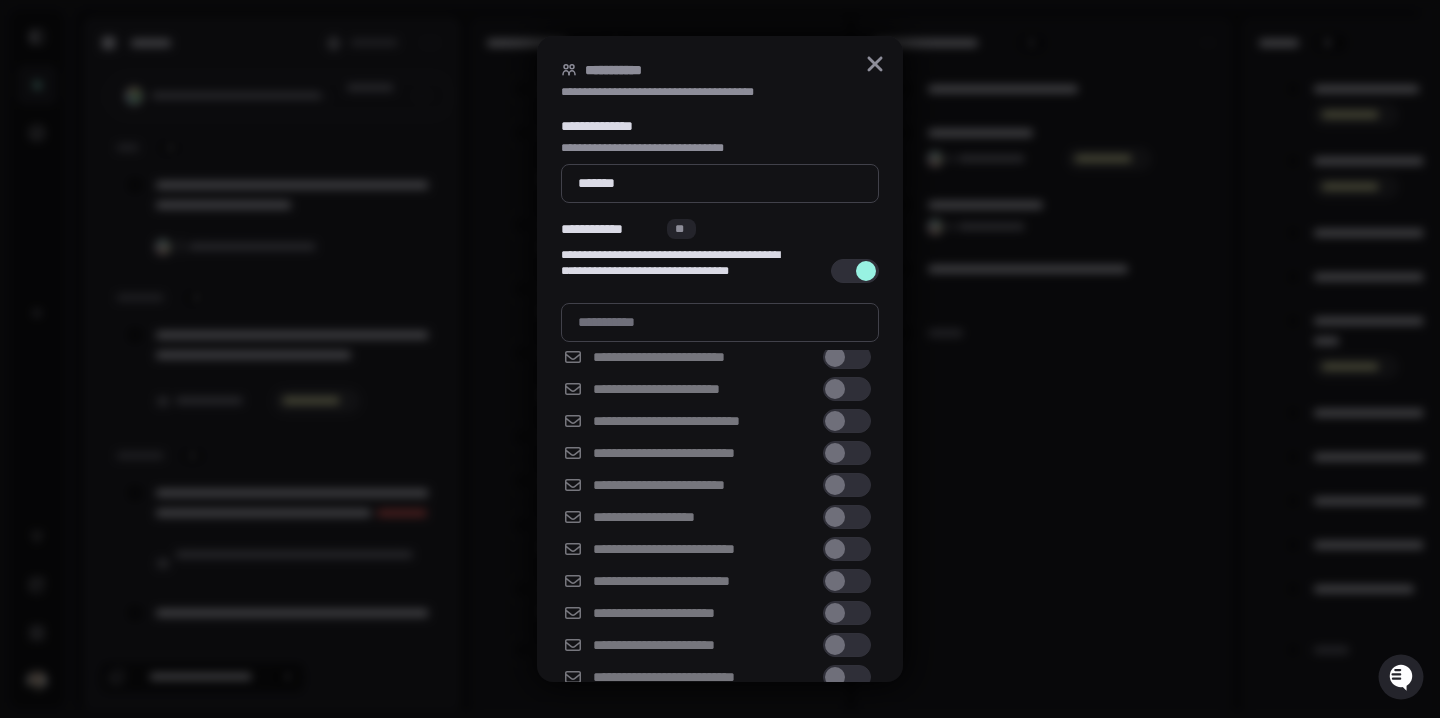 scroll, scrollTop: 4730, scrollLeft: 0, axis: vertical 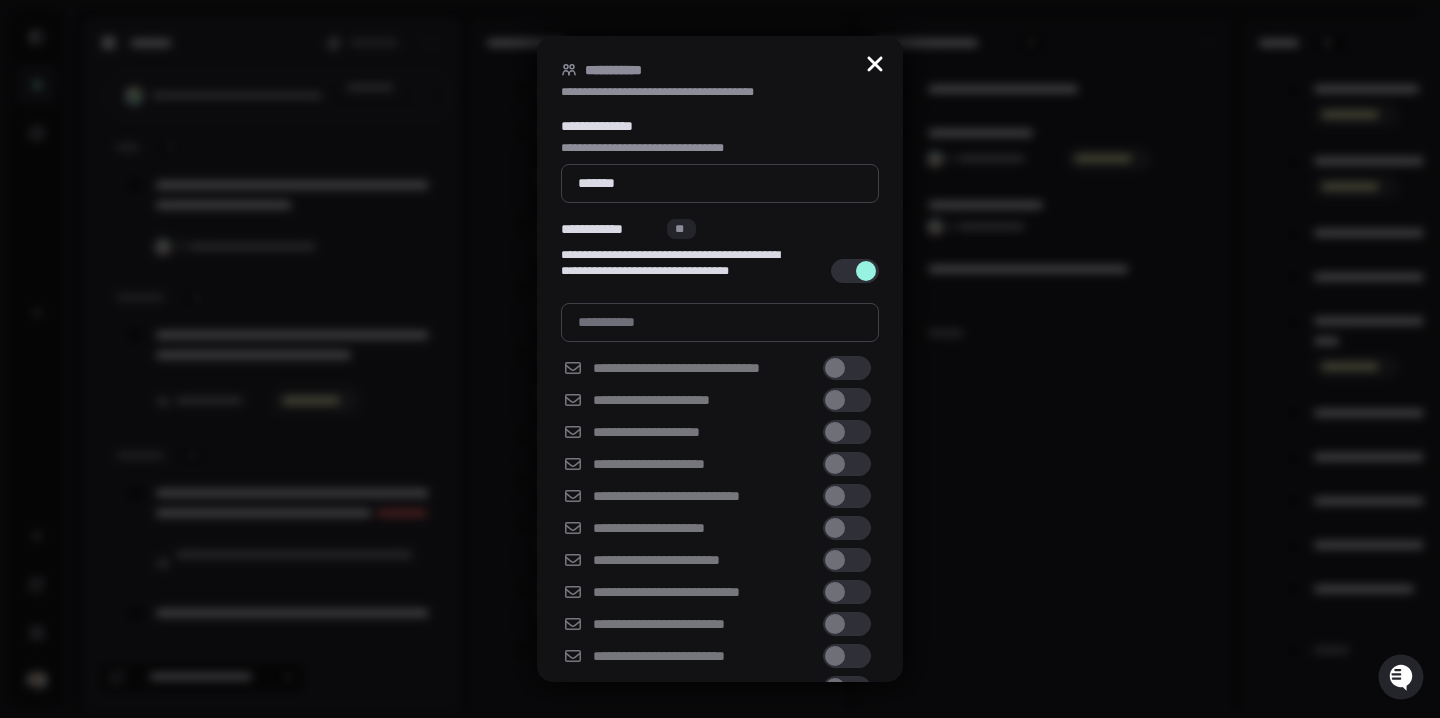click 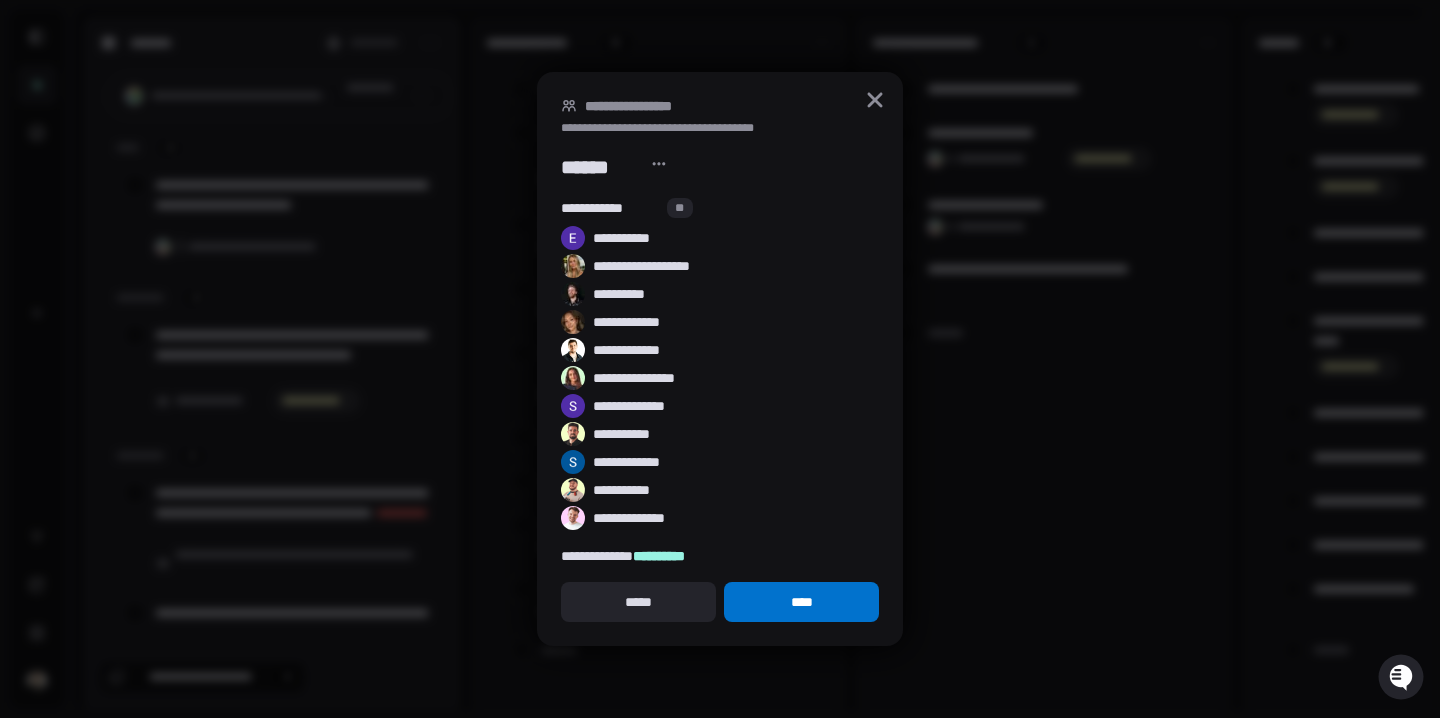 click on "****" at bounding box center [801, 602] 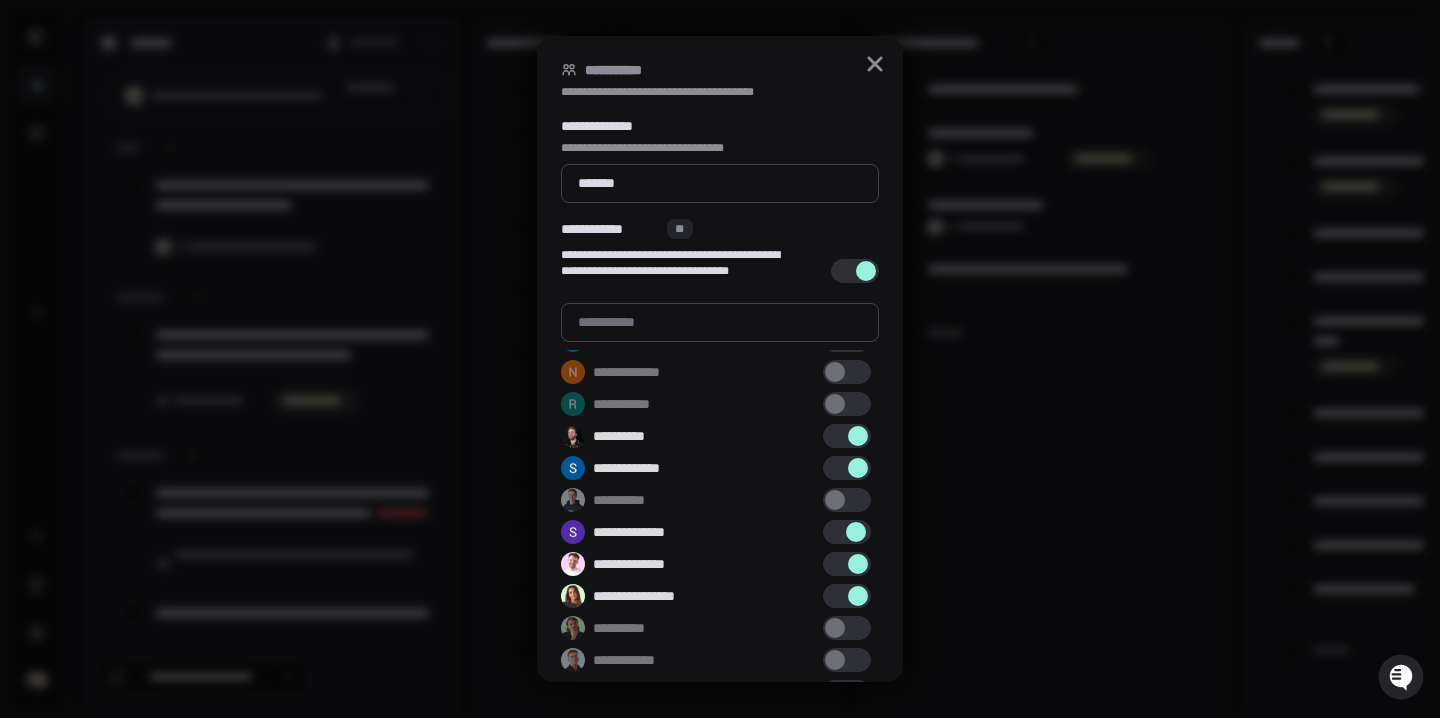 scroll, scrollTop: 600, scrollLeft: 0, axis: vertical 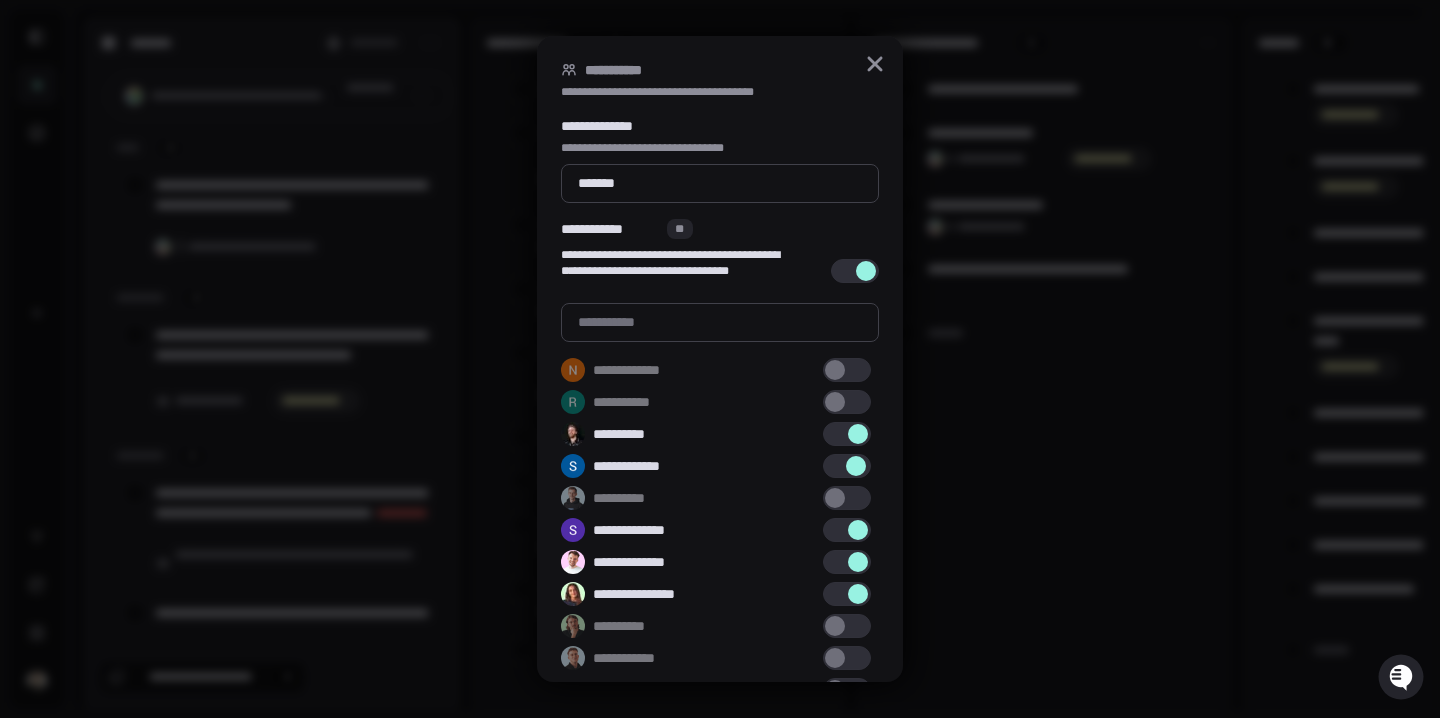 click at bounding box center [856, 466] 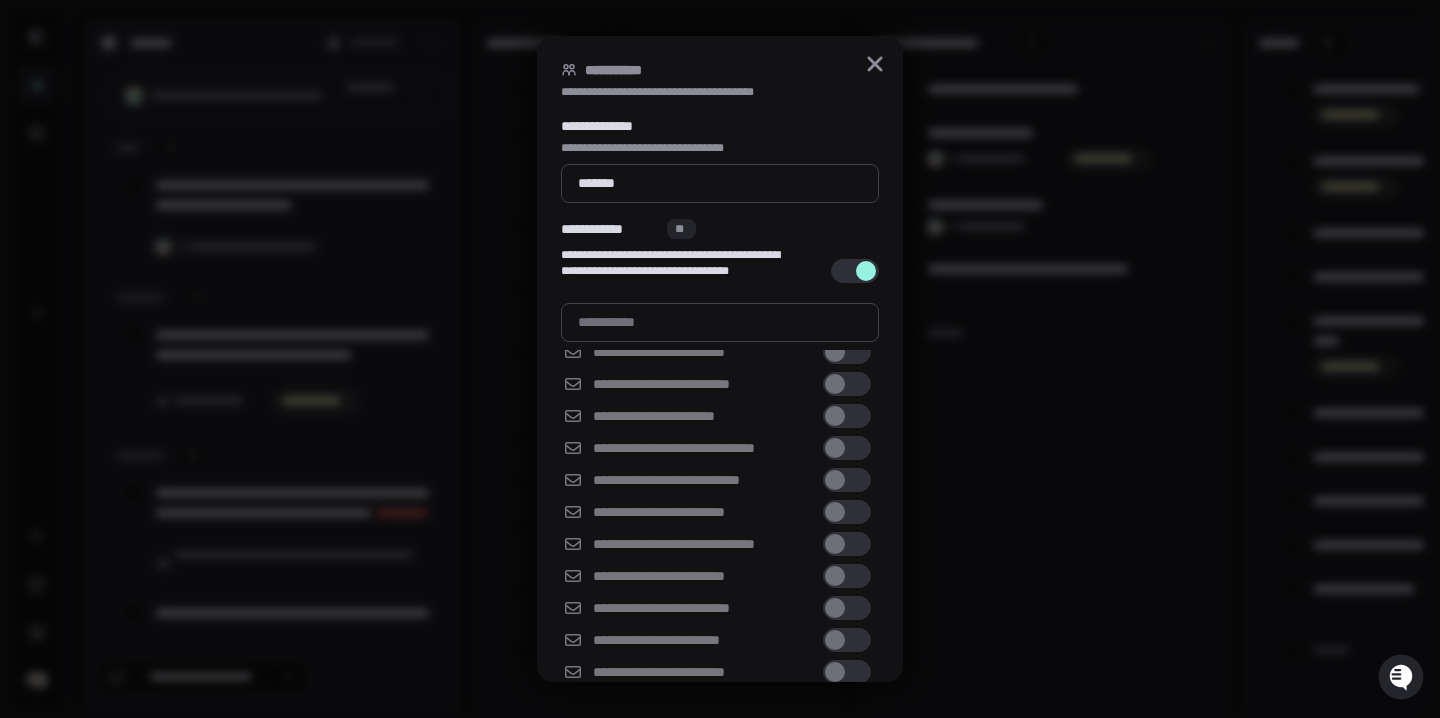 scroll, scrollTop: 4730, scrollLeft: 0, axis: vertical 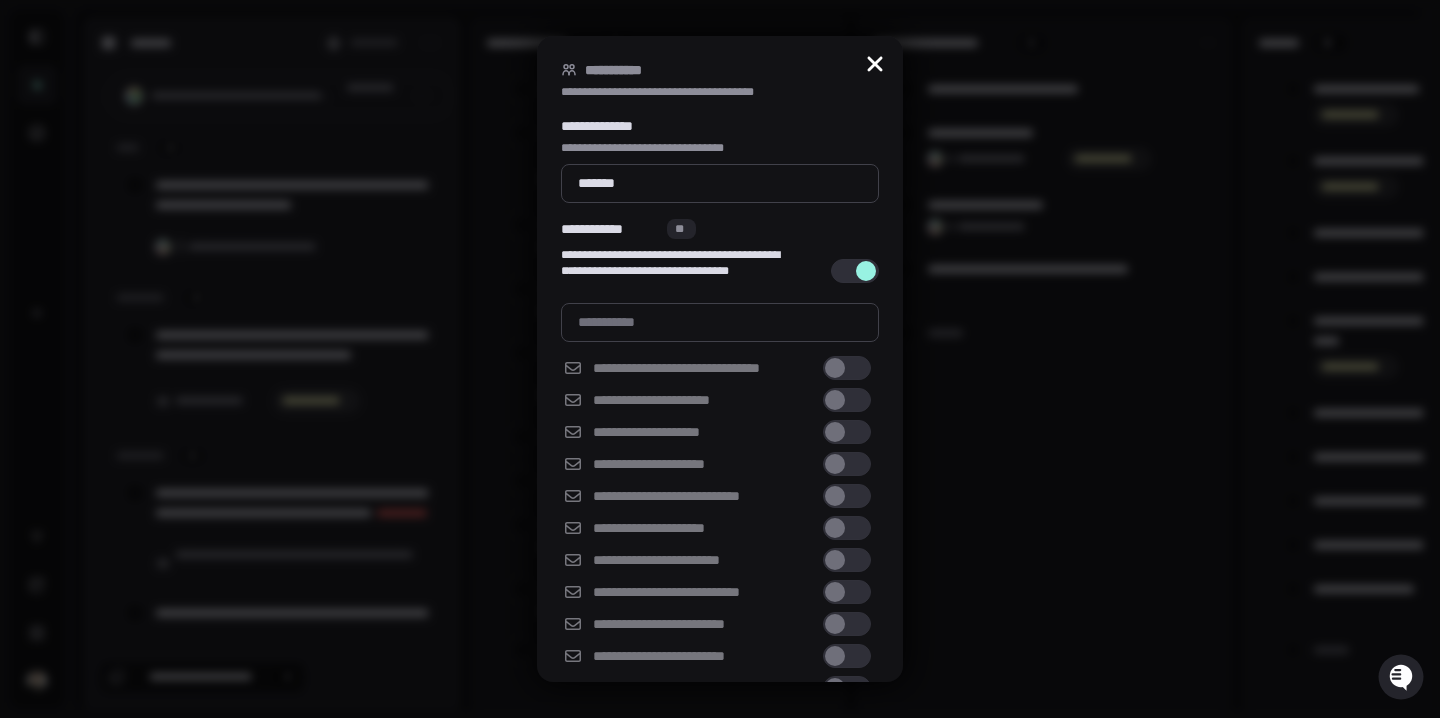 click 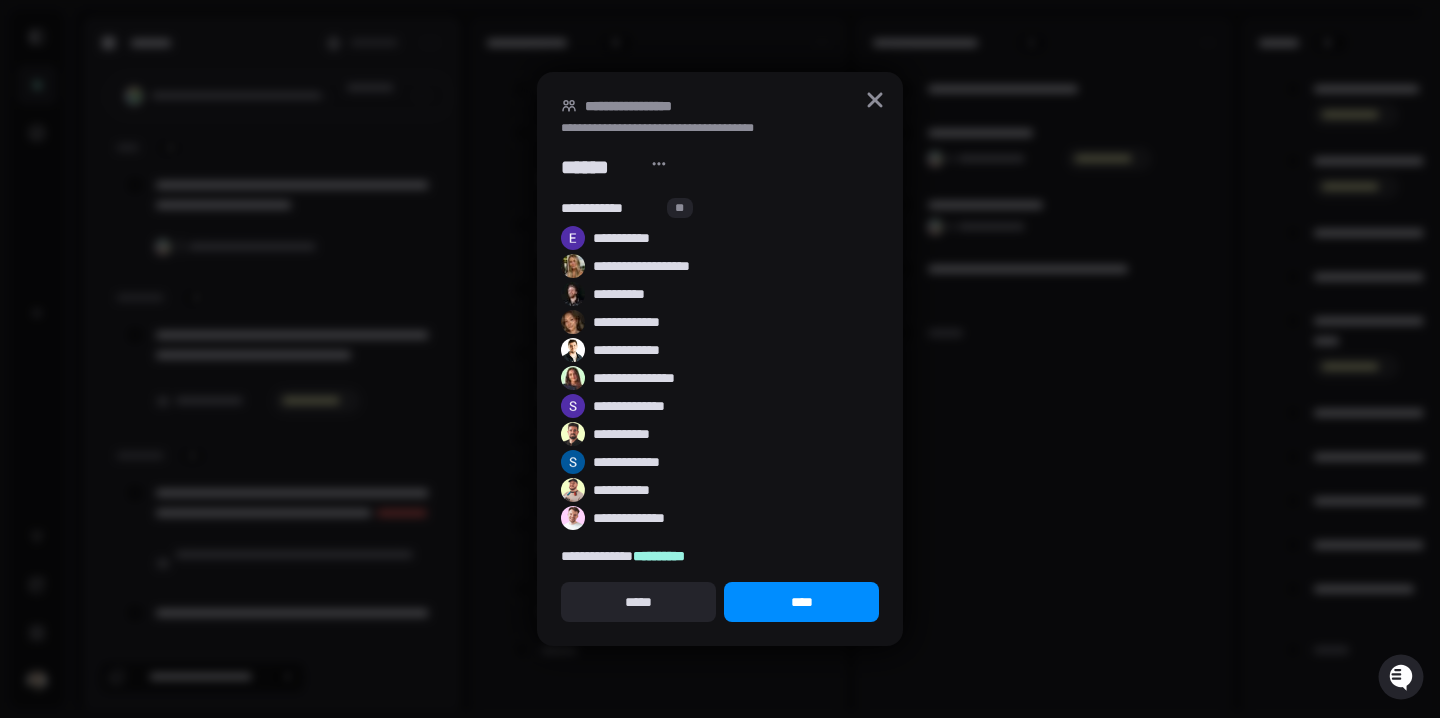 click at bounding box center [720, 359] 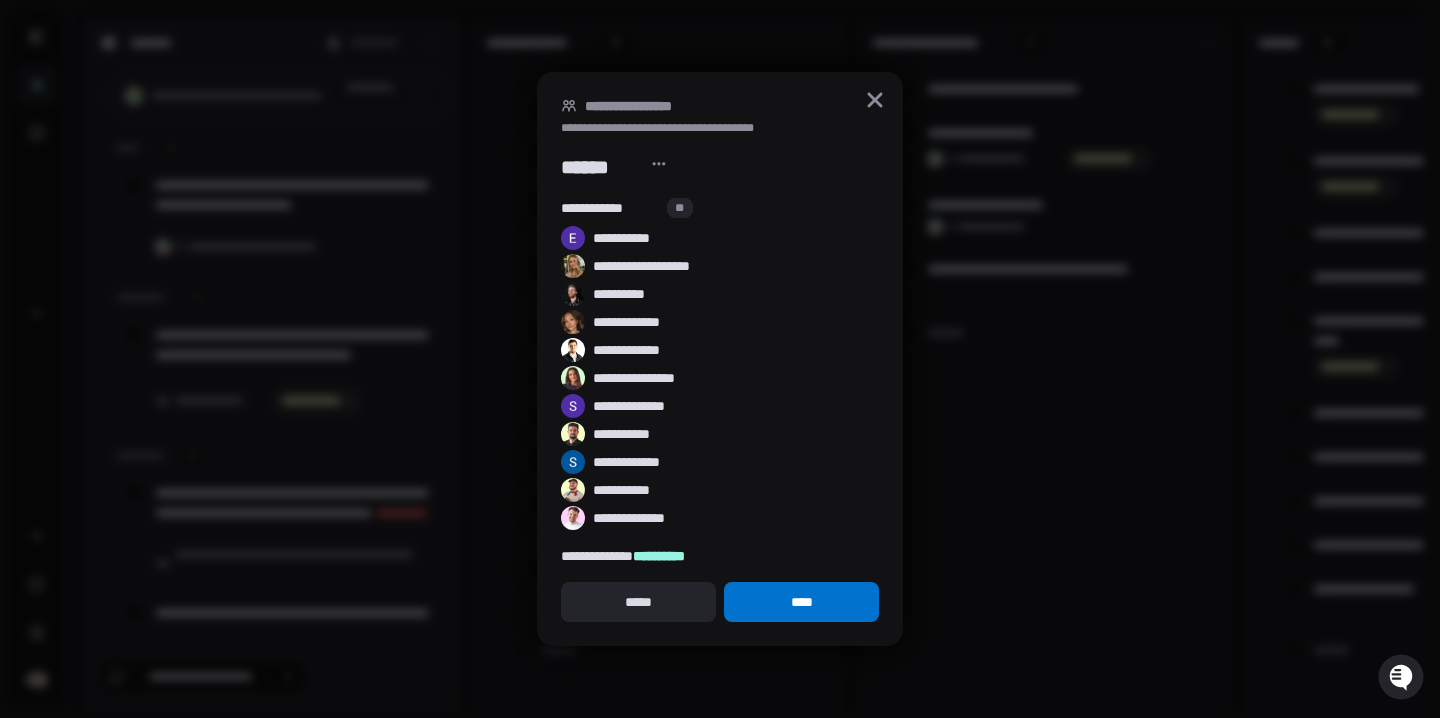 click on "****" at bounding box center [801, 602] 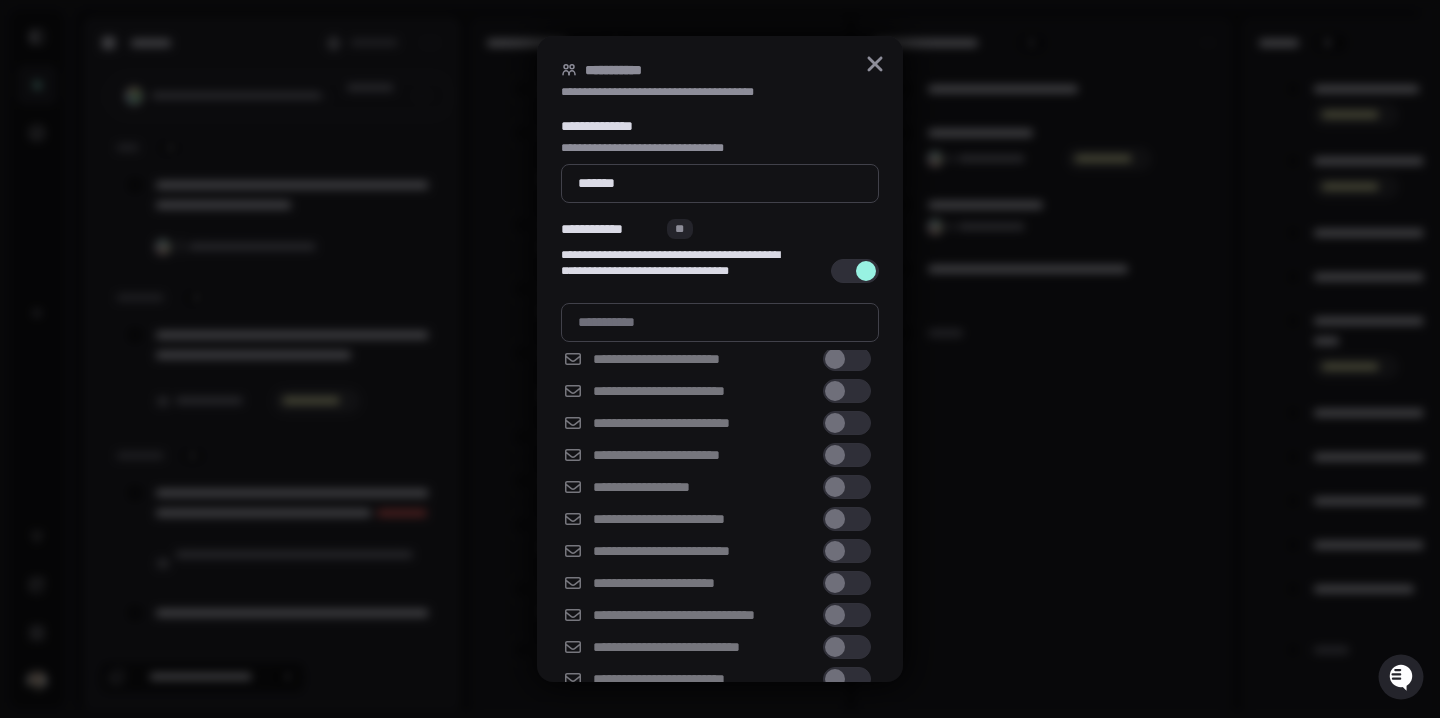 scroll, scrollTop: 4730, scrollLeft: 0, axis: vertical 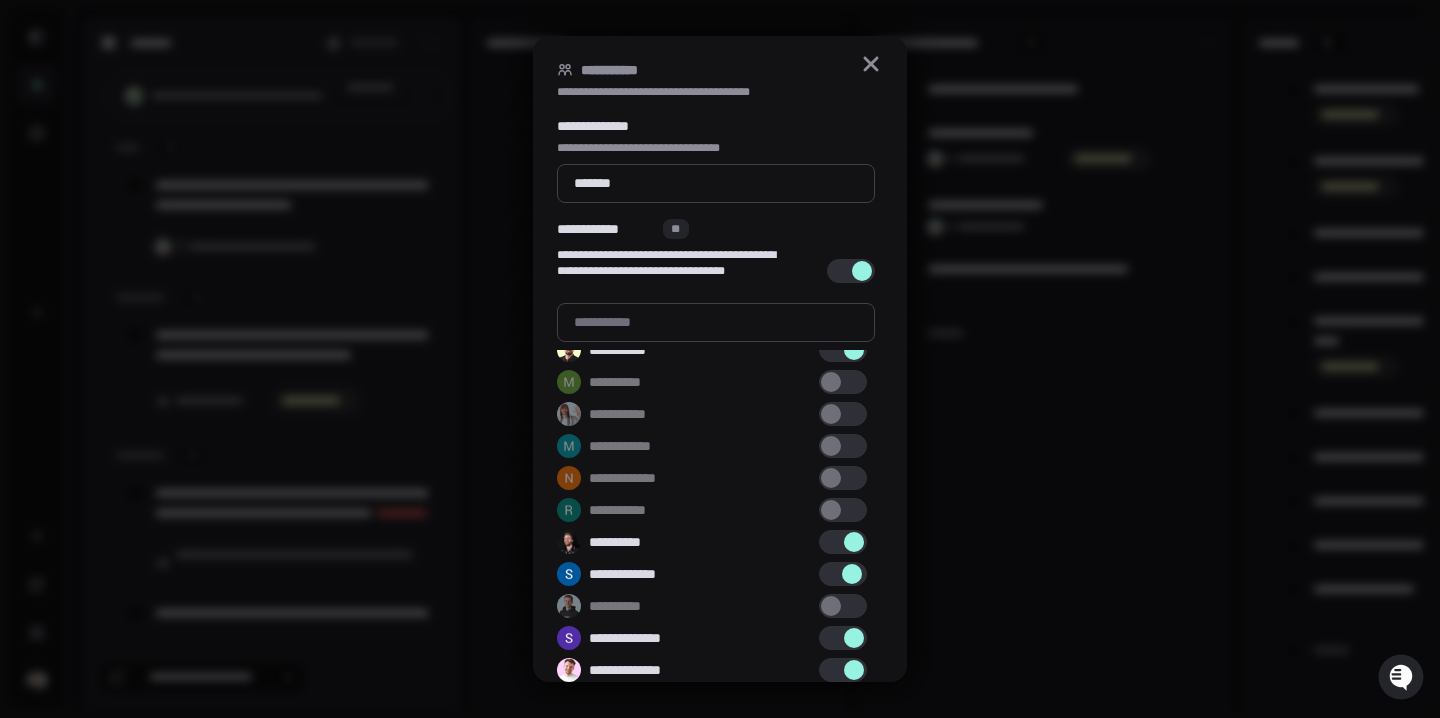 click at bounding box center (852, 574) 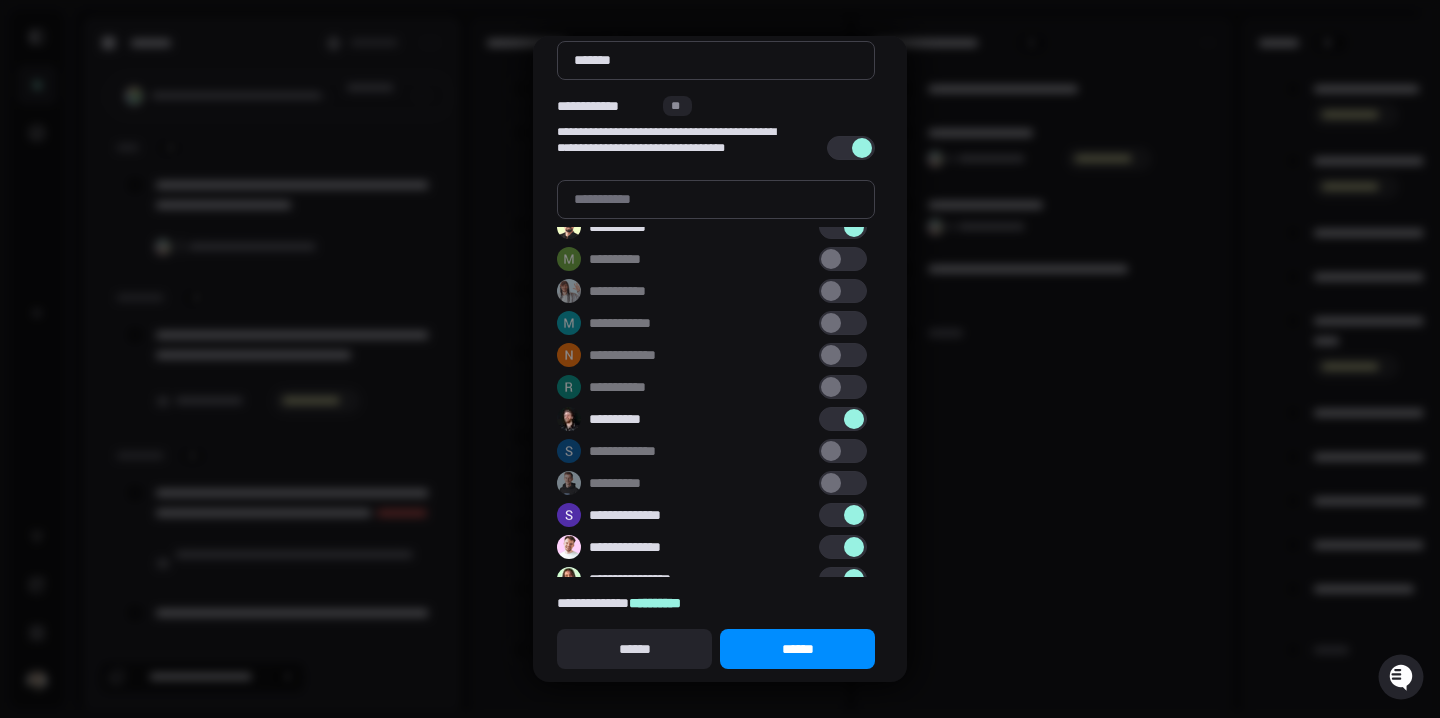 scroll, scrollTop: 134, scrollLeft: 0, axis: vertical 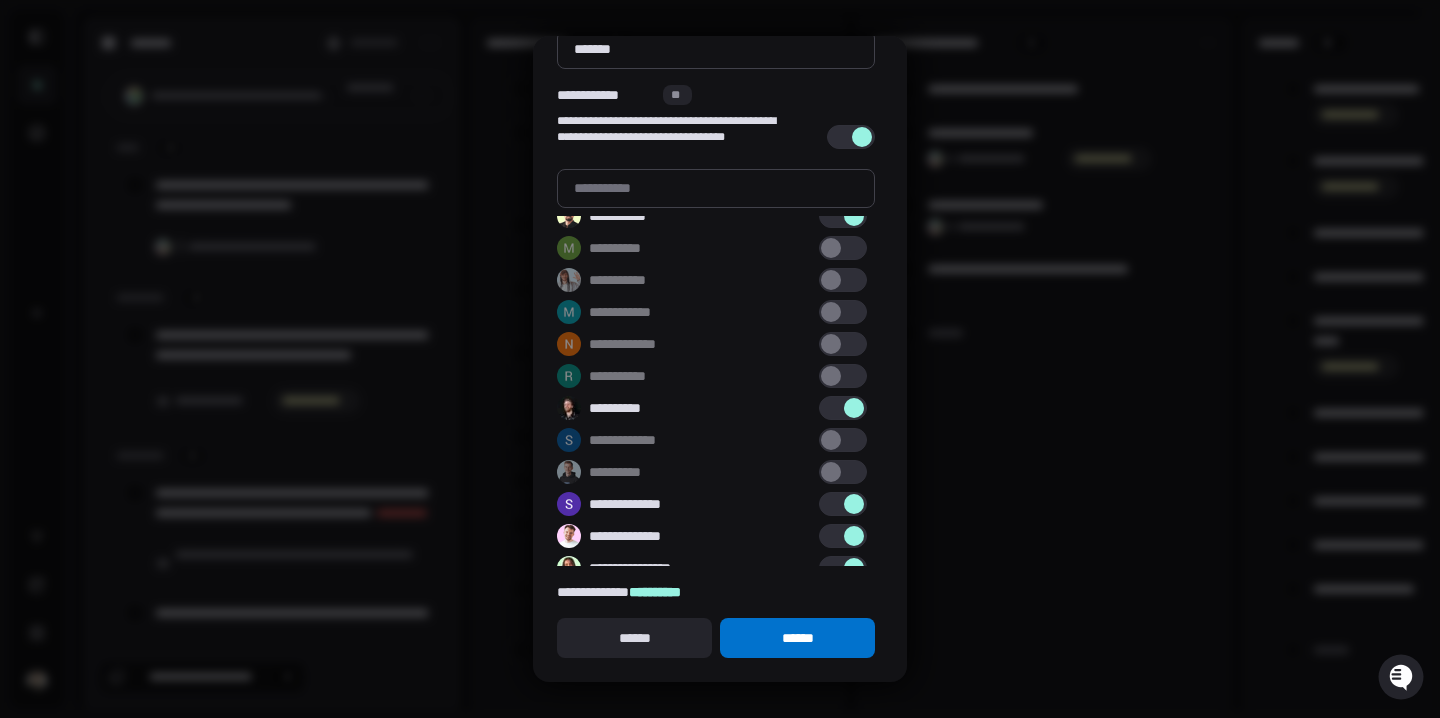 click on "******" at bounding box center [797, 638] 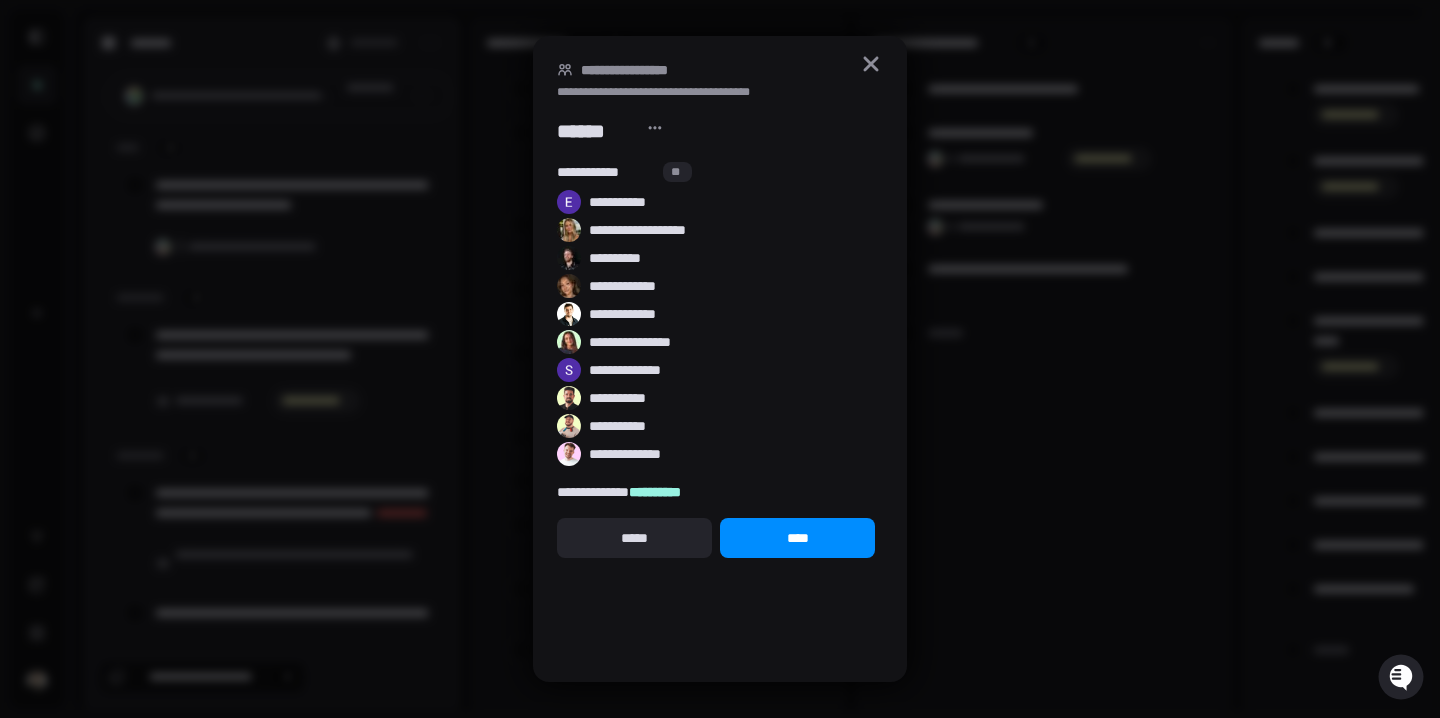 scroll, scrollTop: 0, scrollLeft: 0, axis: both 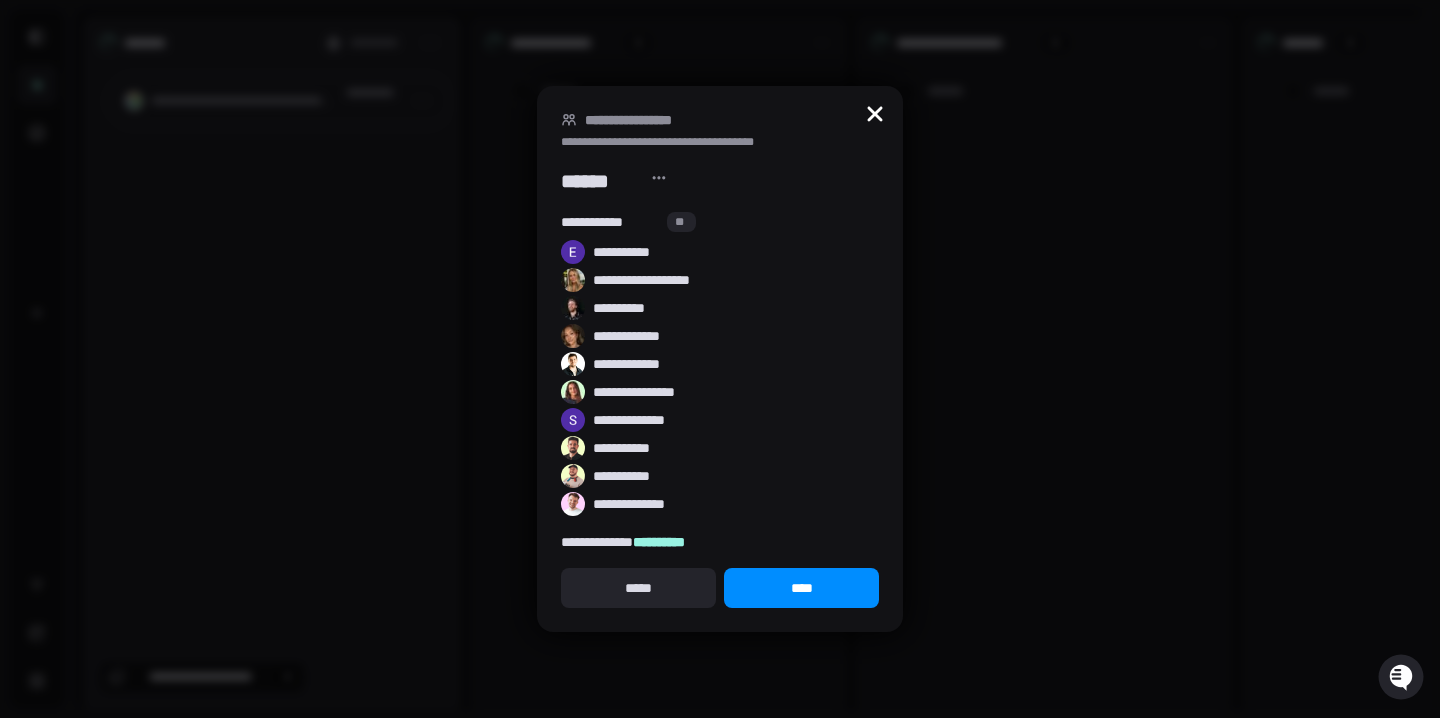 click 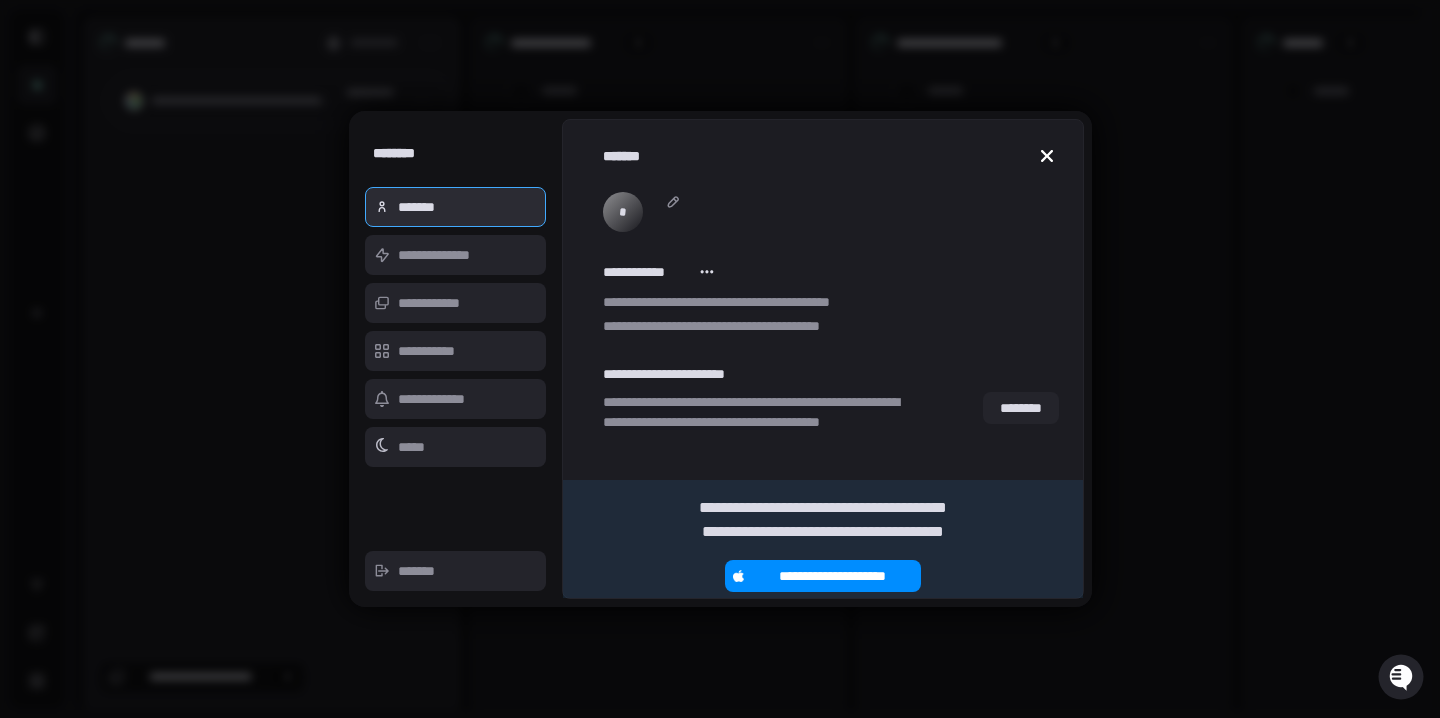 click at bounding box center (1047, 156) 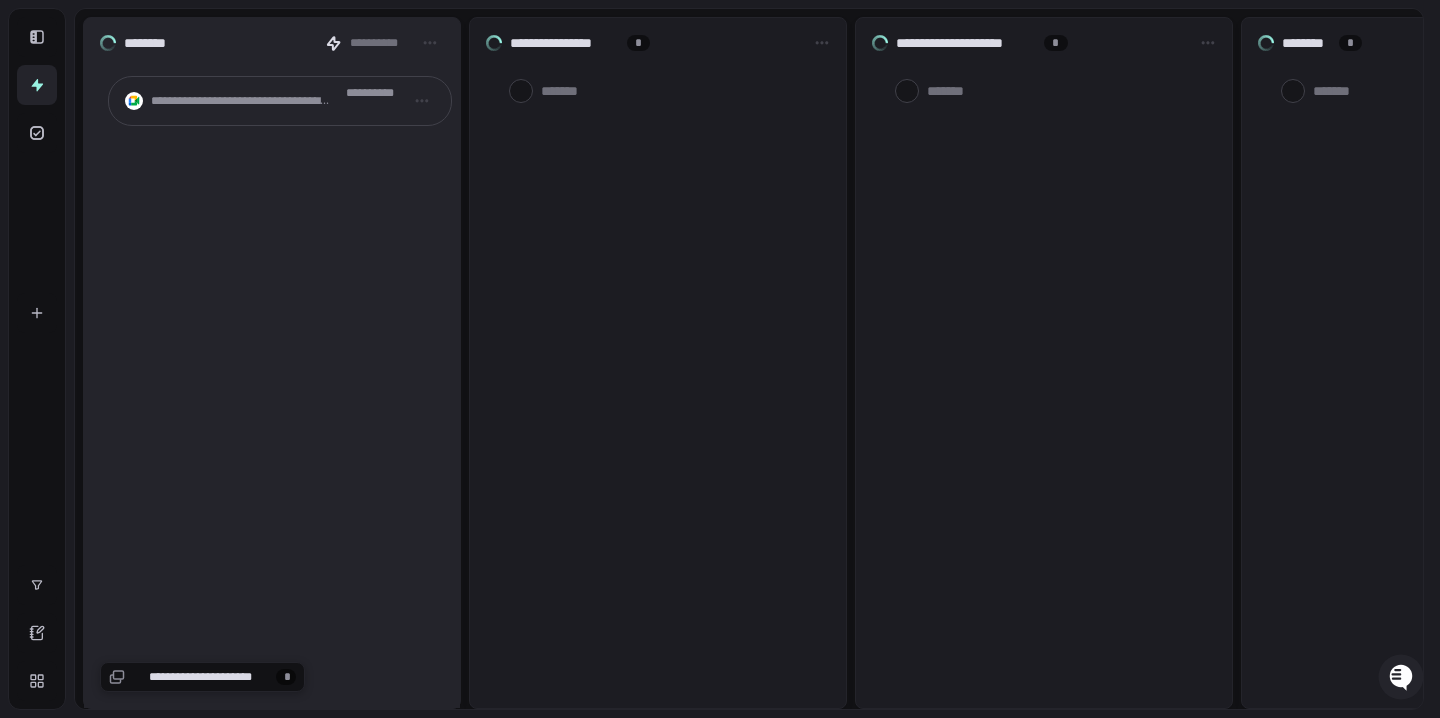type on "*" 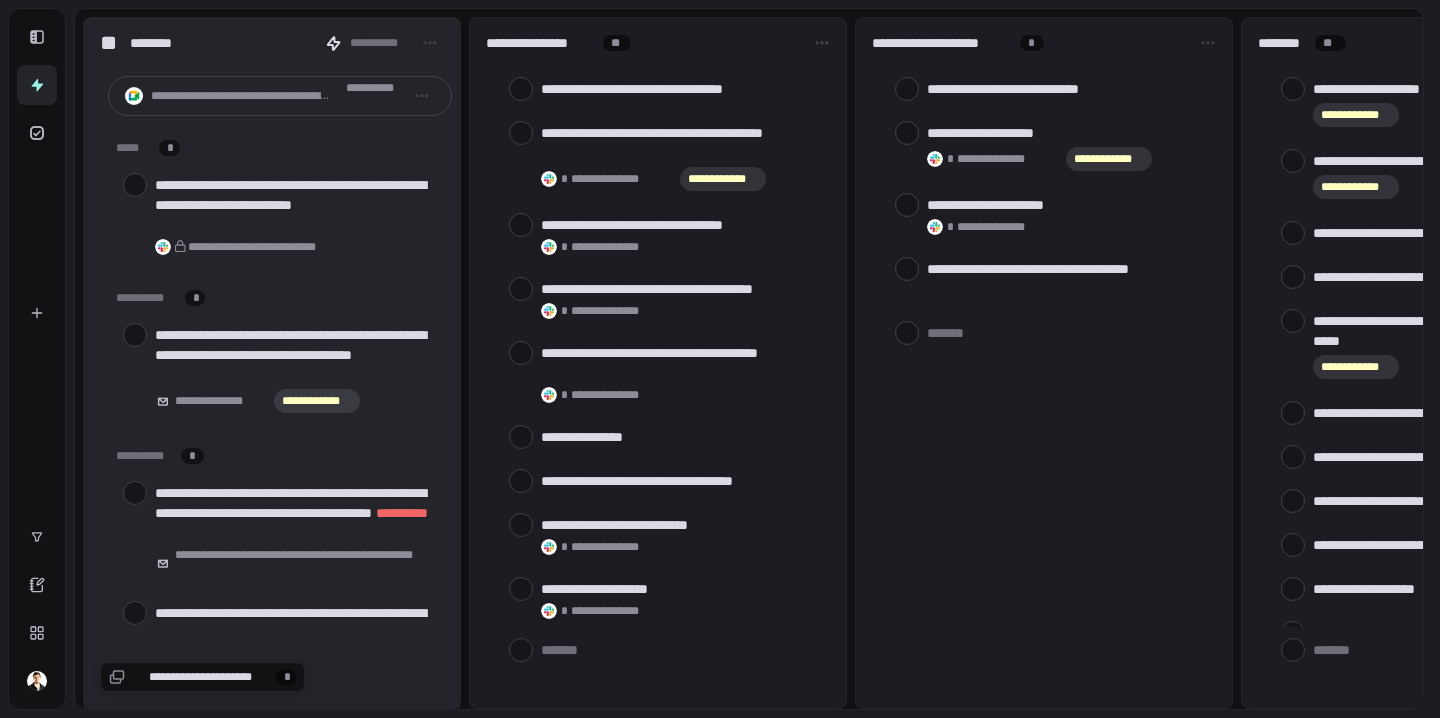 scroll, scrollTop: 0, scrollLeft: 0, axis: both 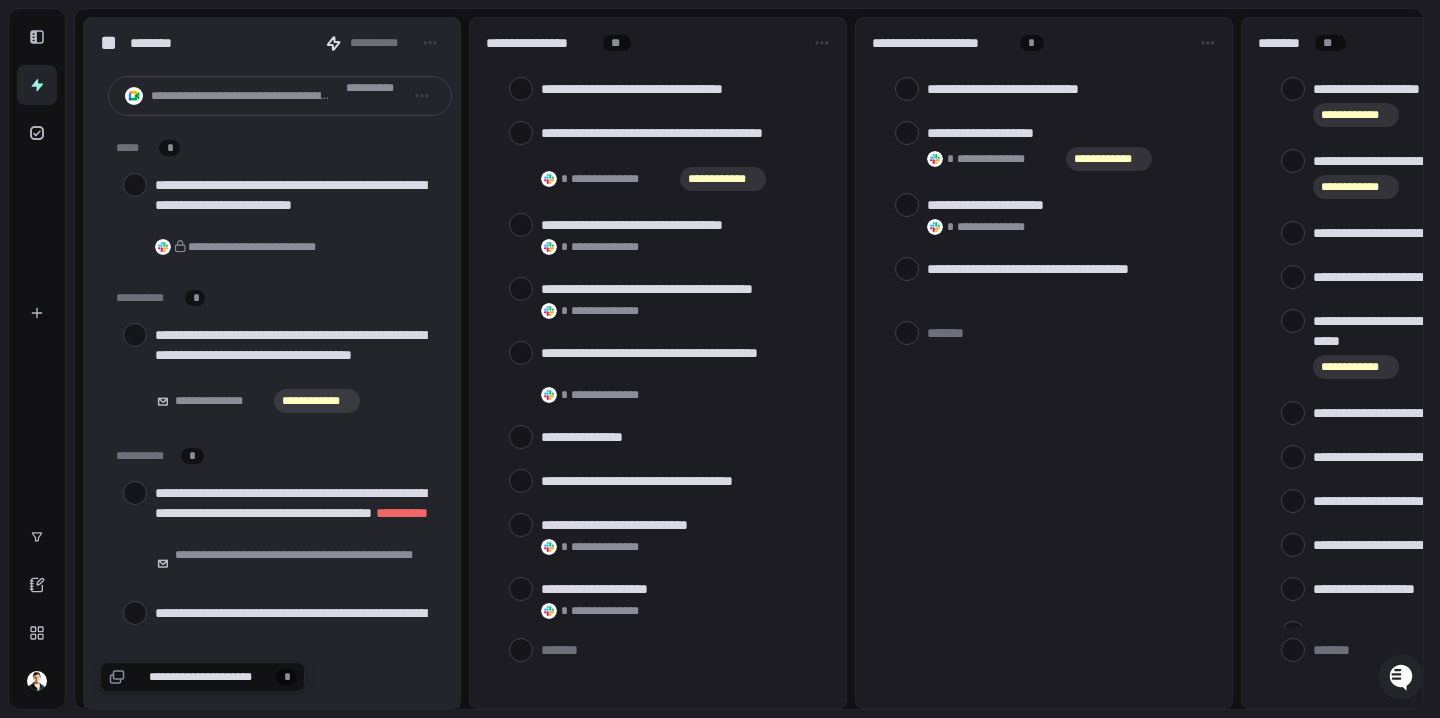 type on "*" 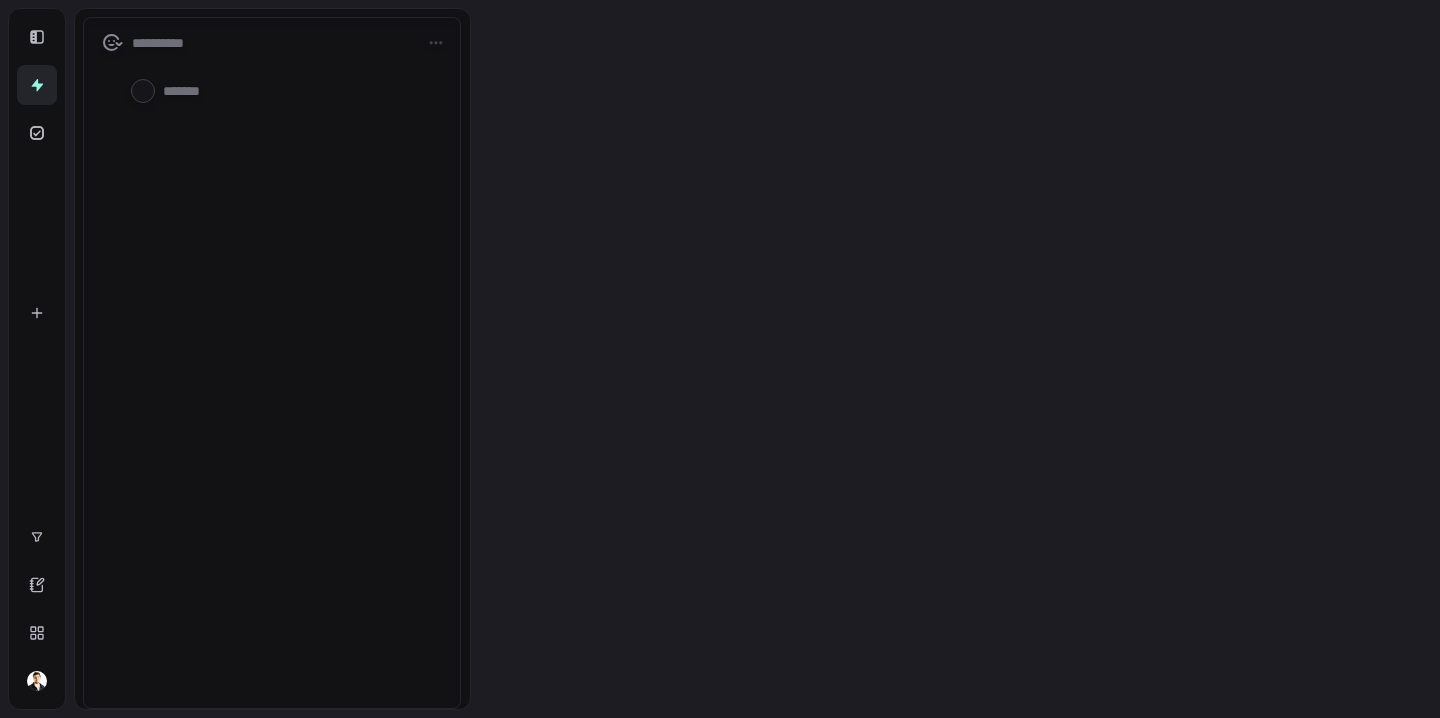 scroll, scrollTop: 0, scrollLeft: 0, axis: both 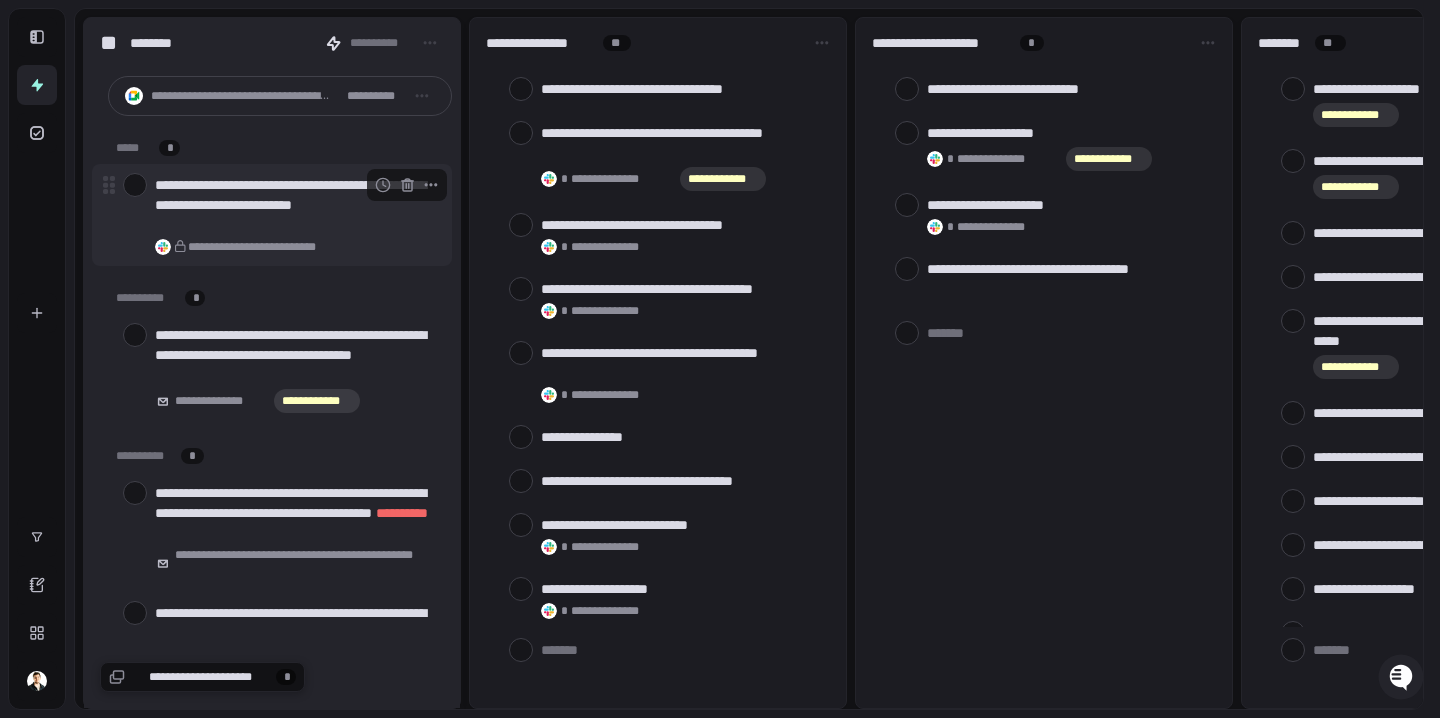 click at bounding box center (135, 185) 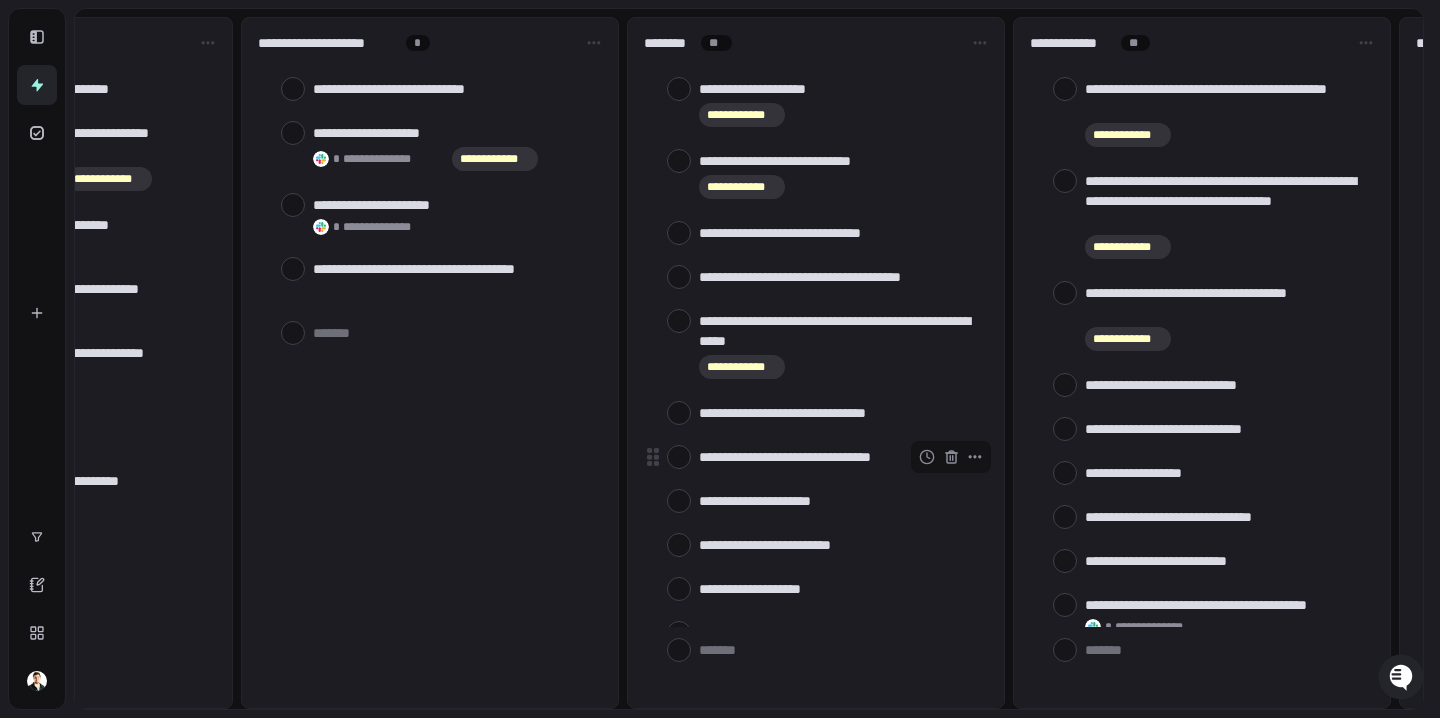 scroll, scrollTop: 0, scrollLeft: 990, axis: horizontal 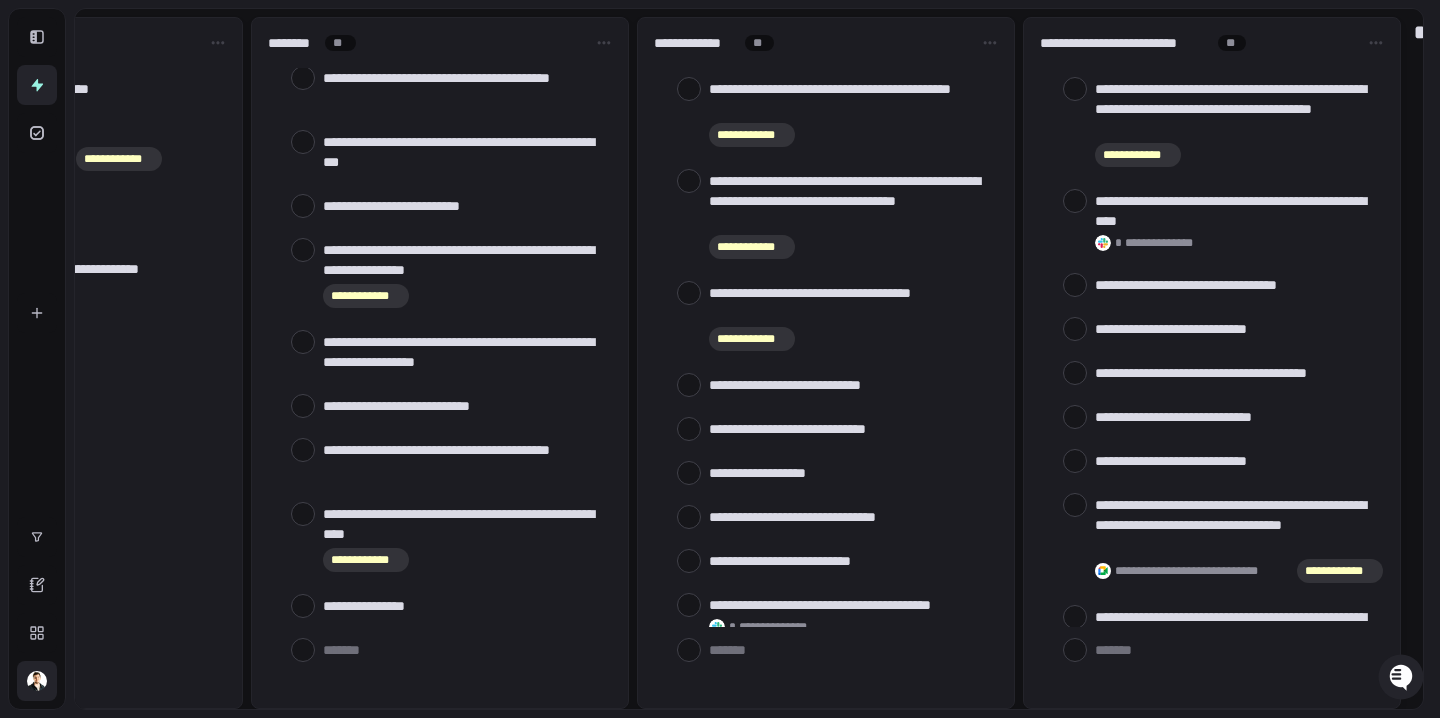 click at bounding box center [37, 681] 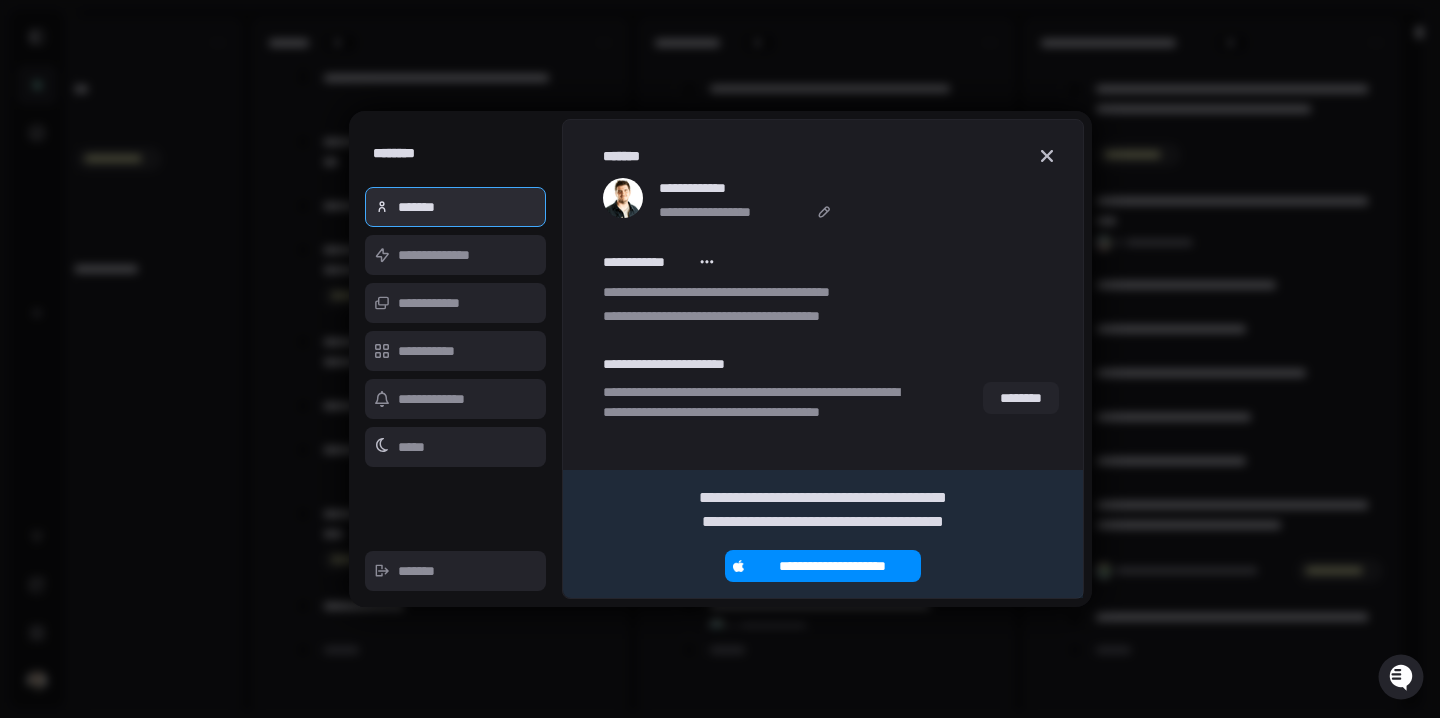 scroll, scrollTop: 0, scrollLeft: 0, axis: both 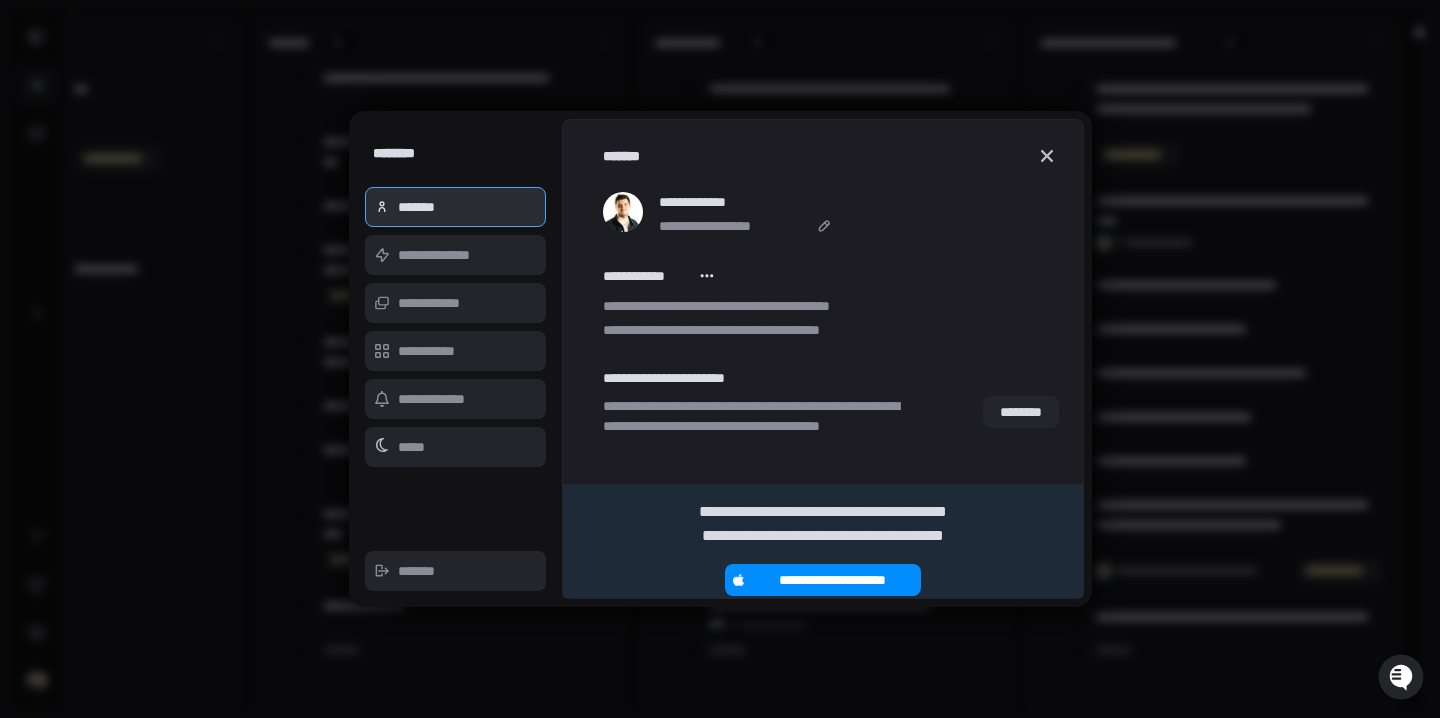 click on "**********" at bounding box center (822, 324) 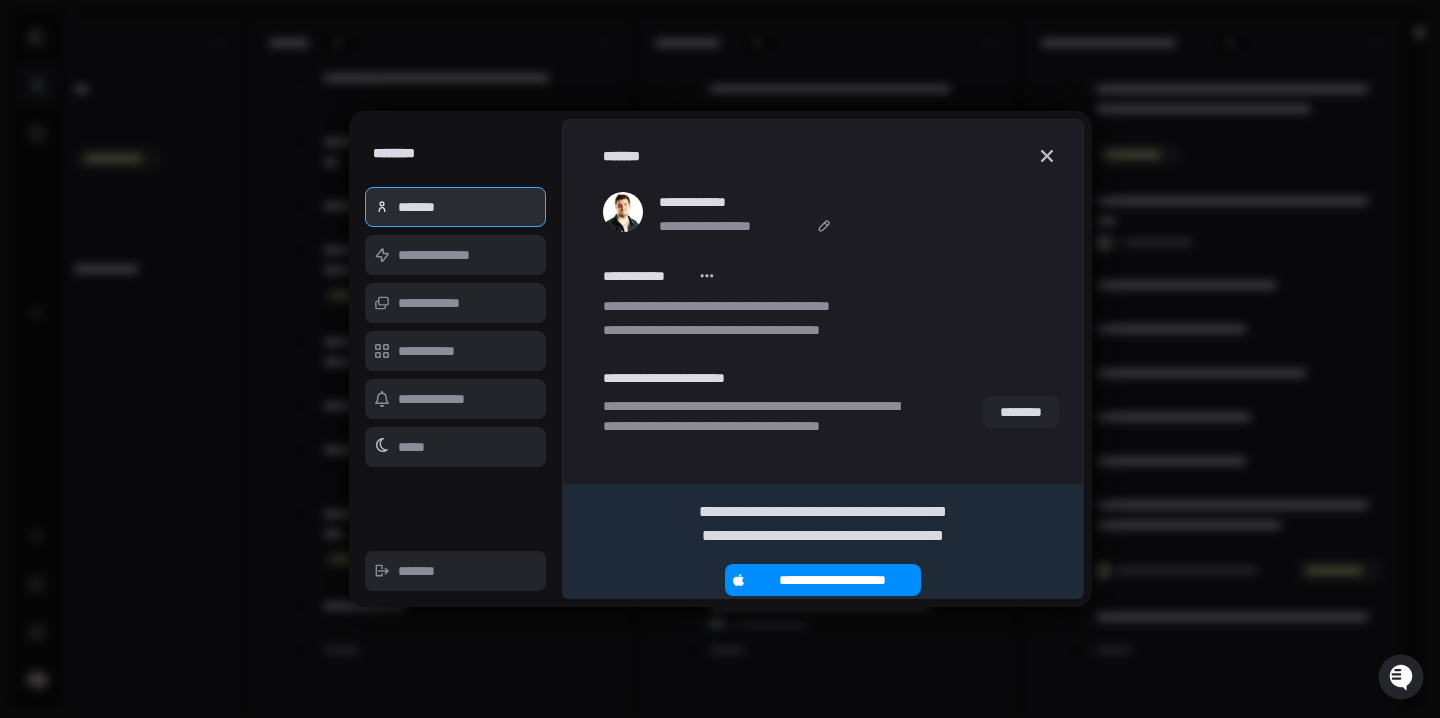 click at bounding box center [708, 276] 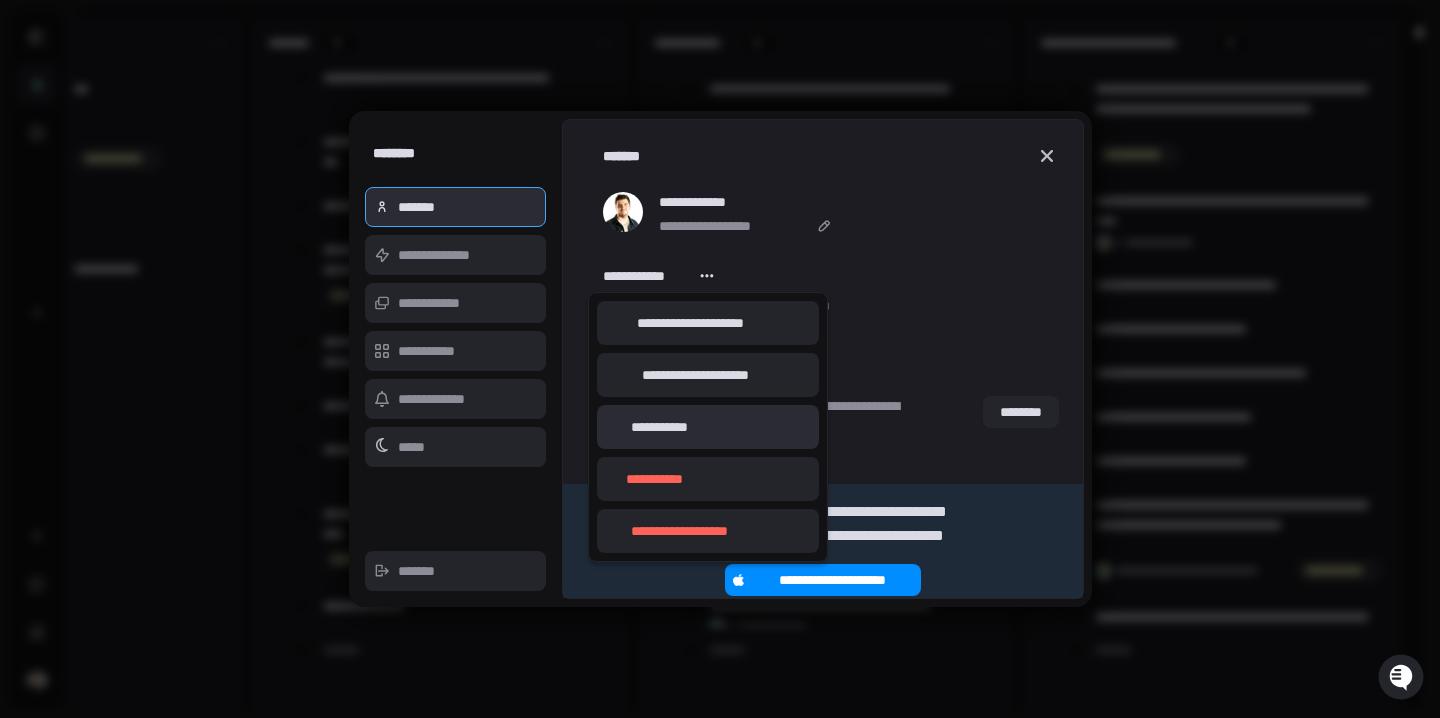 click on "**********" at bounding box center (660, 427) 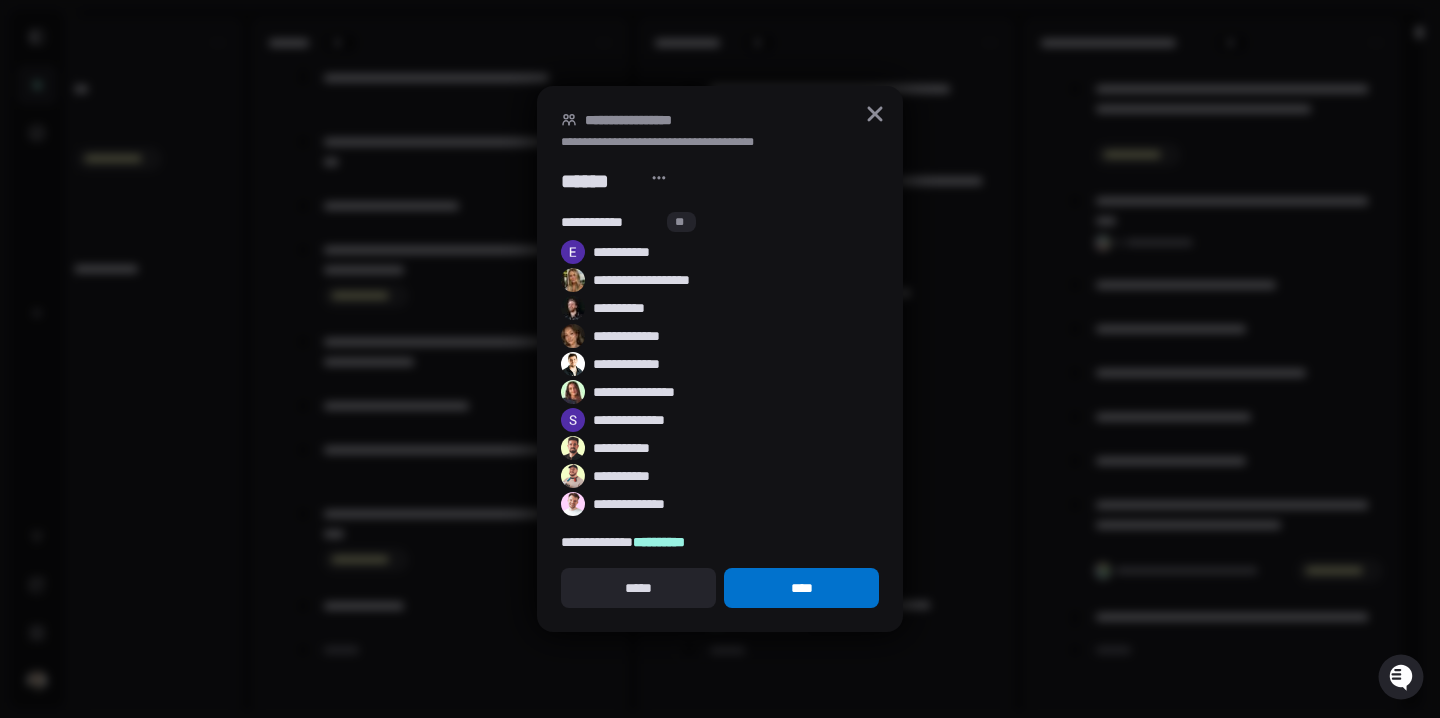 click on "****" at bounding box center (801, 588) 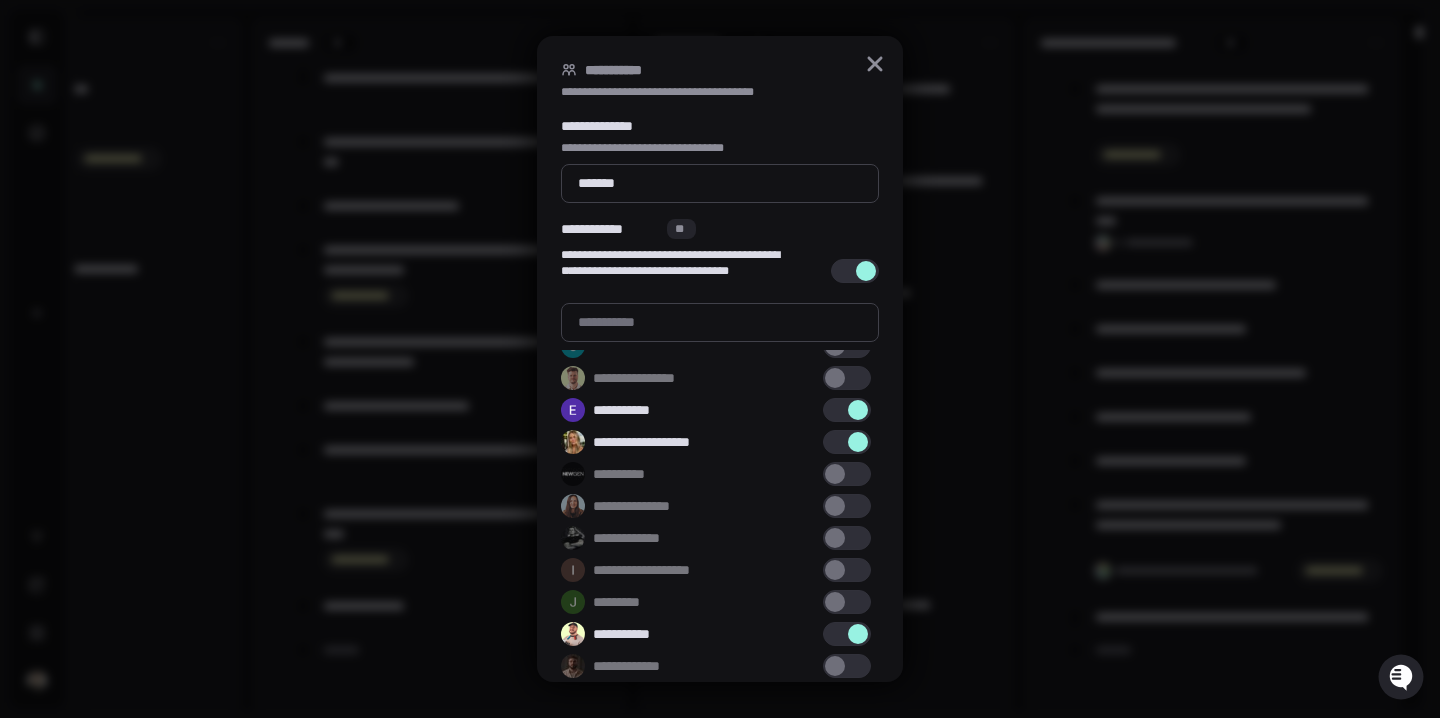 scroll, scrollTop: 145, scrollLeft: 0, axis: vertical 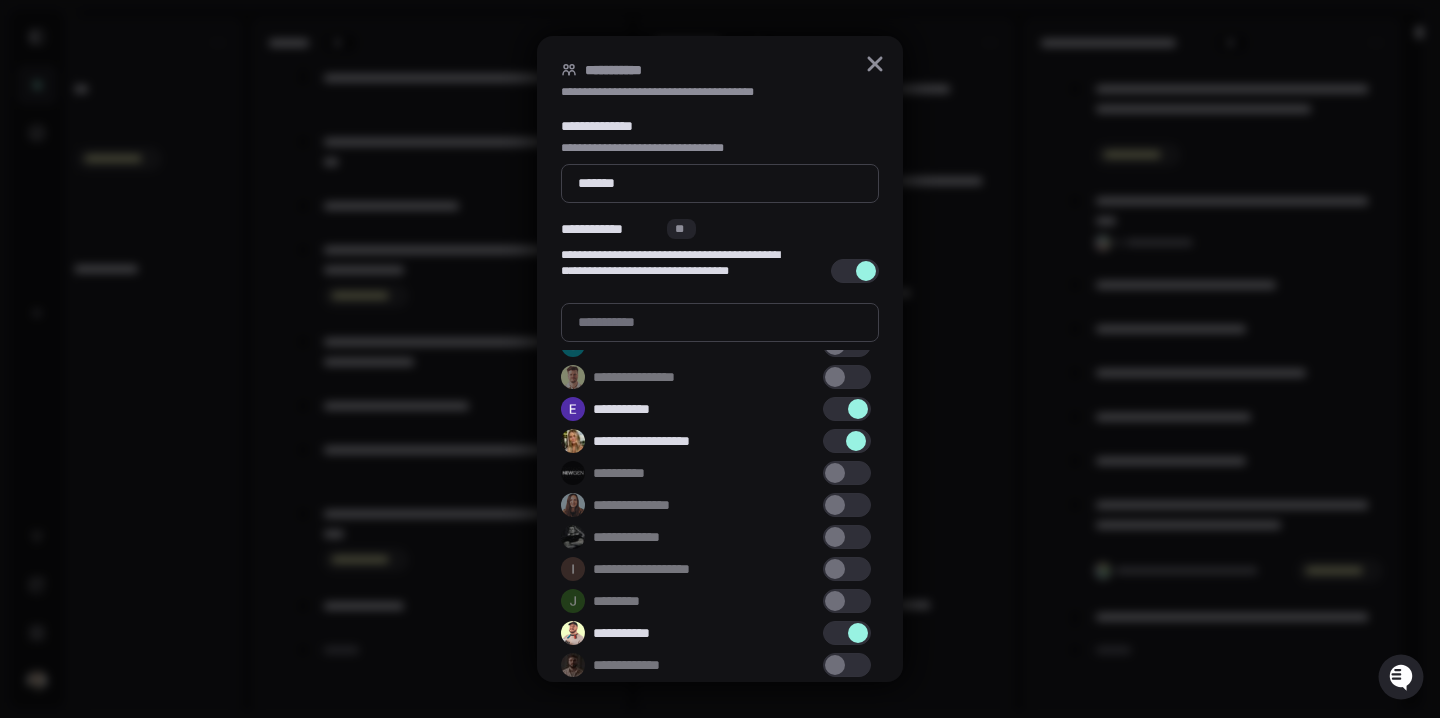 click at bounding box center (847, 441) 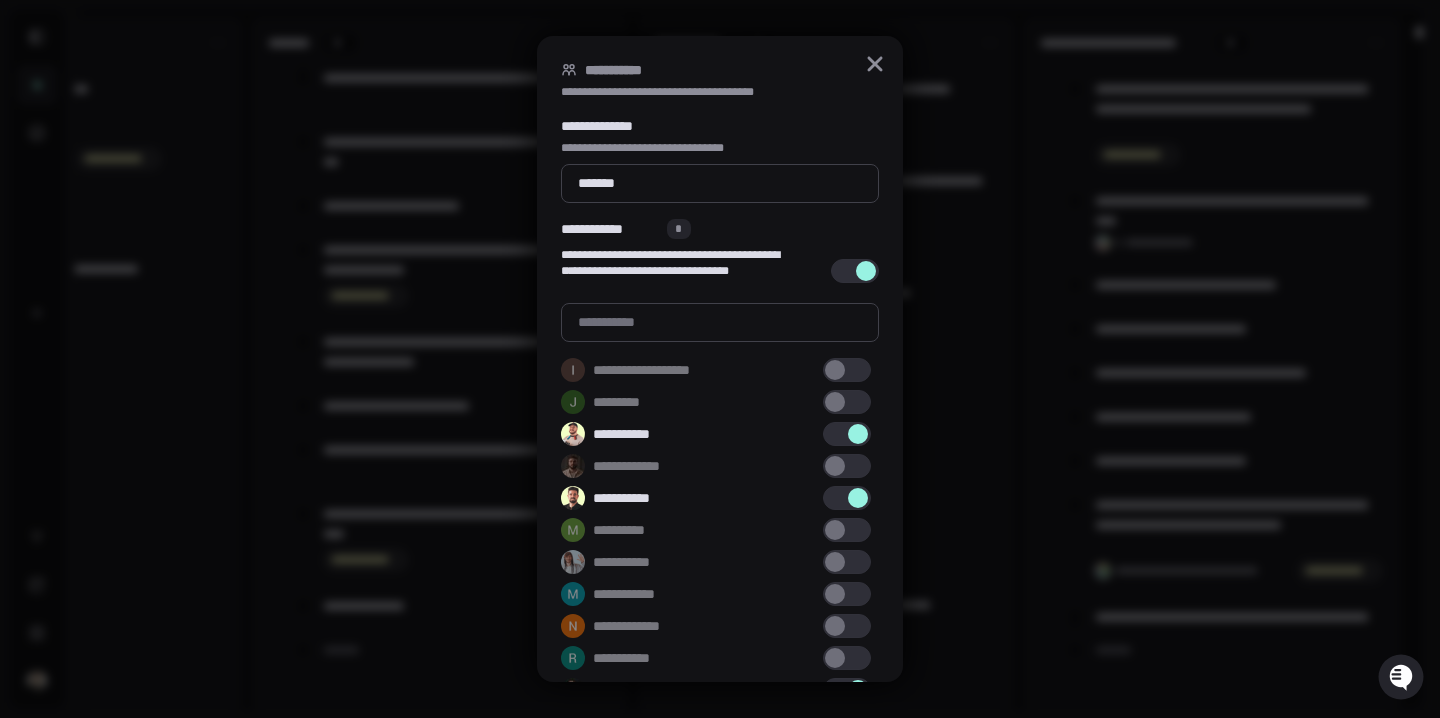 scroll, scrollTop: 346, scrollLeft: 0, axis: vertical 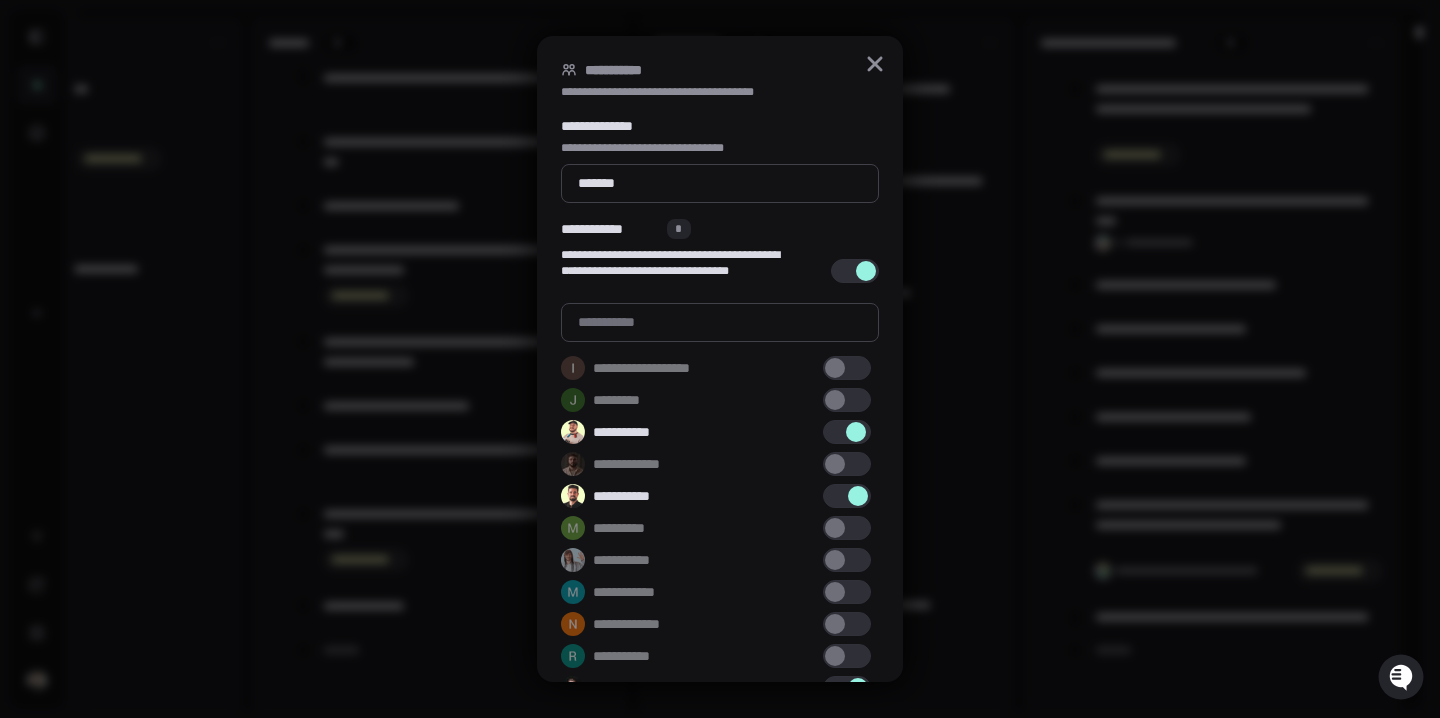 click at bounding box center [847, 432] 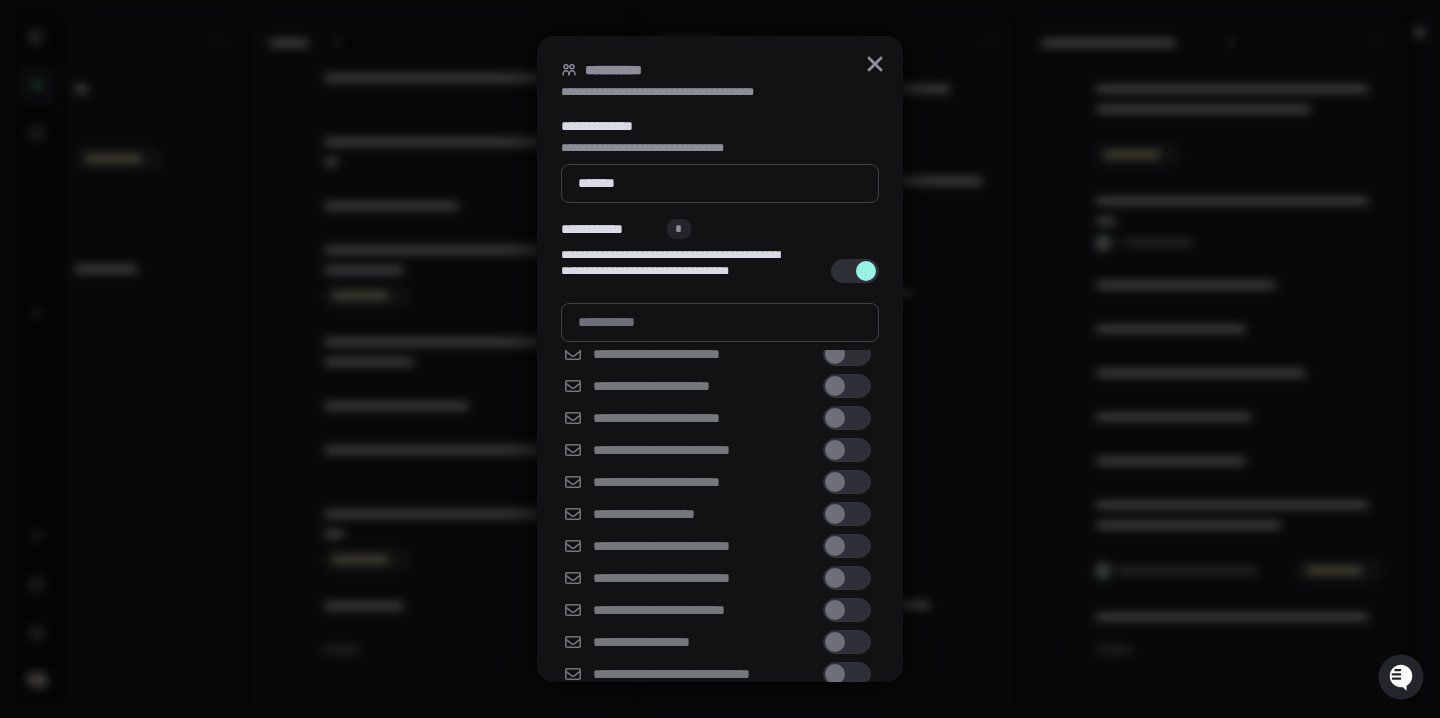 scroll, scrollTop: 4730, scrollLeft: 0, axis: vertical 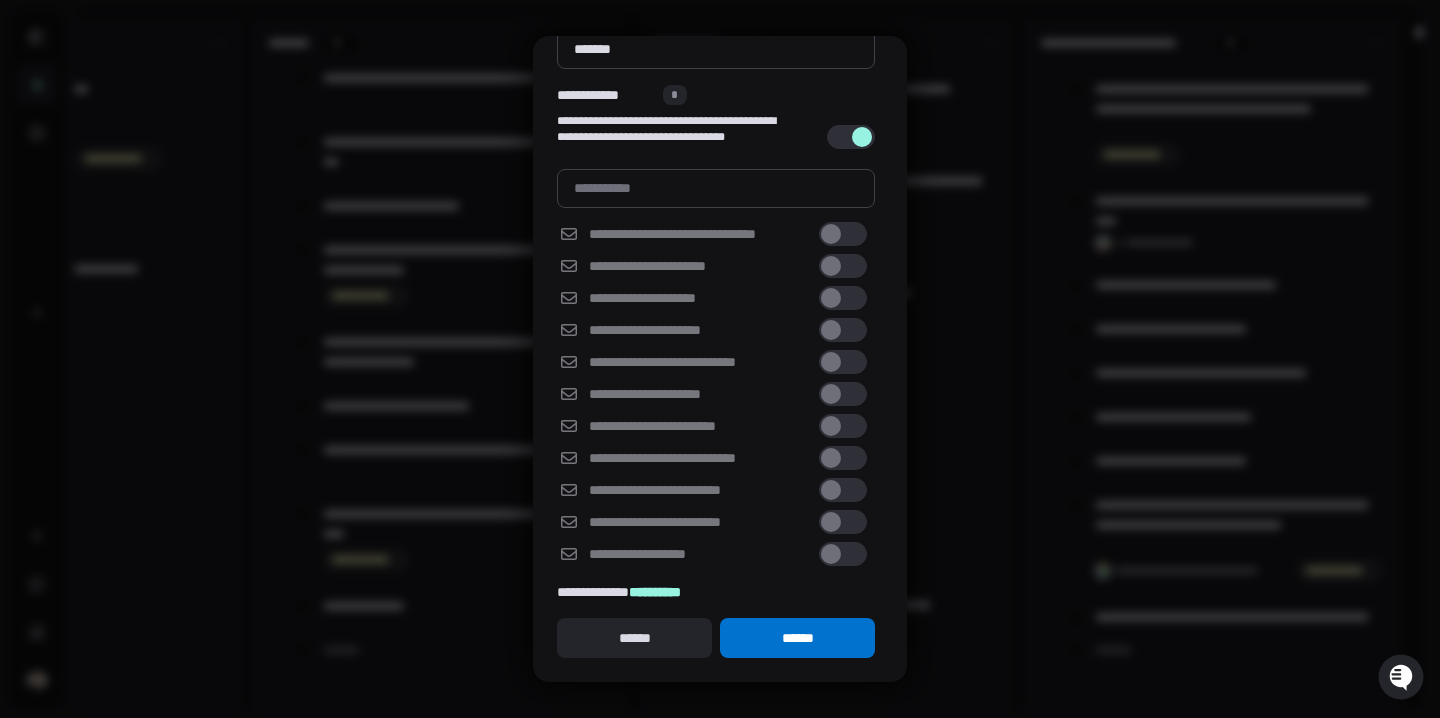 click on "******" at bounding box center (797, 638) 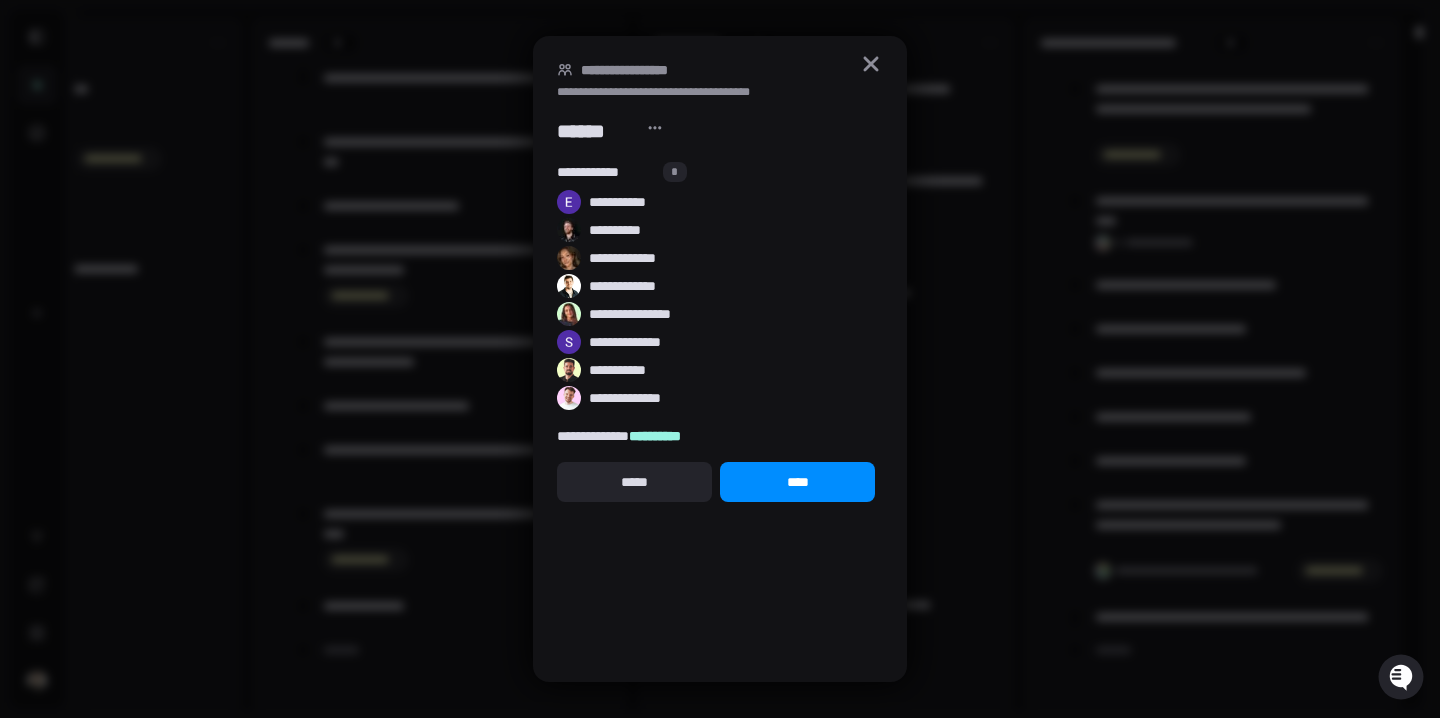 scroll, scrollTop: 0, scrollLeft: 0, axis: both 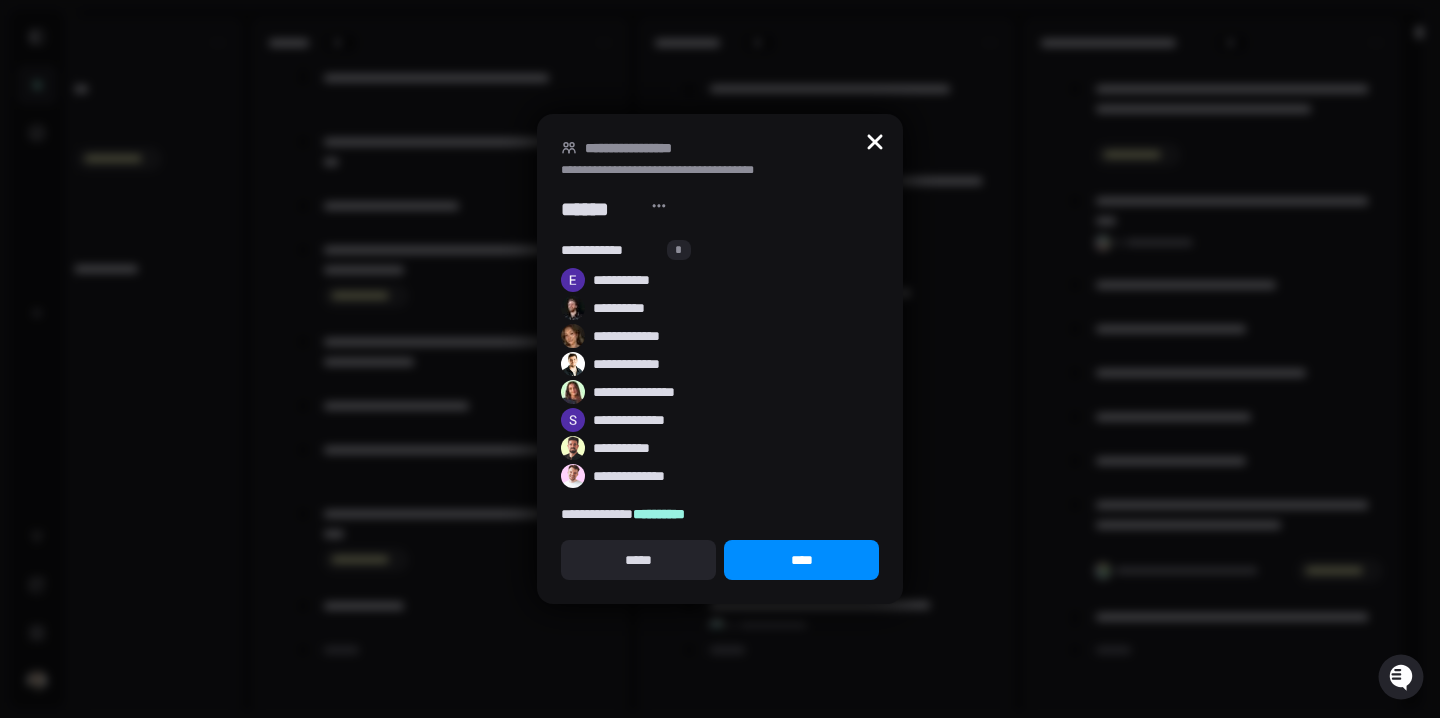 click 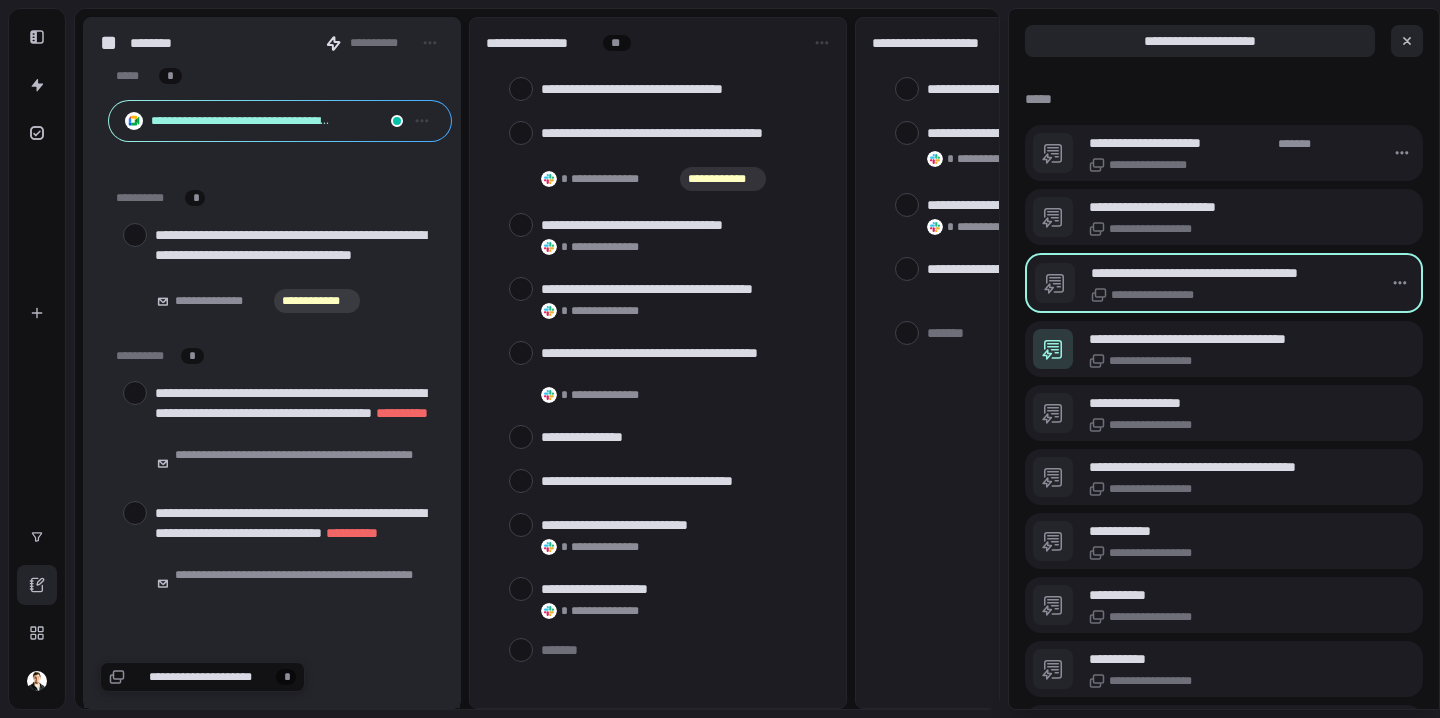 scroll, scrollTop: 0, scrollLeft: 0, axis: both 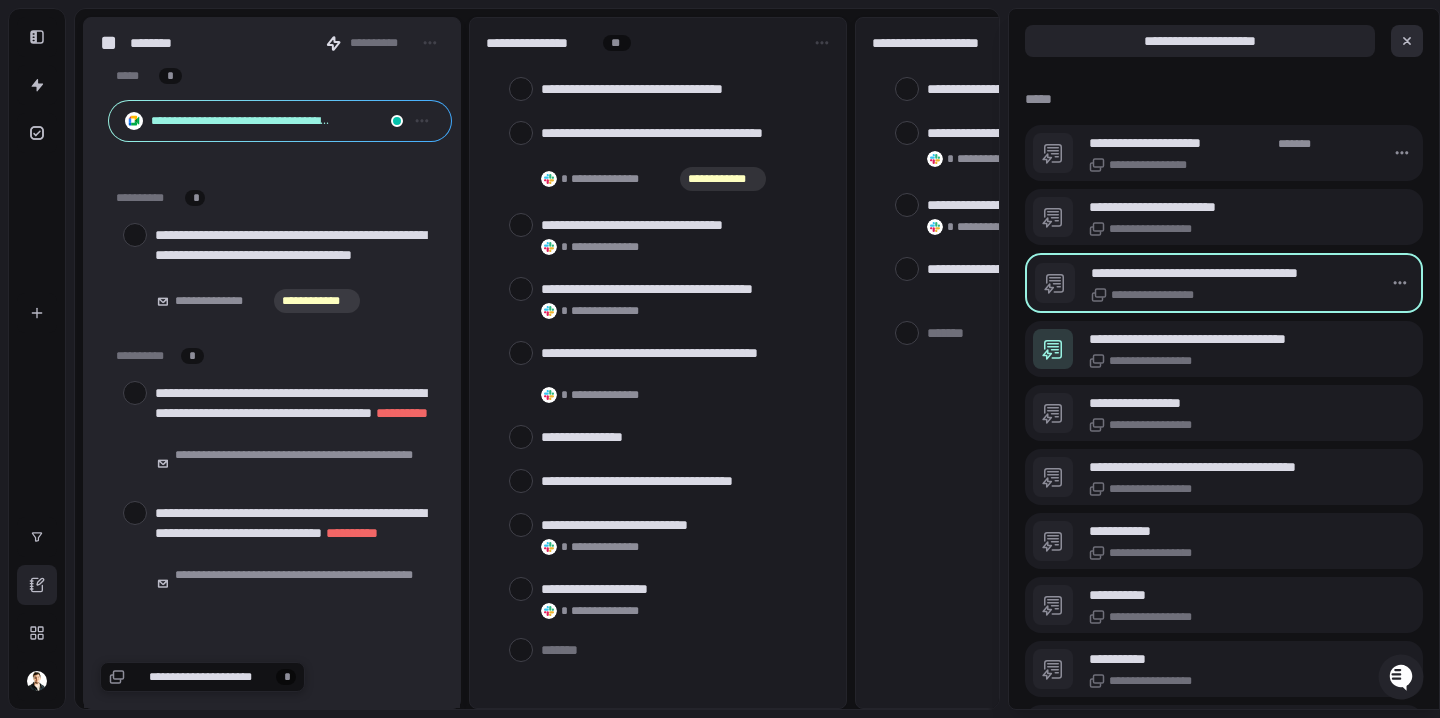 click at bounding box center (1407, 41) 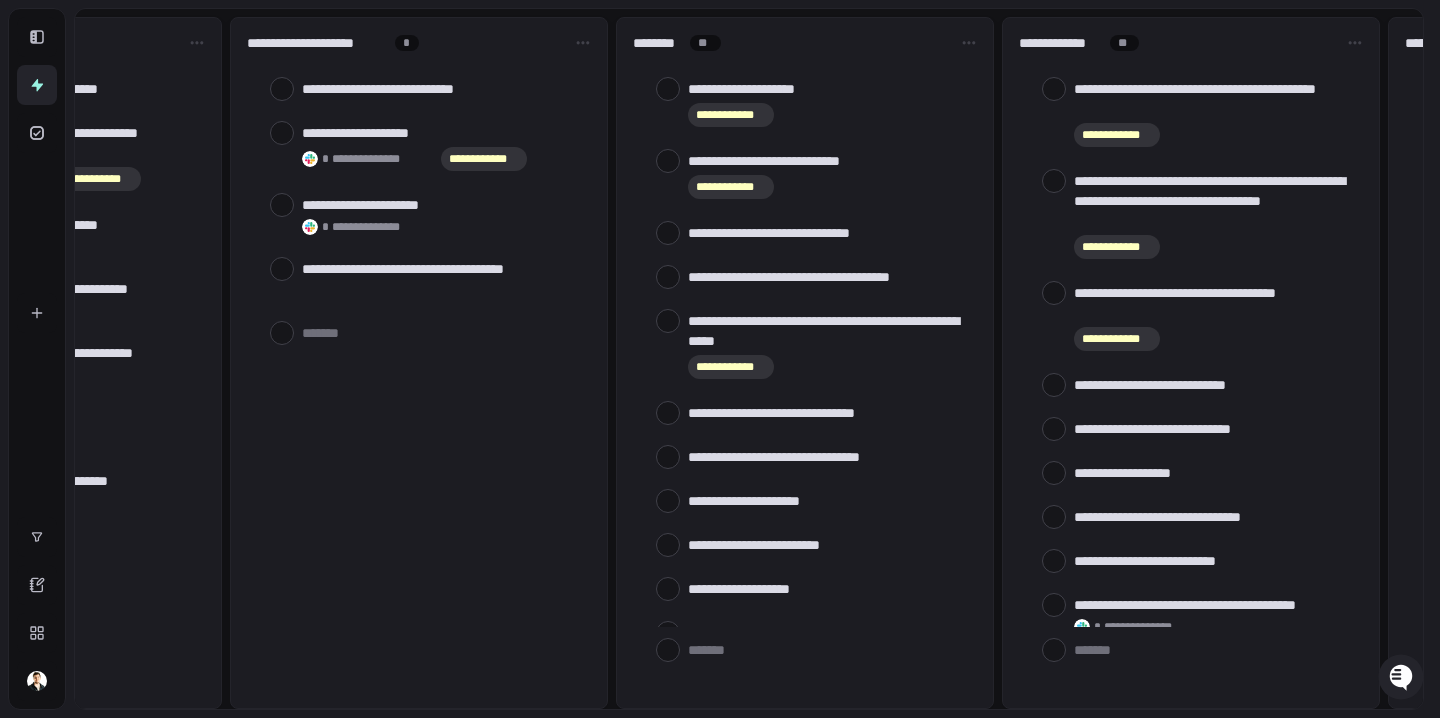 scroll, scrollTop: 0, scrollLeft: 800, axis: horizontal 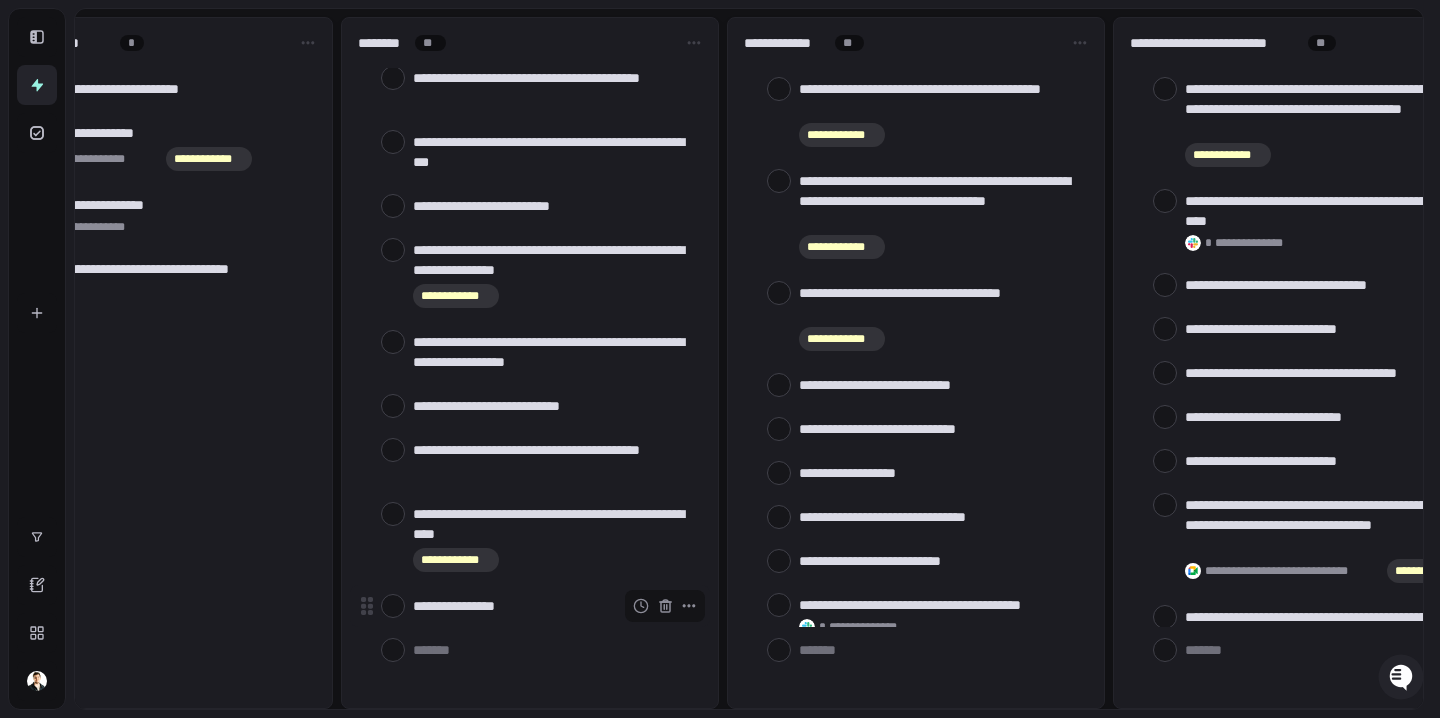 click at bounding box center [393, 606] 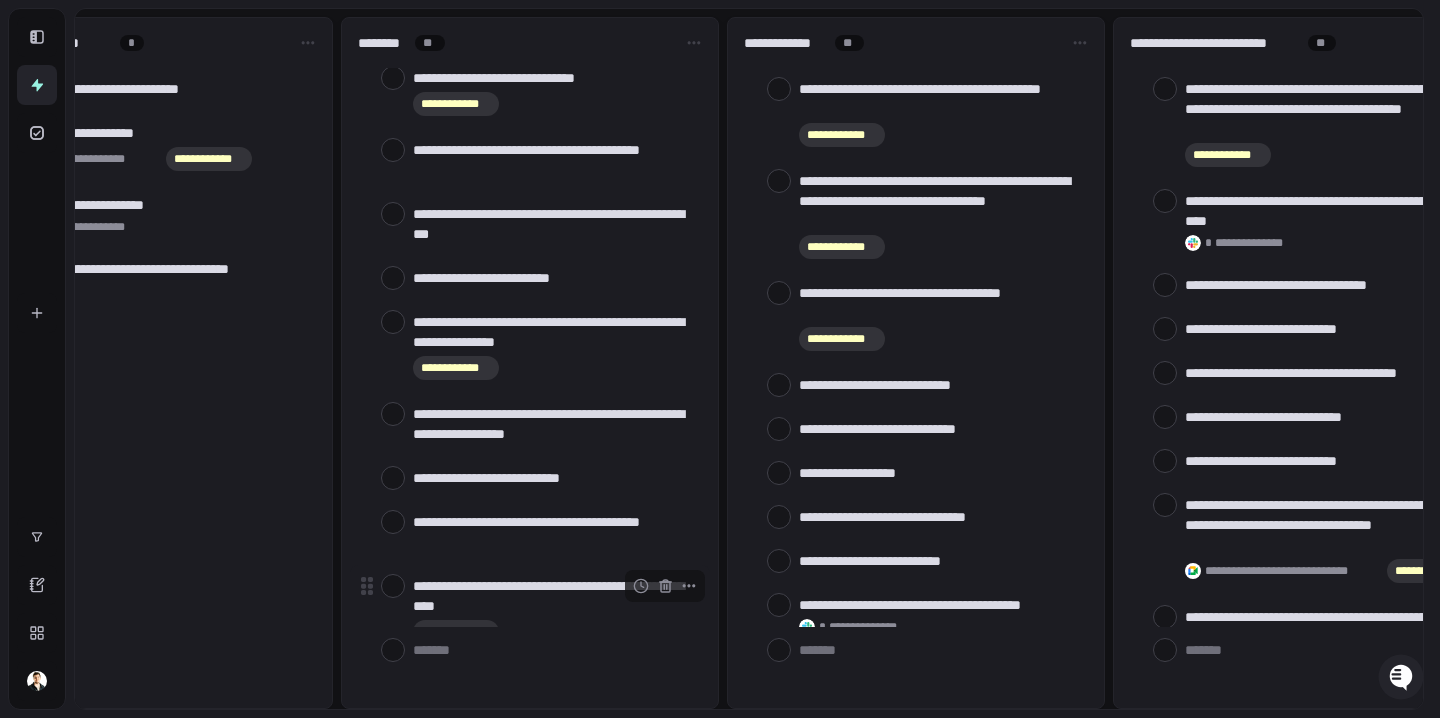 scroll, scrollTop: 4760, scrollLeft: 0, axis: vertical 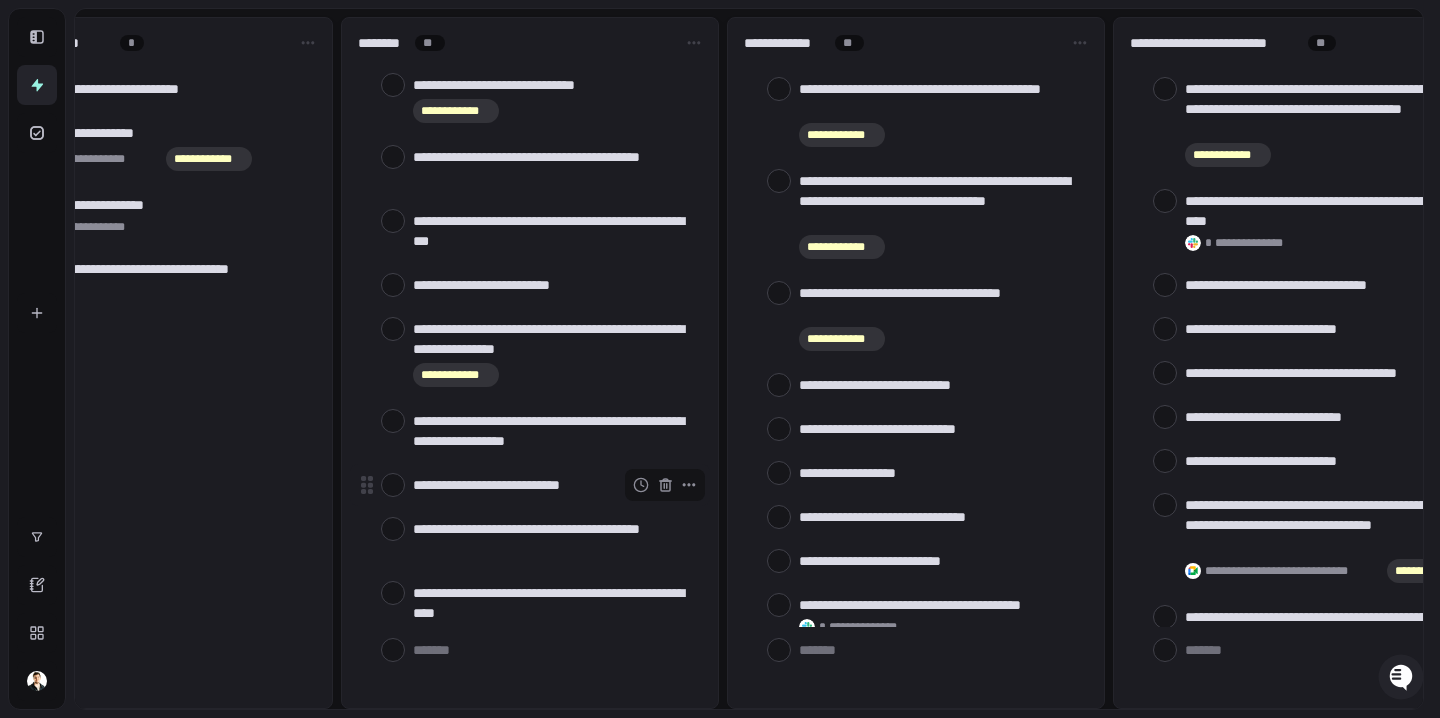 click at bounding box center [393, 485] 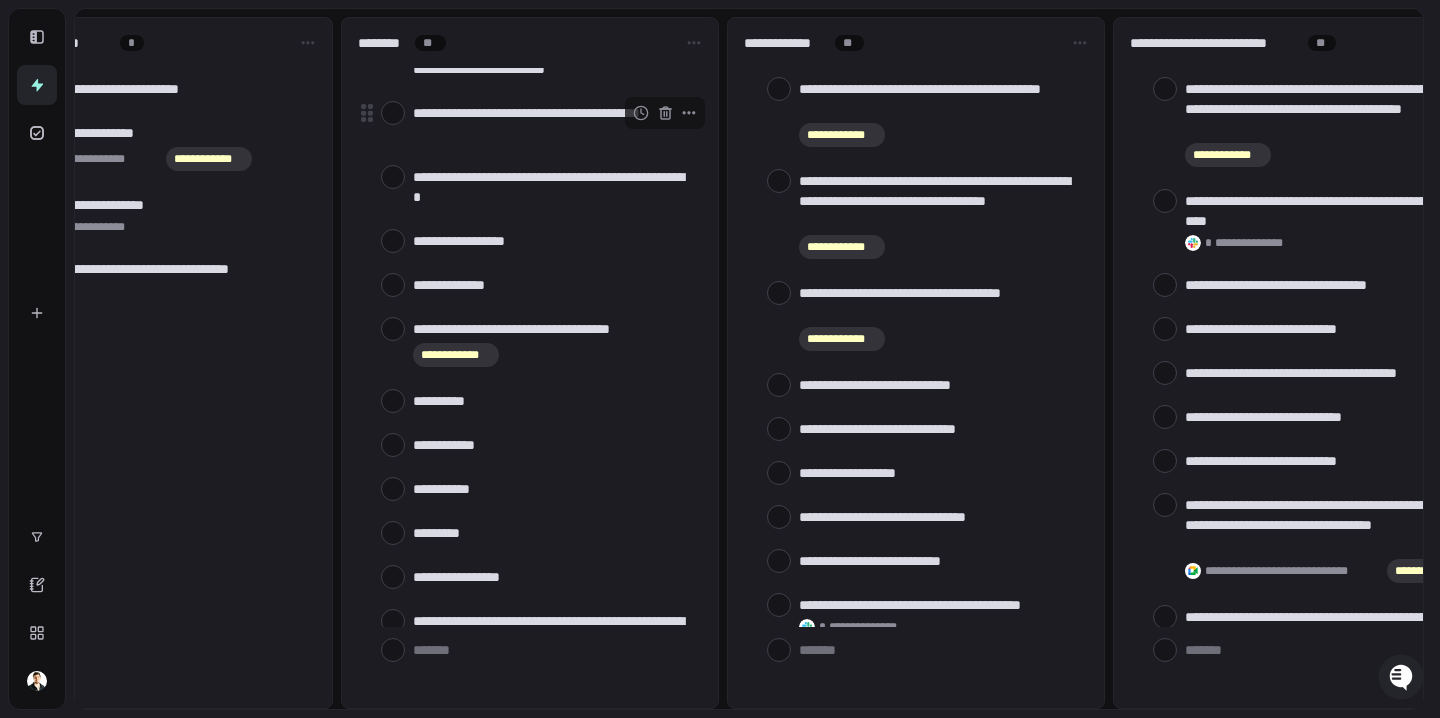 scroll, scrollTop: 1355, scrollLeft: 0, axis: vertical 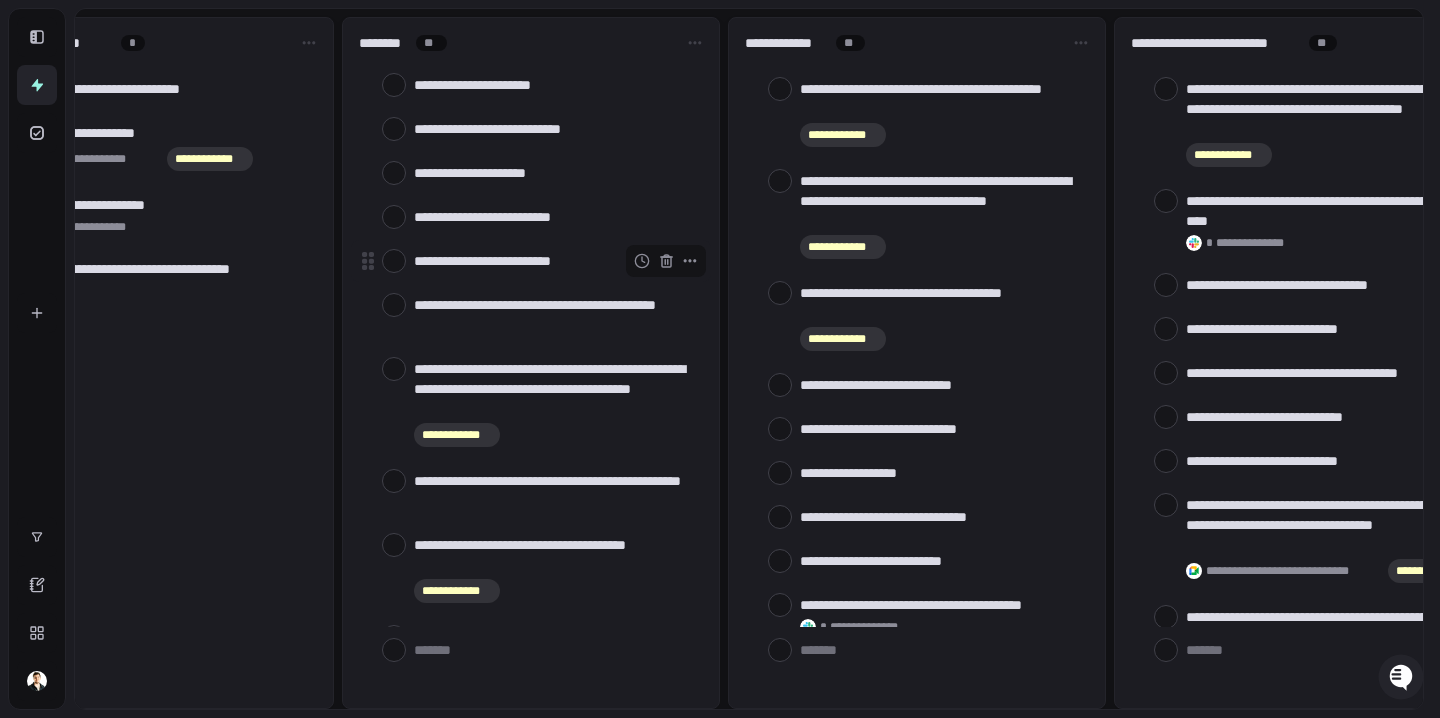 click at bounding box center (394, 261) 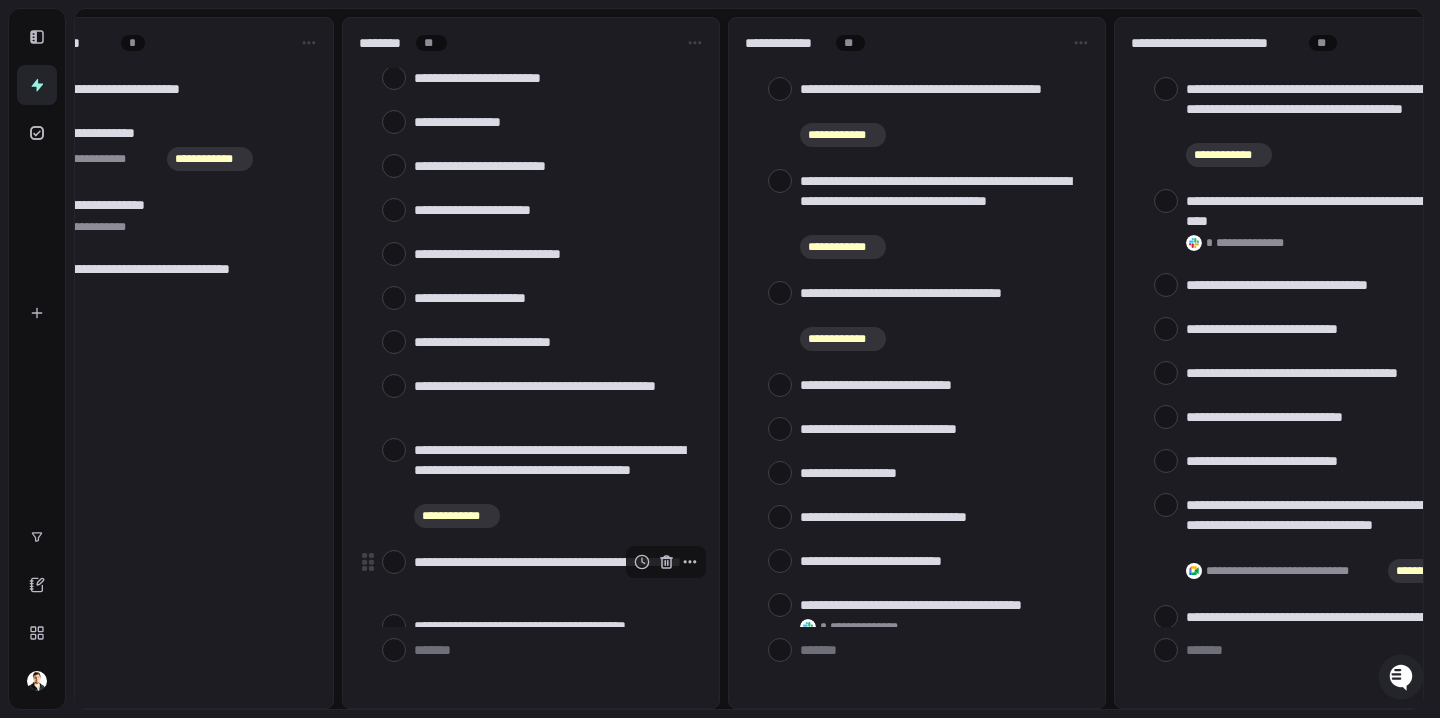 scroll, scrollTop: 3988, scrollLeft: 0, axis: vertical 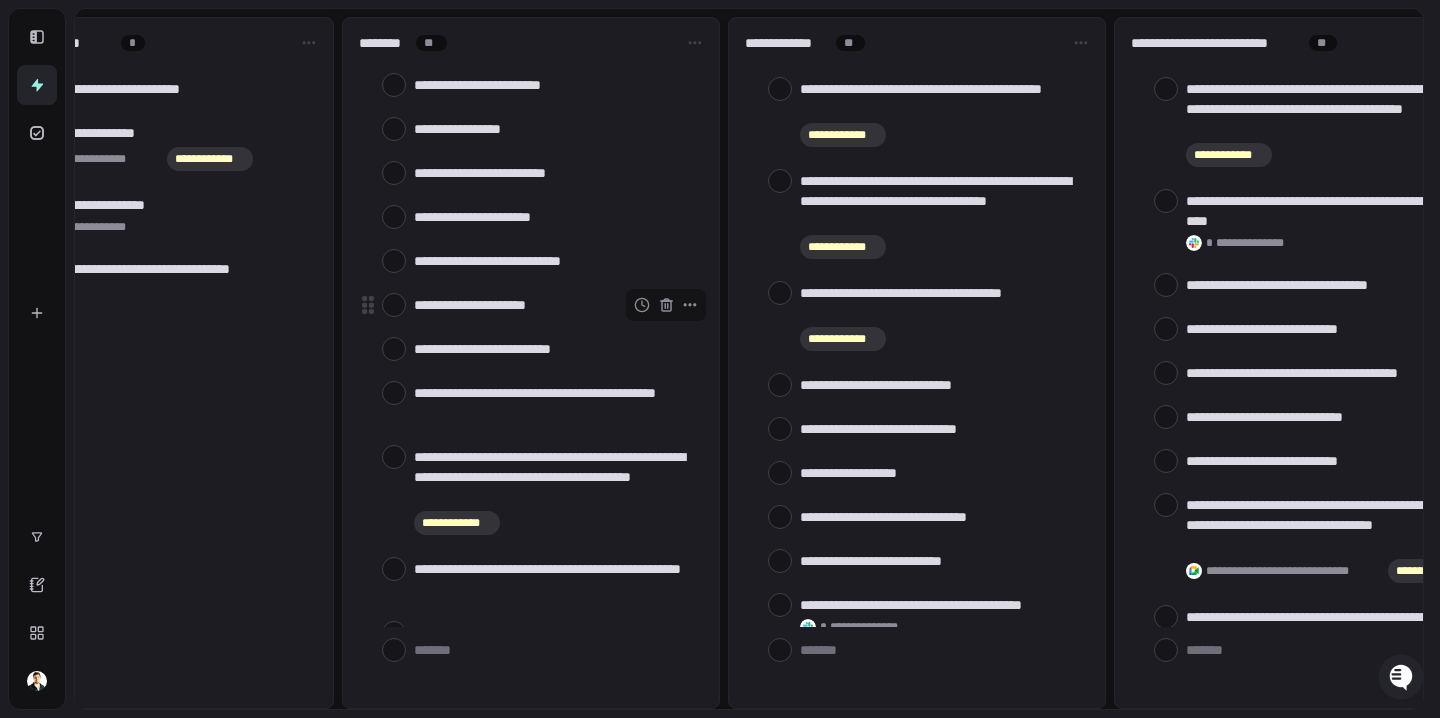 click at bounding box center [394, 305] 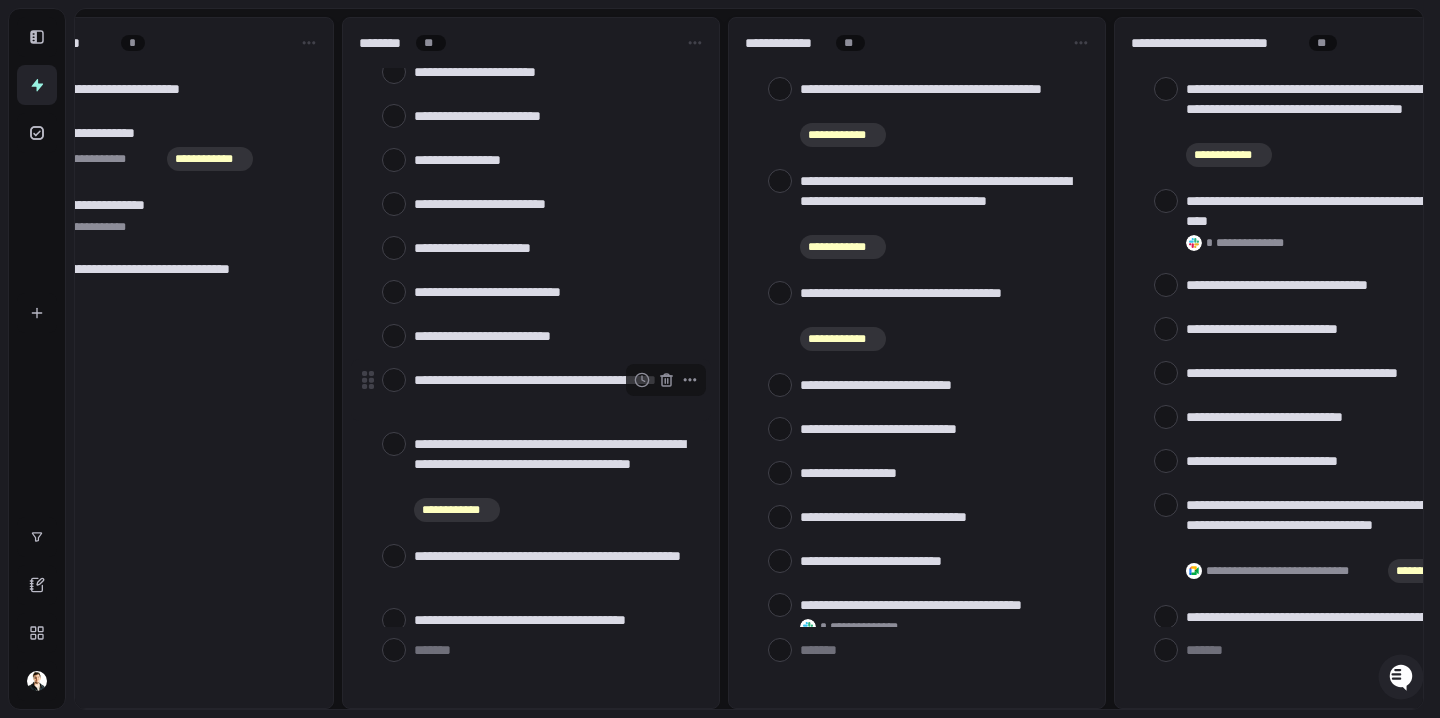scroll, scrollTop: 4663, scrollLeft: 0, axis: vertical 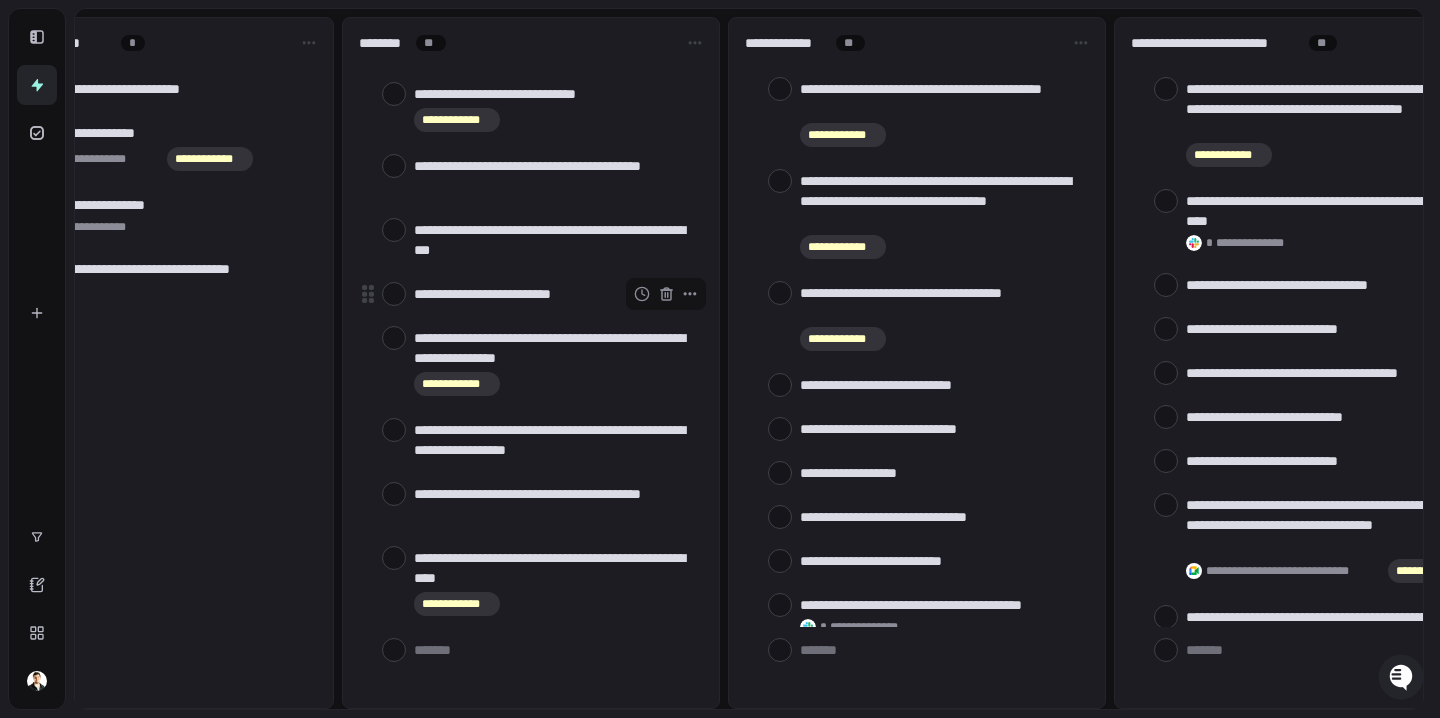 click at bounding box center (394, 294) 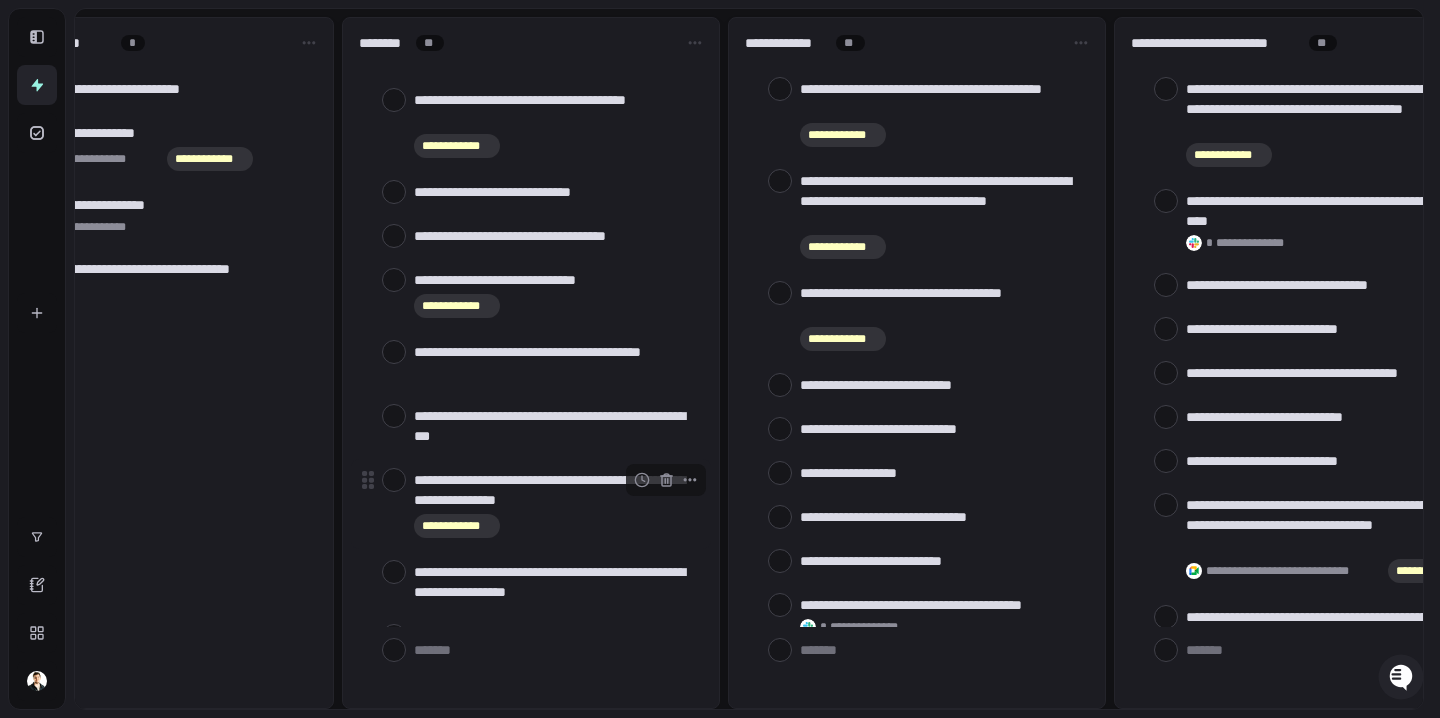 scroll, scrollTop: 4475, scrollLeft: 0, axis: vertical 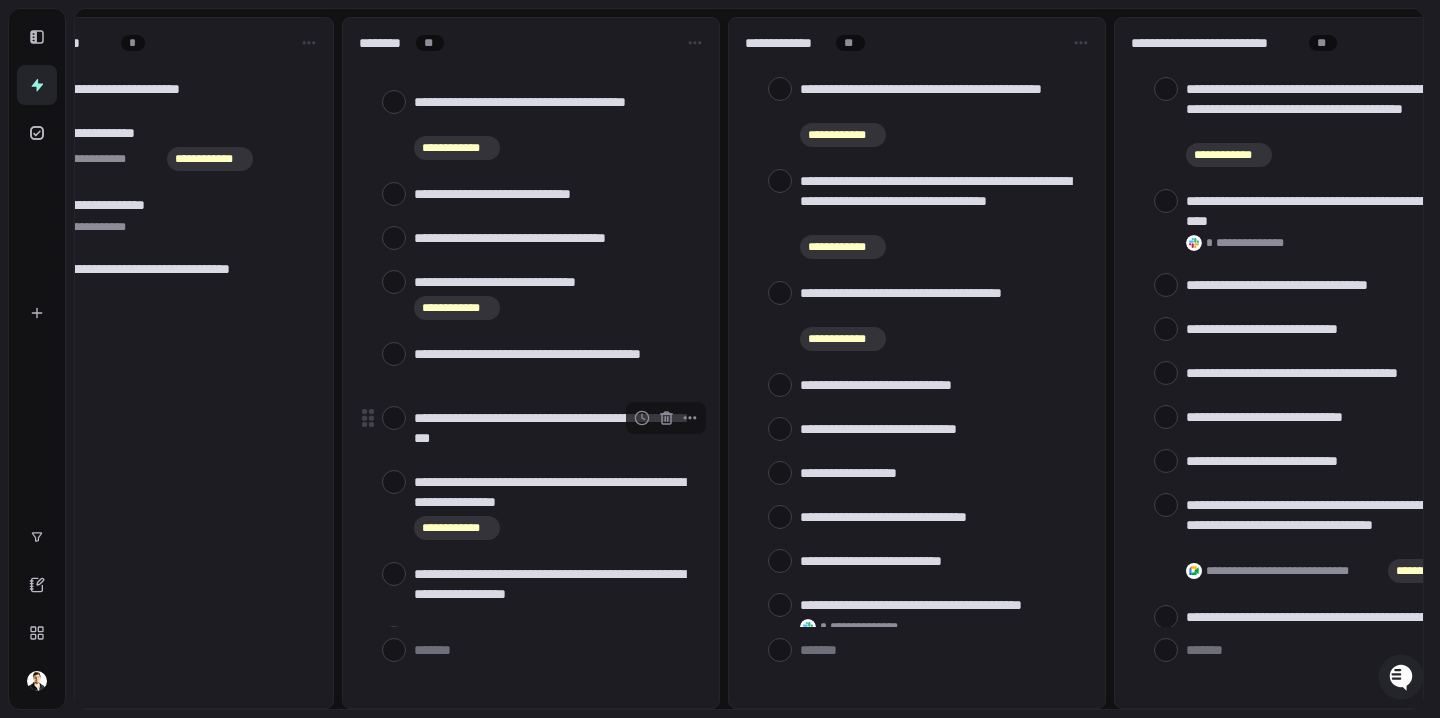 click at bounding box center [394, 418] 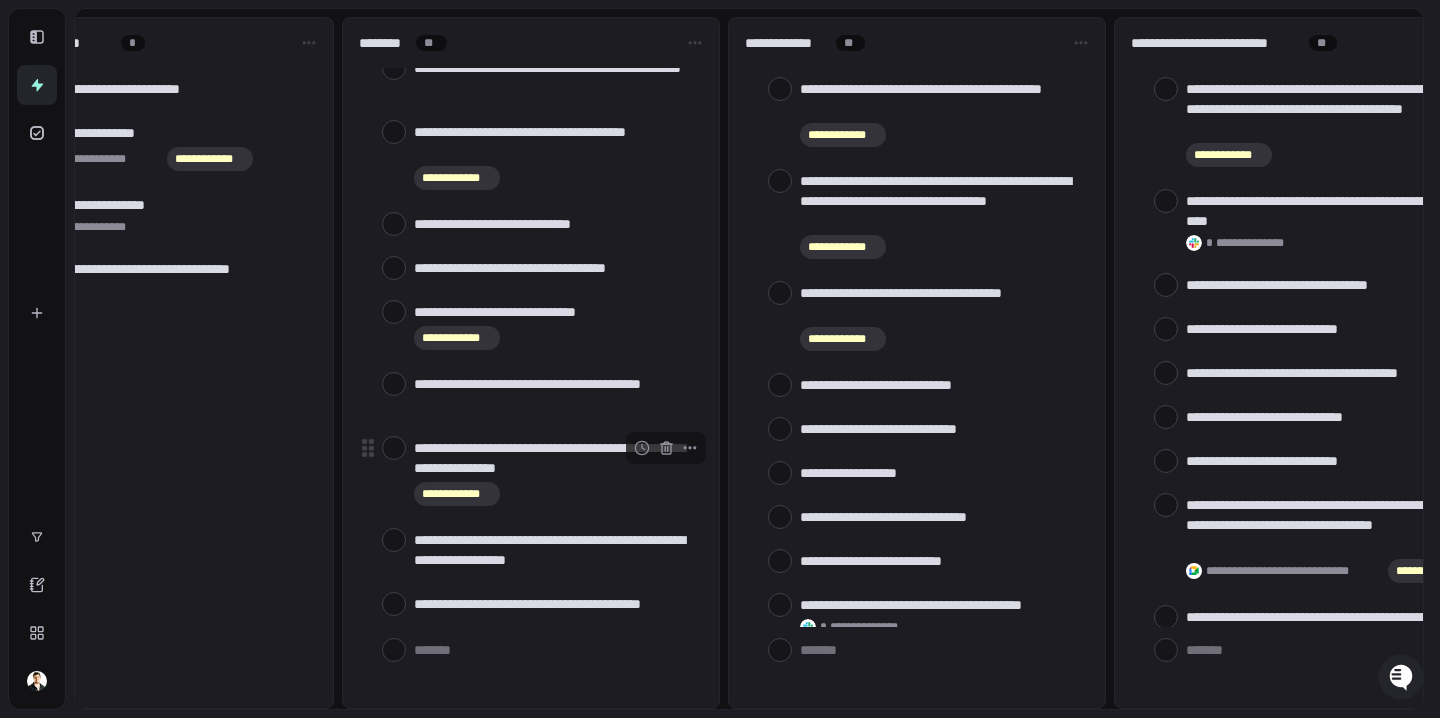 scroll, scrollTop: 4442, scrollLeft: 0, axis: vertical 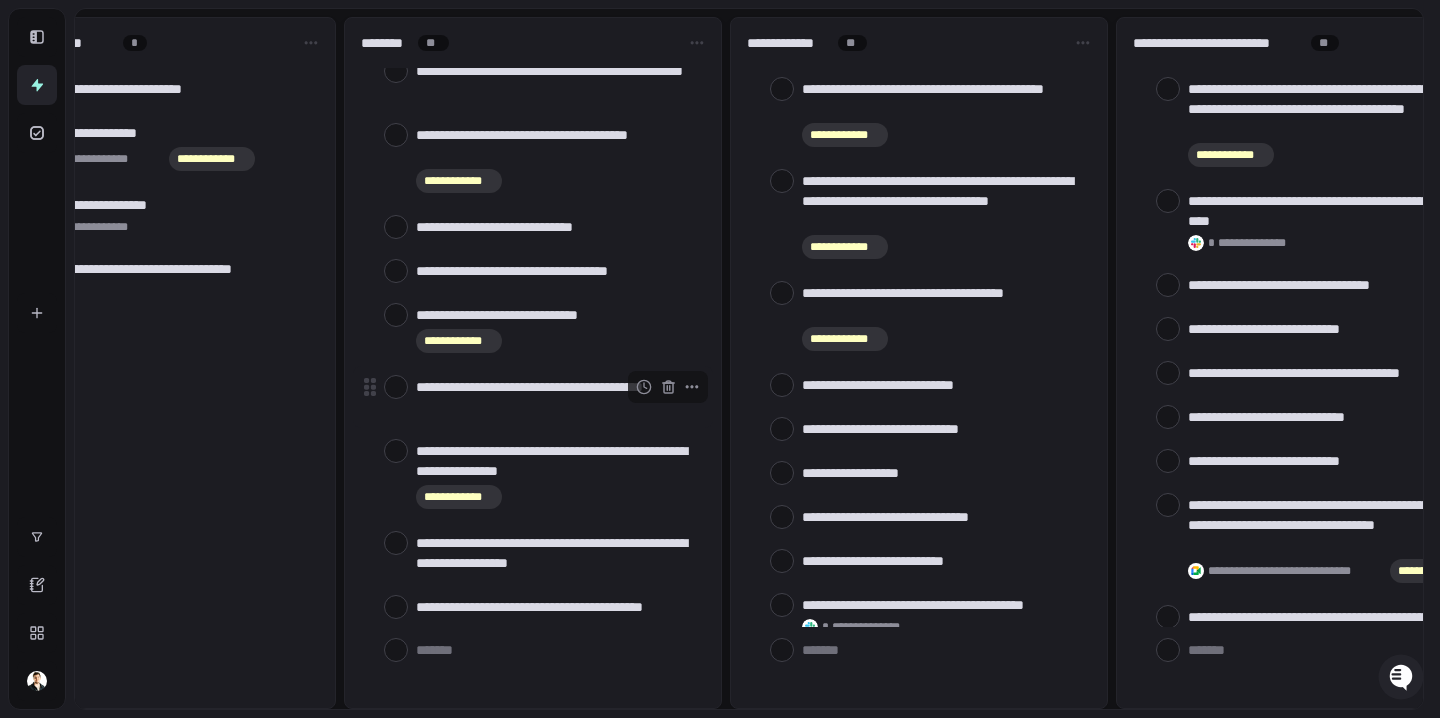 click at bounding box center (396, 387) 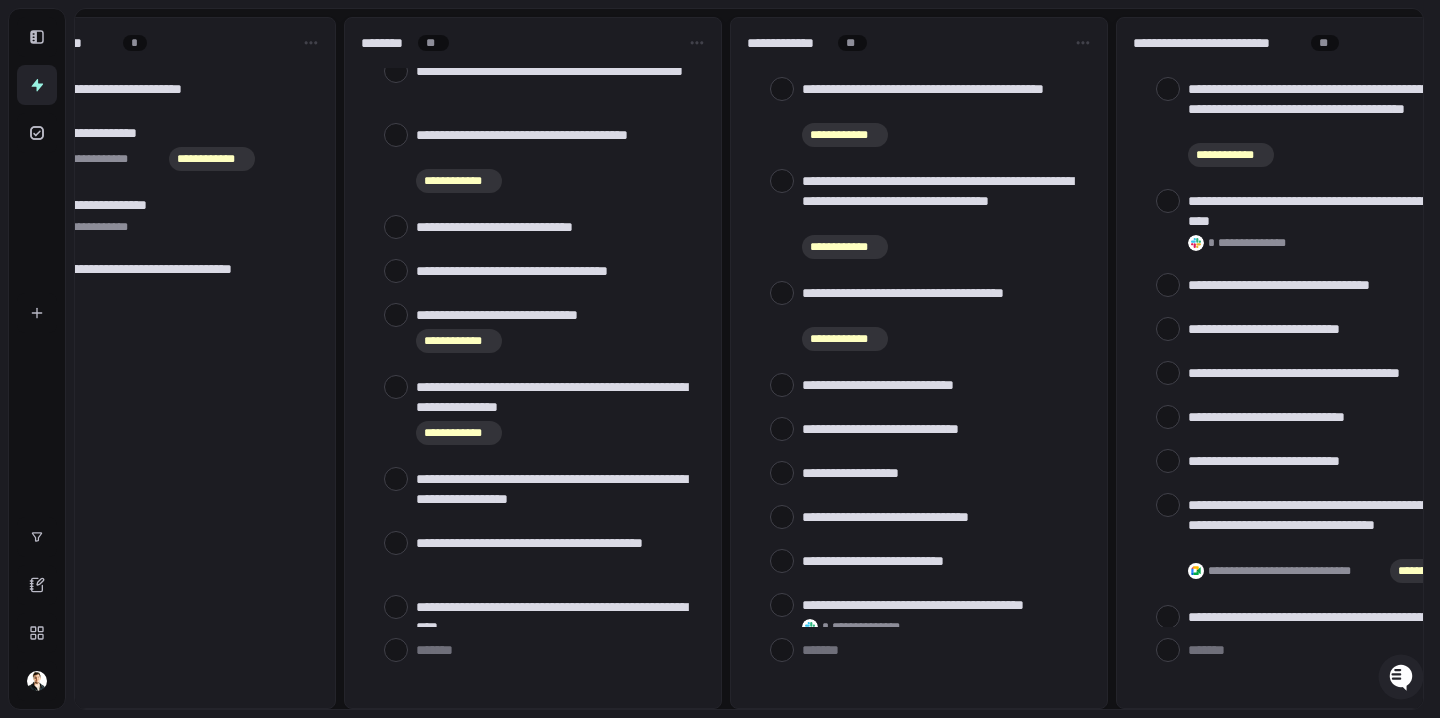 scroll, scrollTop: 4360, scrollLeft: 0, axis: vertical 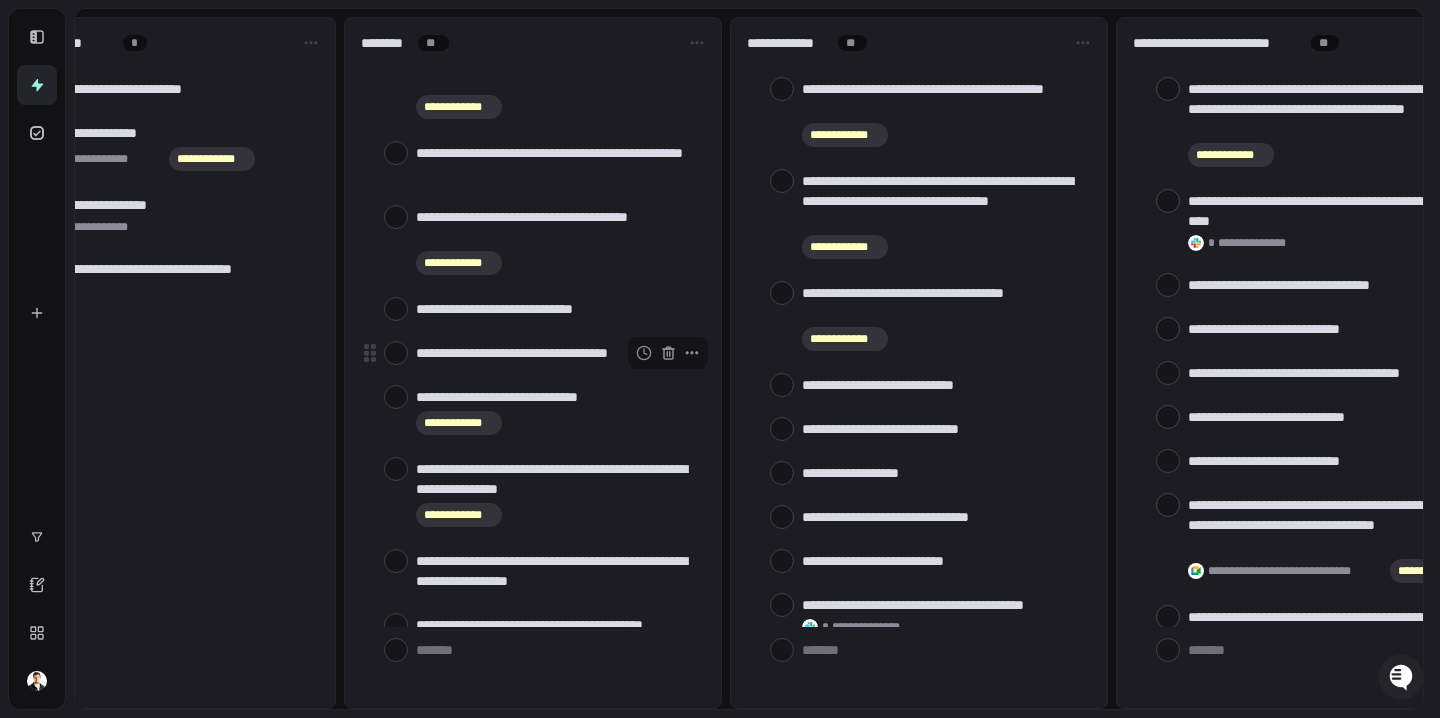 click at bounding box center [396, 353] 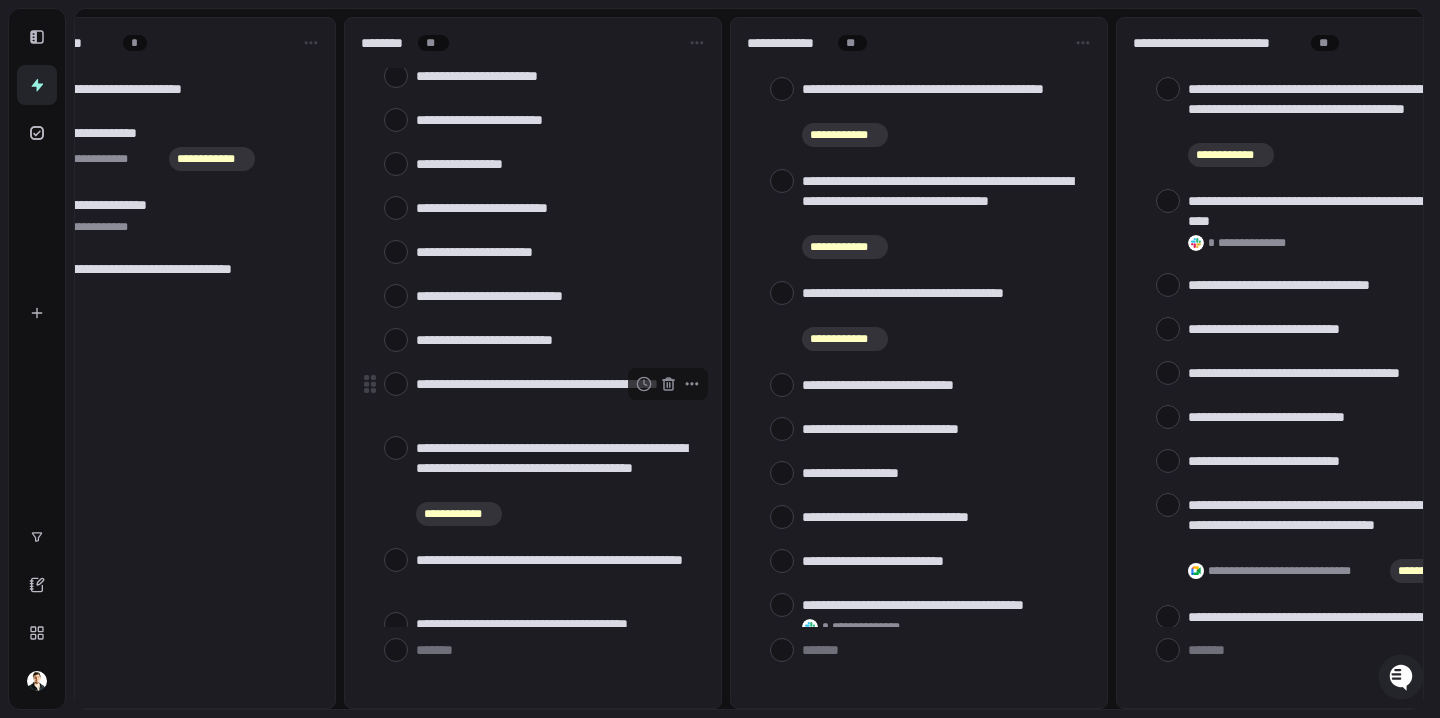scroll, scrollTop: 3952, scrollLeft: 0, axis: vertical 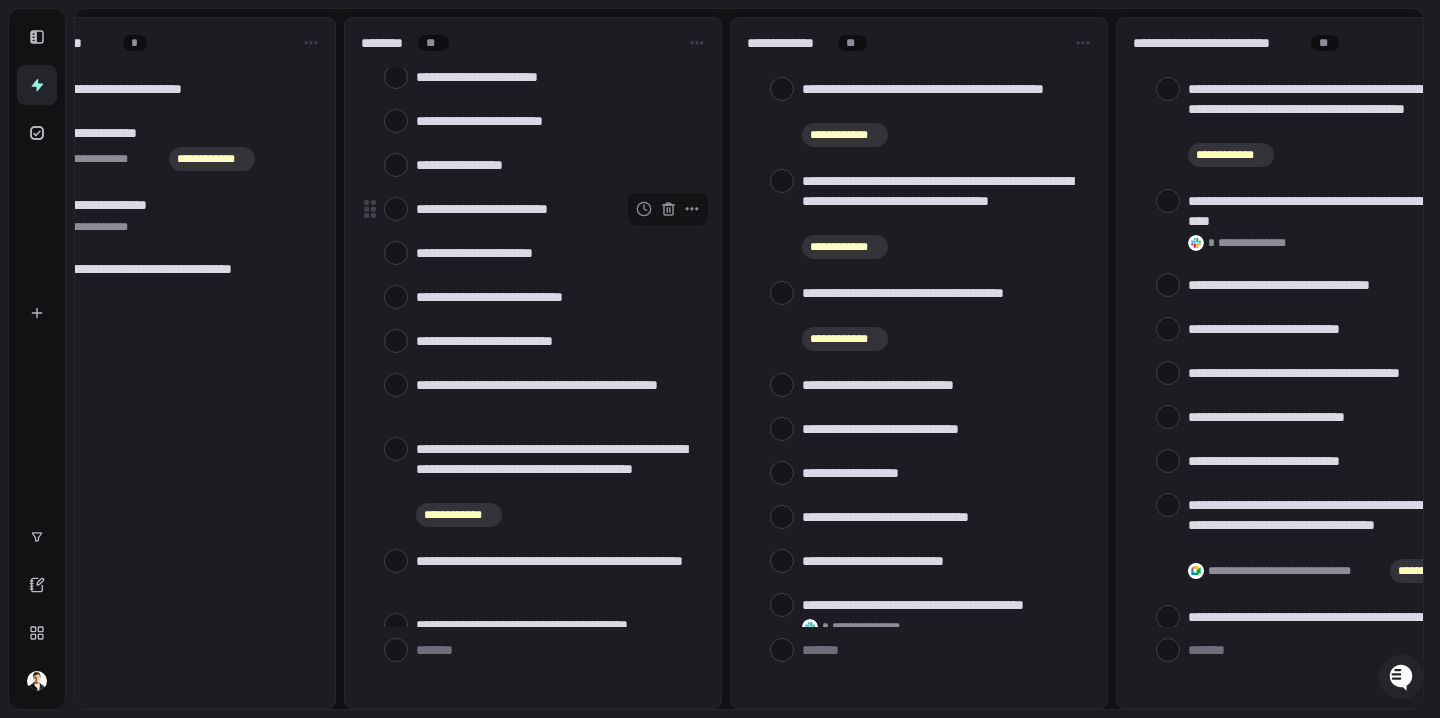 click at bounding box center [396, 209] 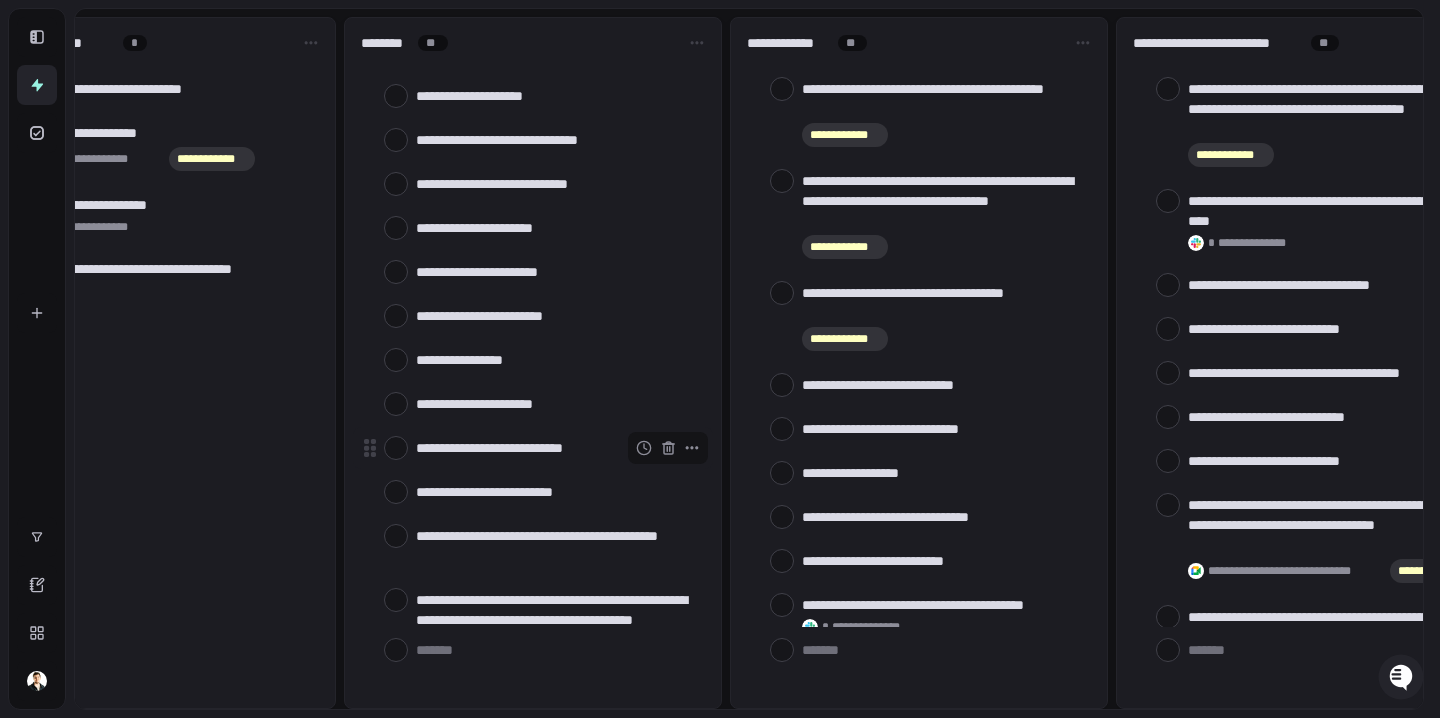 scroll, scrollTop: 3748, scrollLeft: 0, axis: vertical 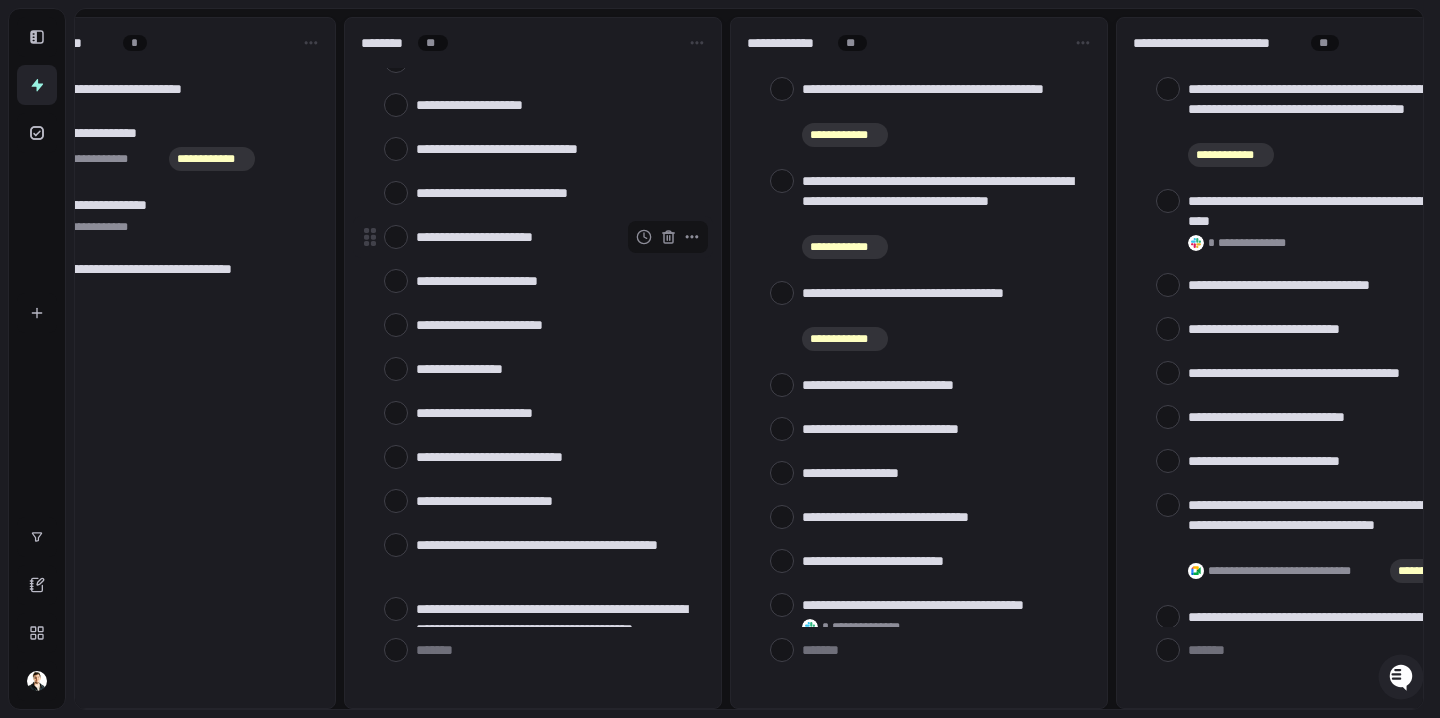 click at bounding box center [396, 237] 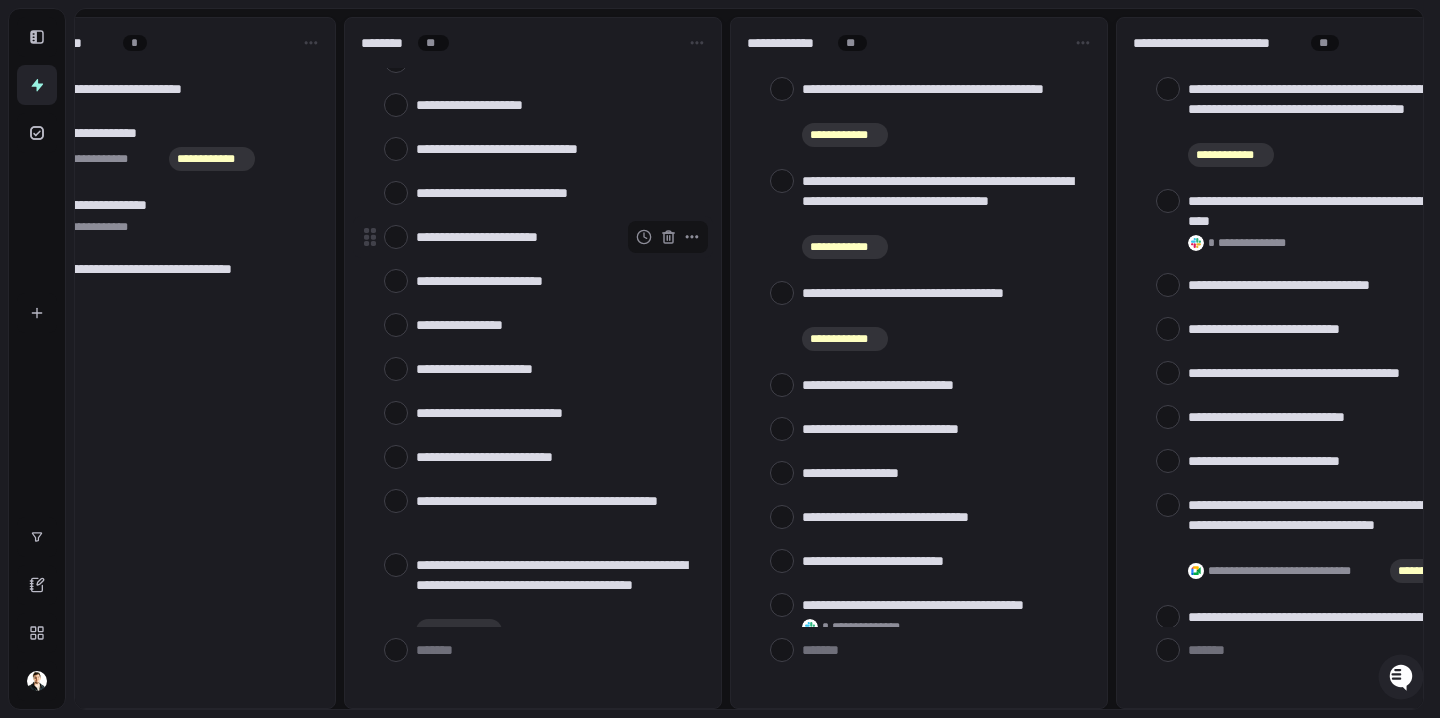 click at bounding box center [396, 237] 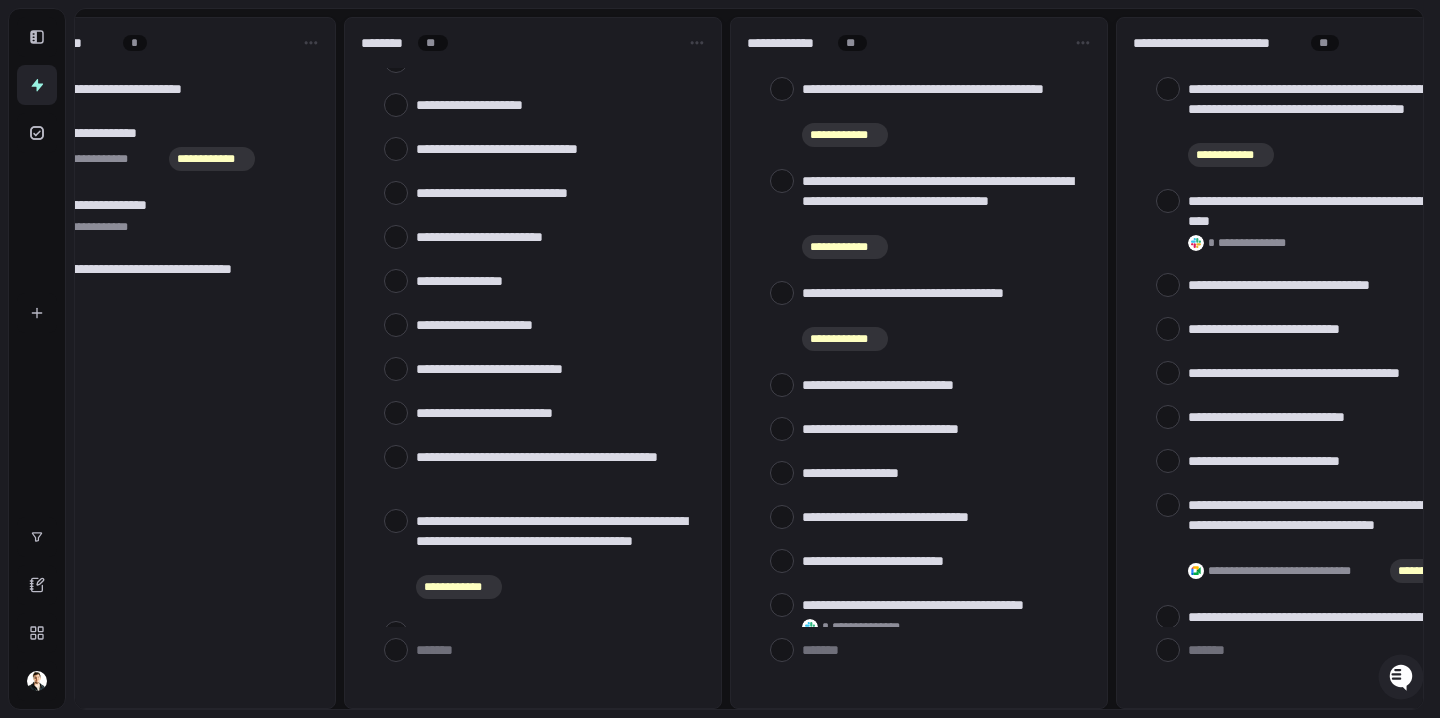 click at bounding box center (396, 237) 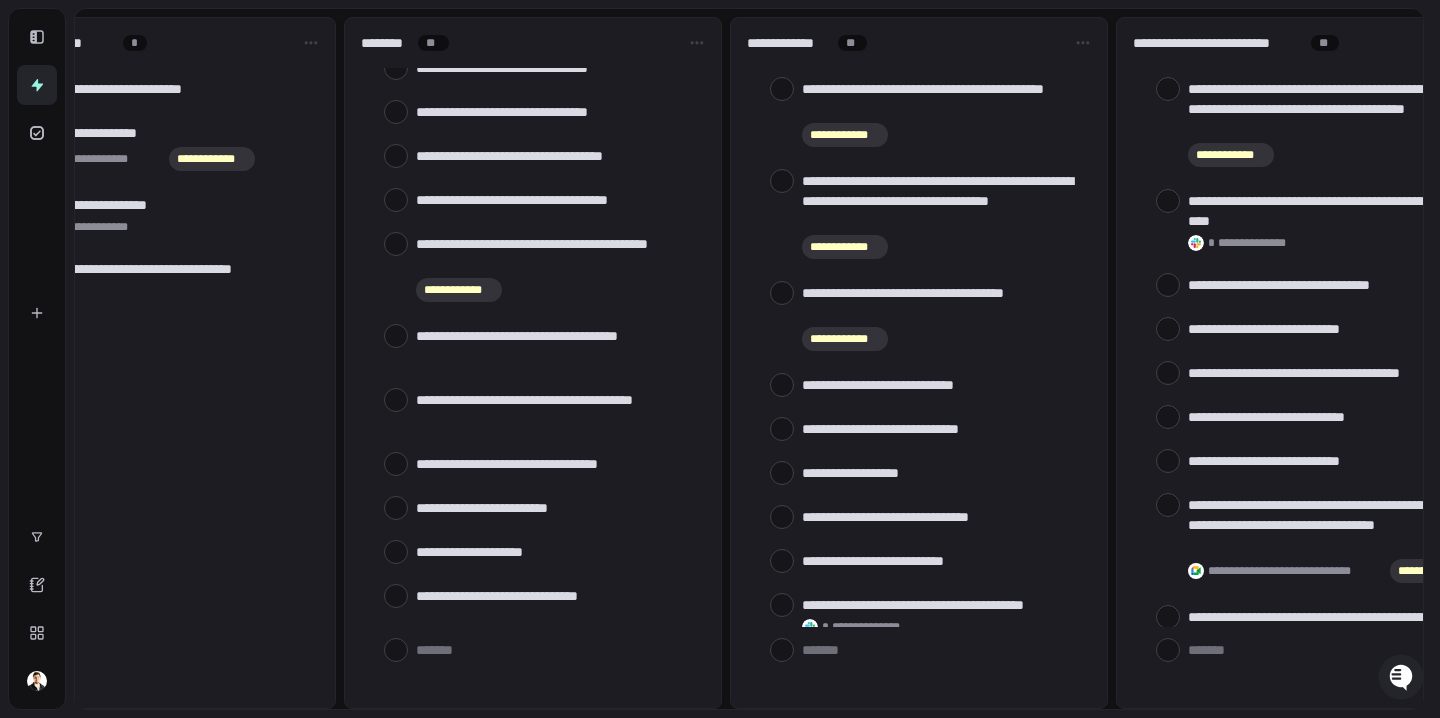 scroll, scrollTop: 3298, scrollLeft: 0, axis: vertical 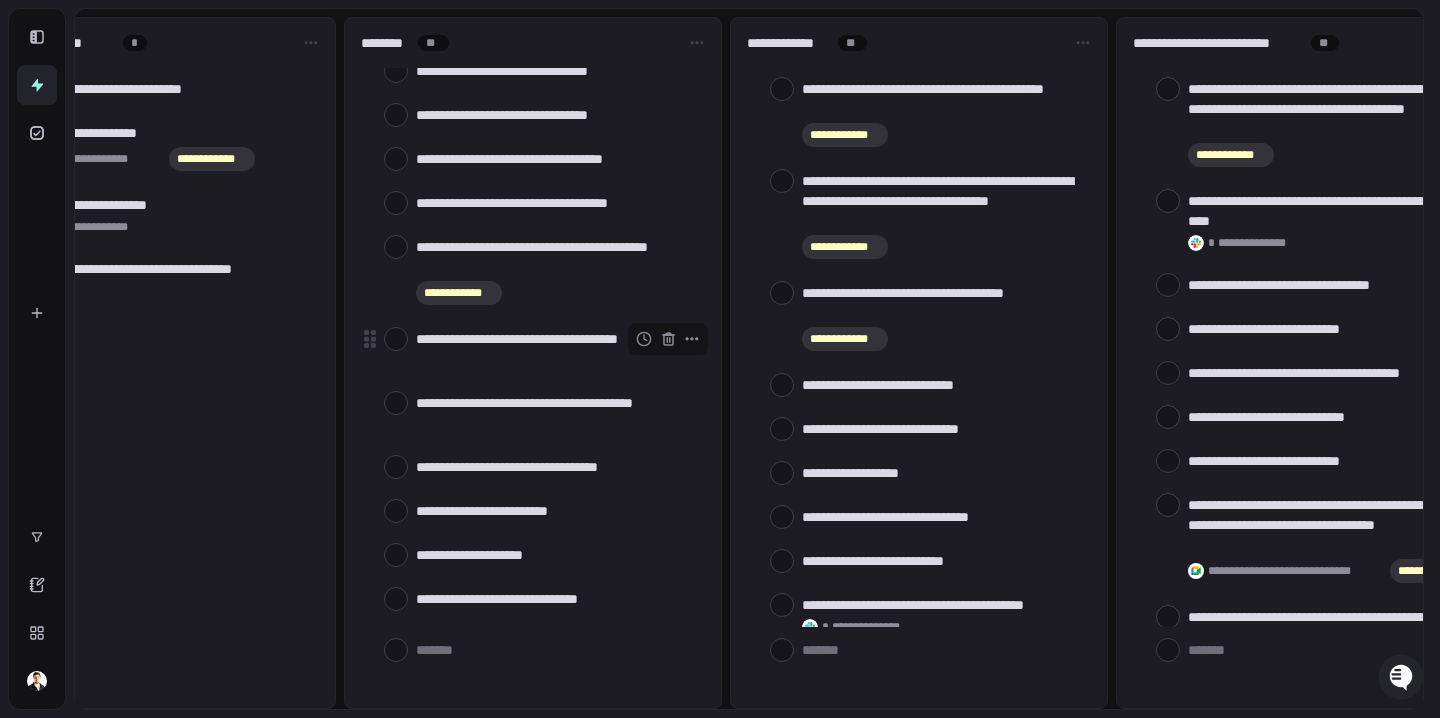 click at bounding box center (396, 339) 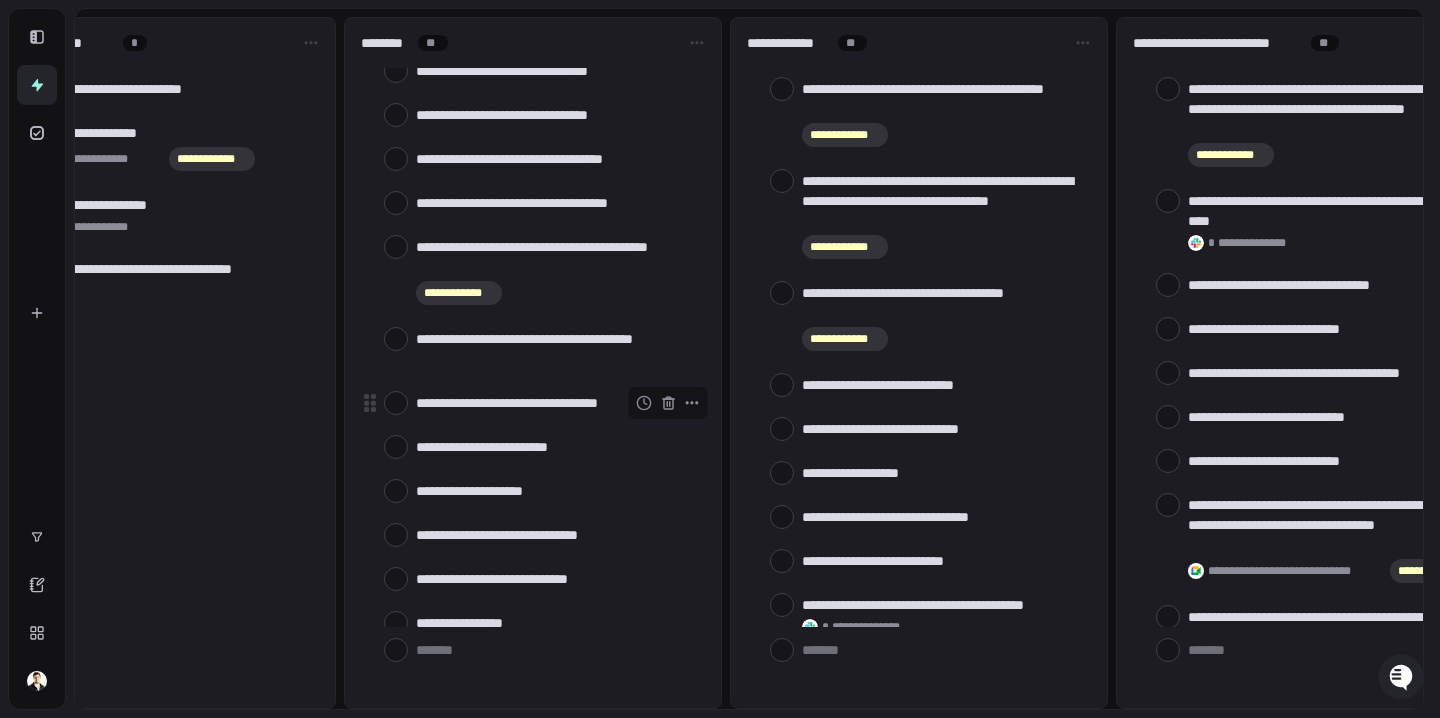 click at bounding box center [396, 403] 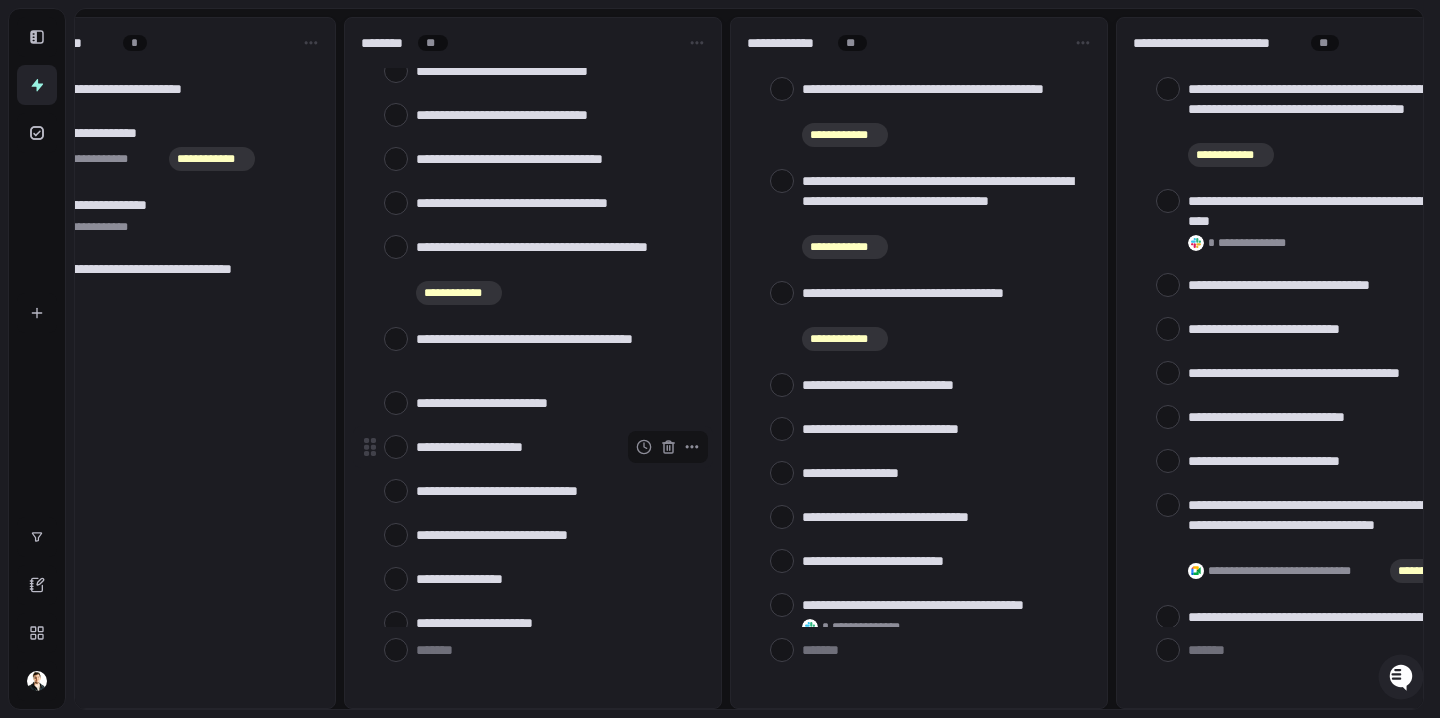 click at bounding box center (396, 447) 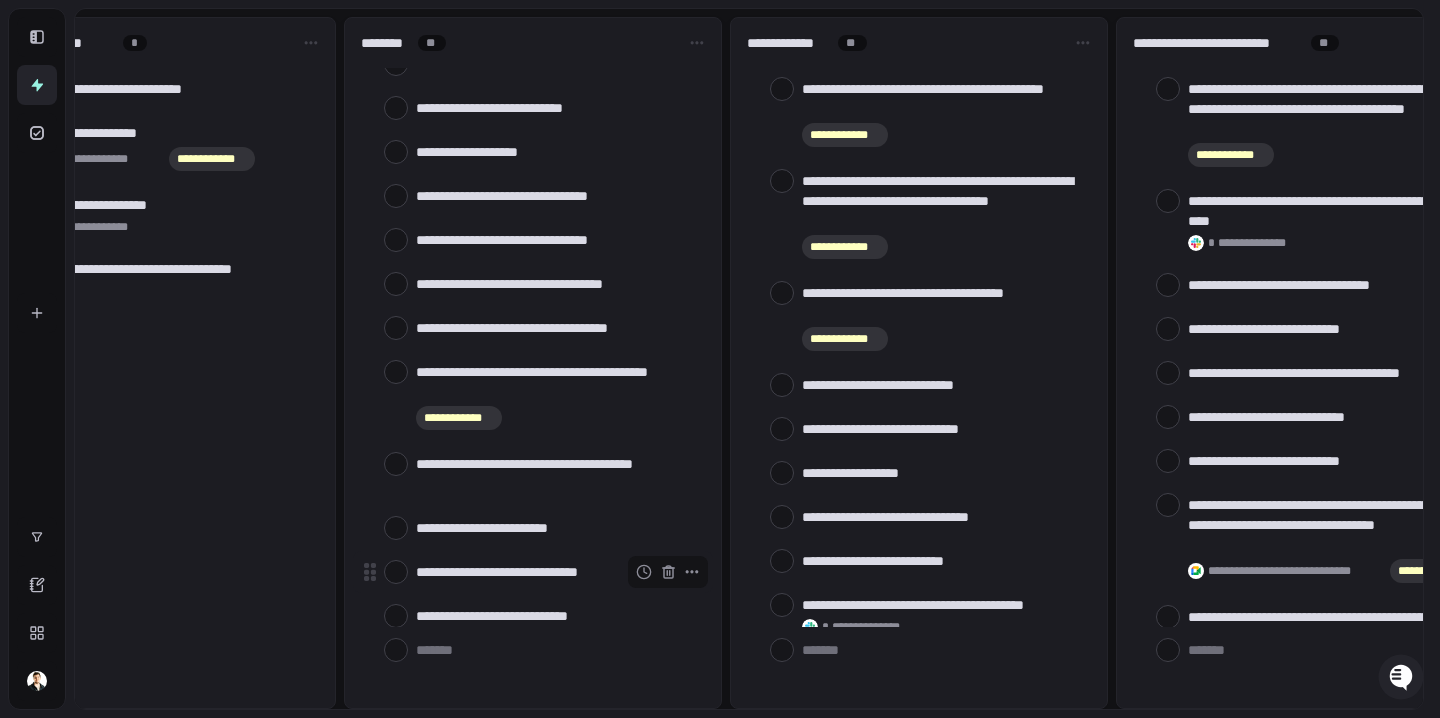 scroll, scrollTop: 3166, scrollLeft: 0, axis: vertical 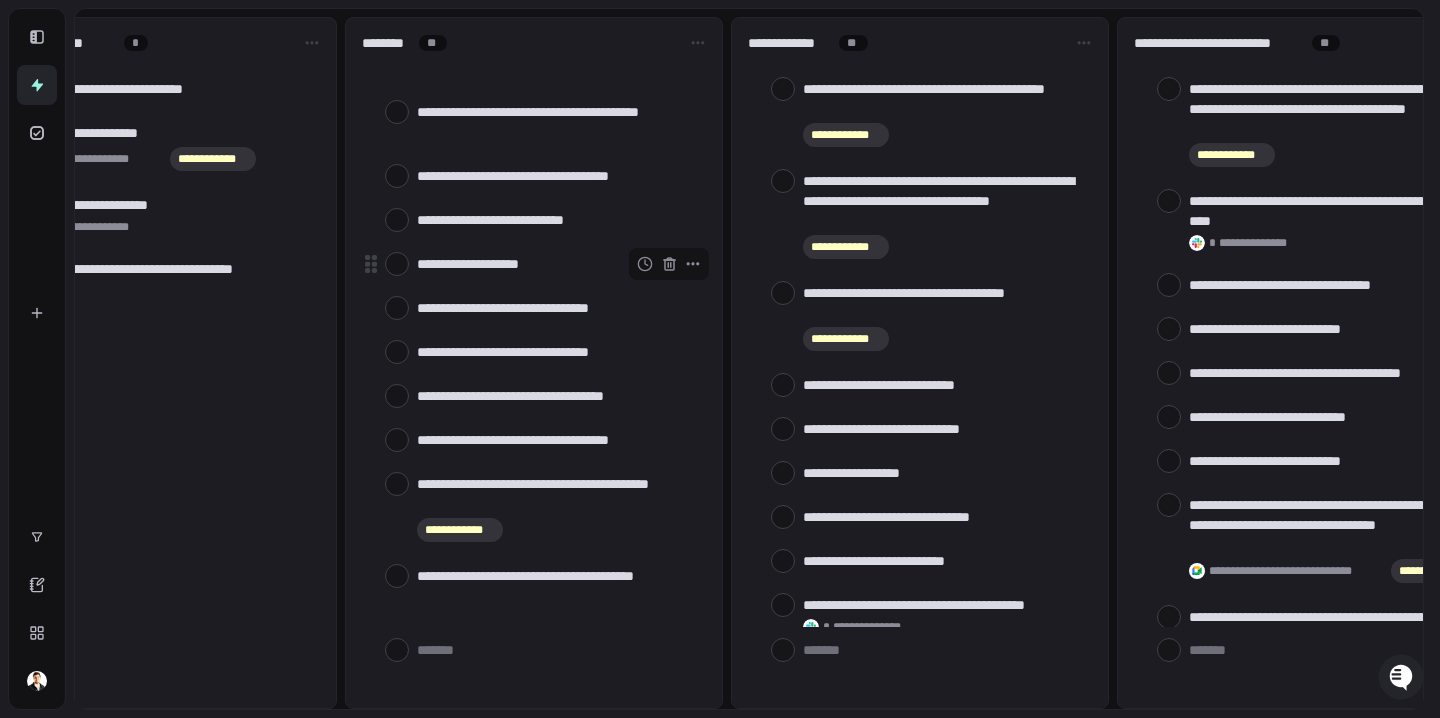 click at bounding box center [397, 264] 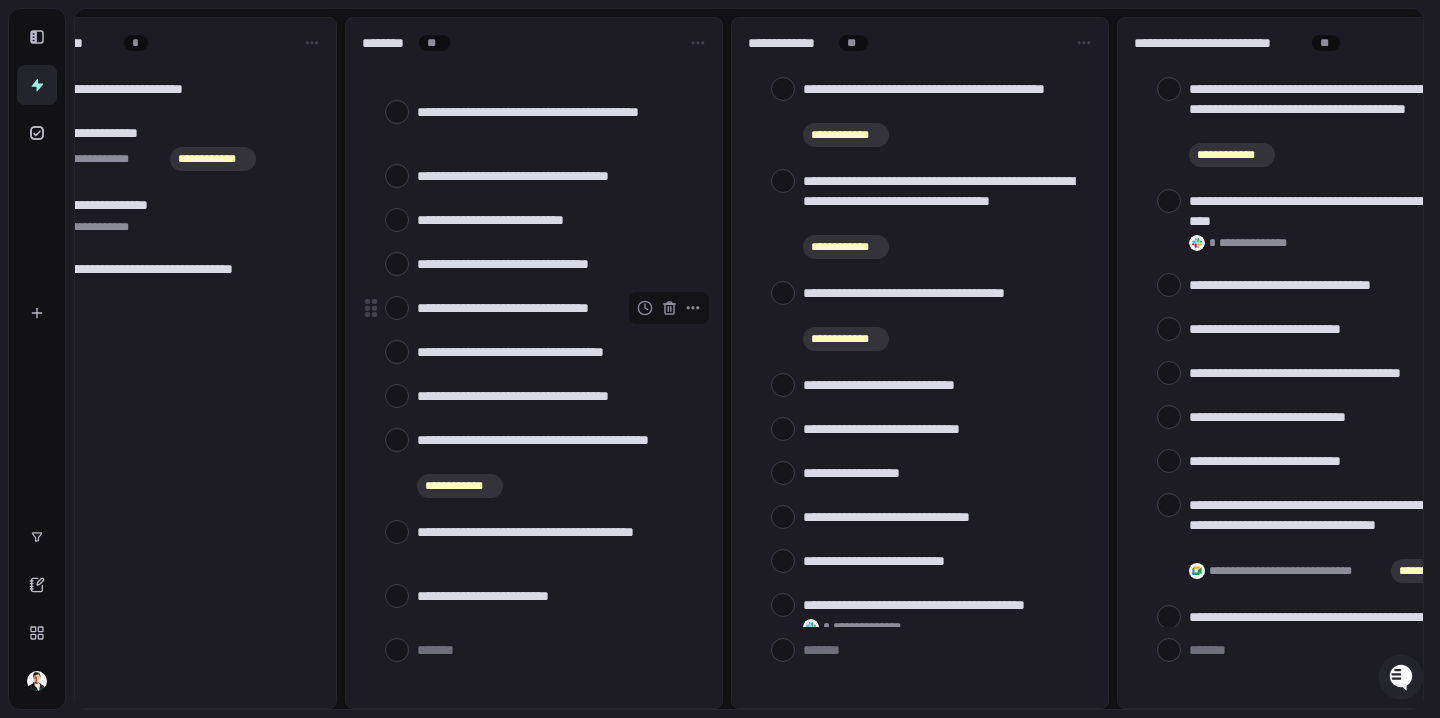 click at bounding box center (397, 308) 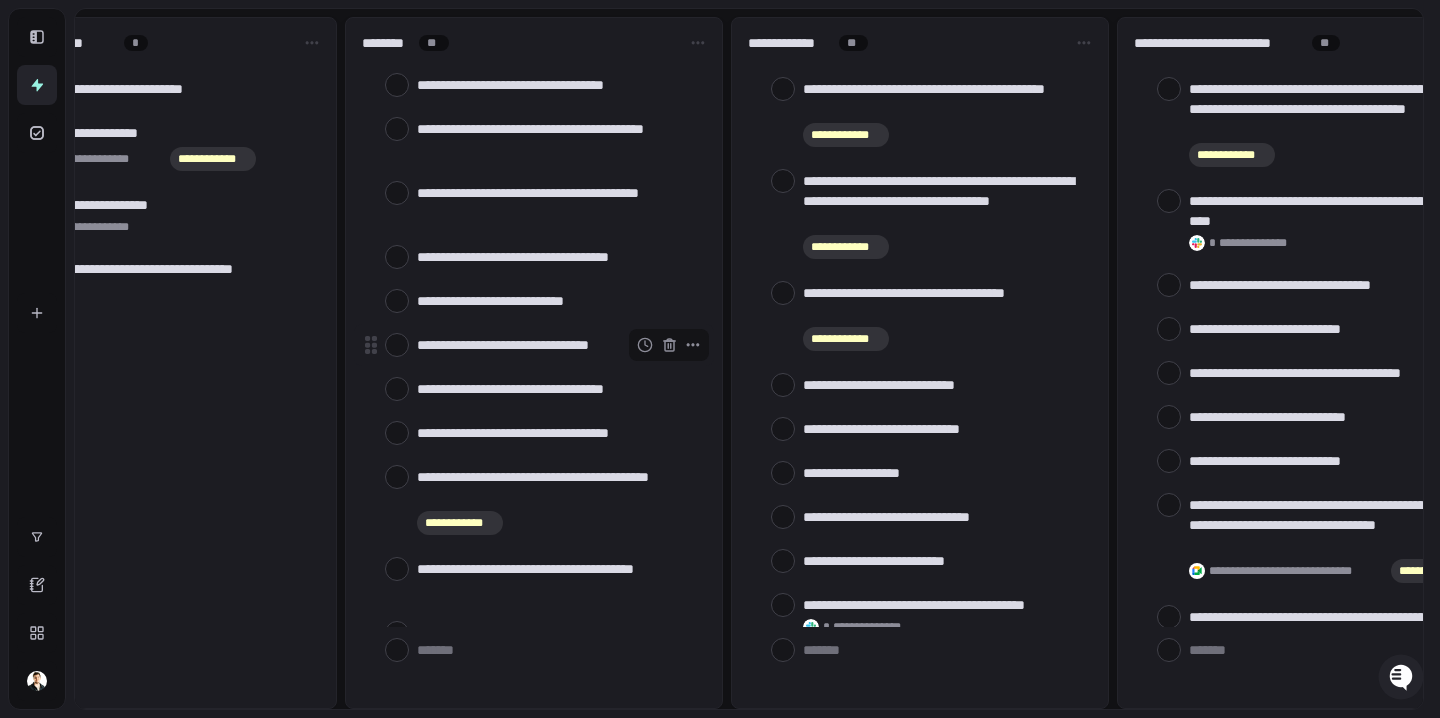 scroll, scrollTop: 2960, scrollLeft: 0, axis: vertical 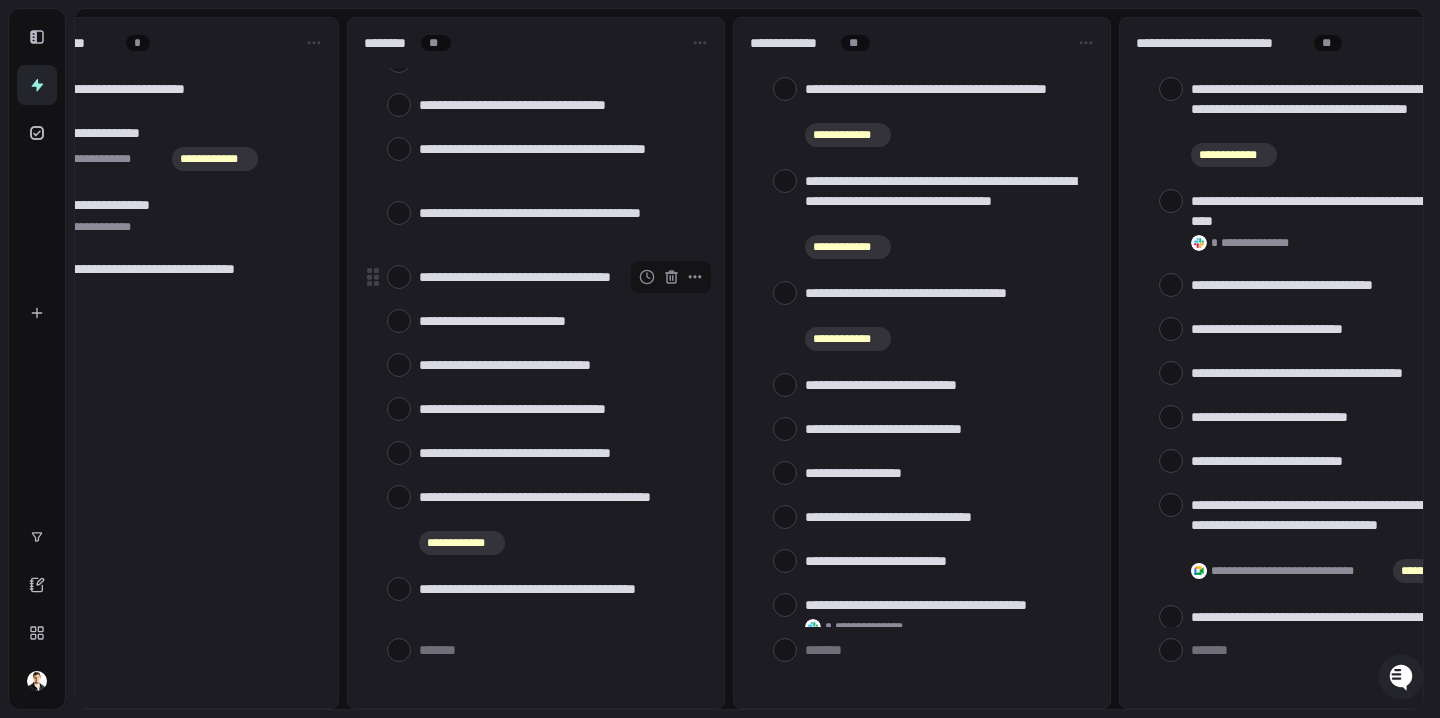 click at bounding box center [399, 277] 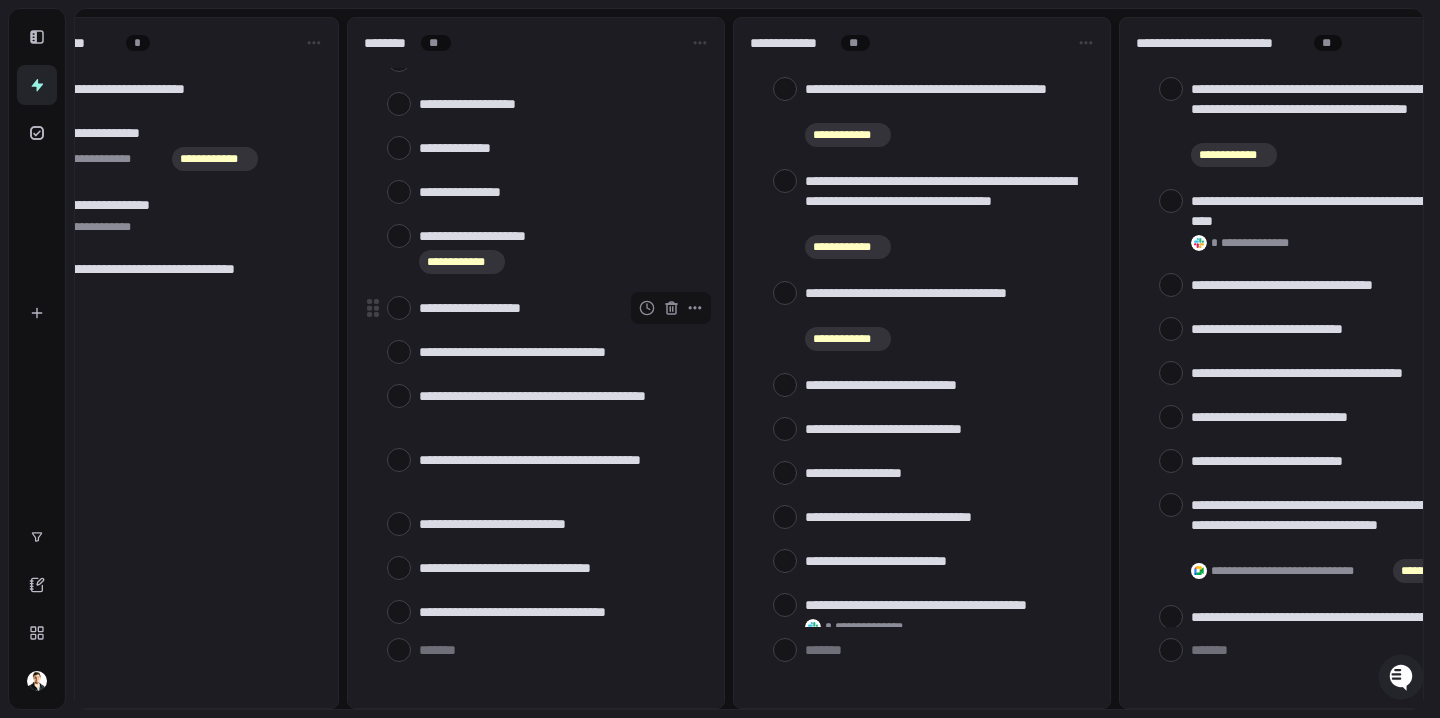 scroll, scrollTop: 2713, scrollLeft: 0, axis: vertical 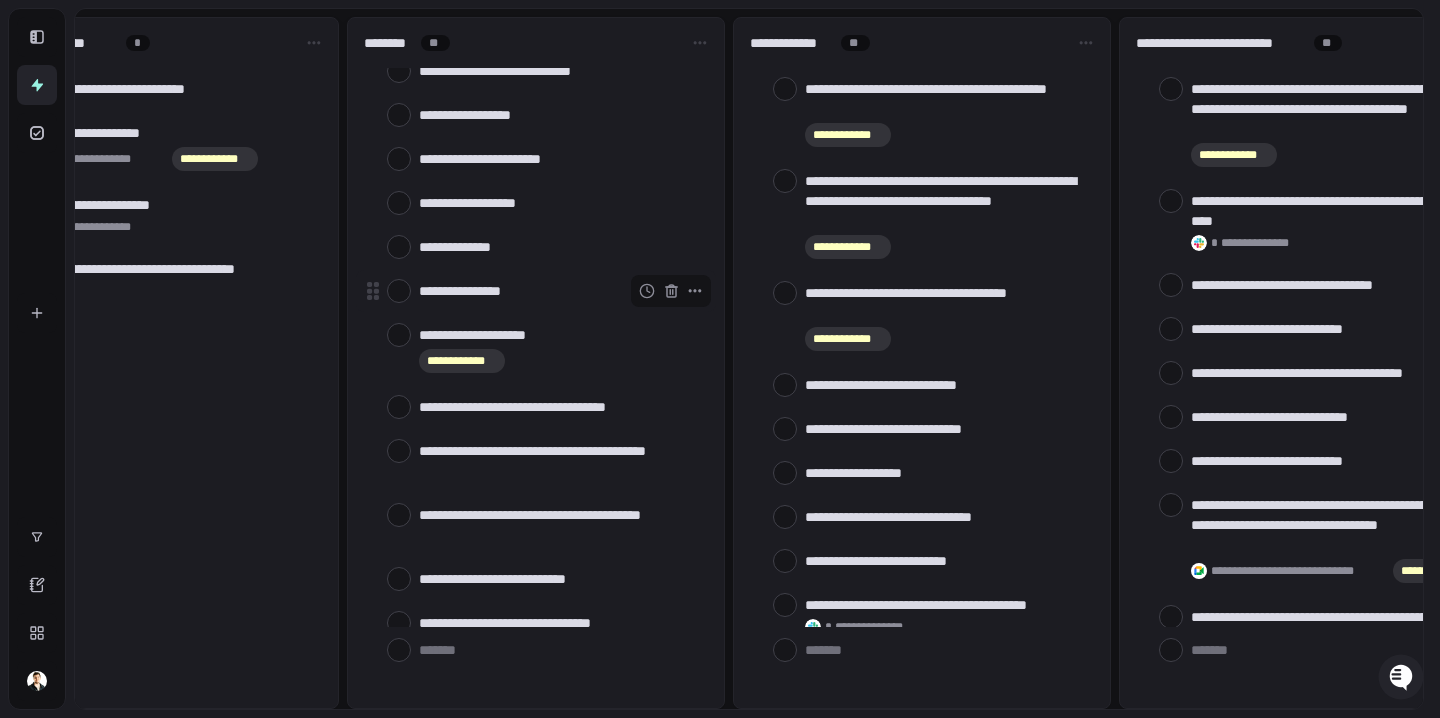 click at bounding box center [399, 291] 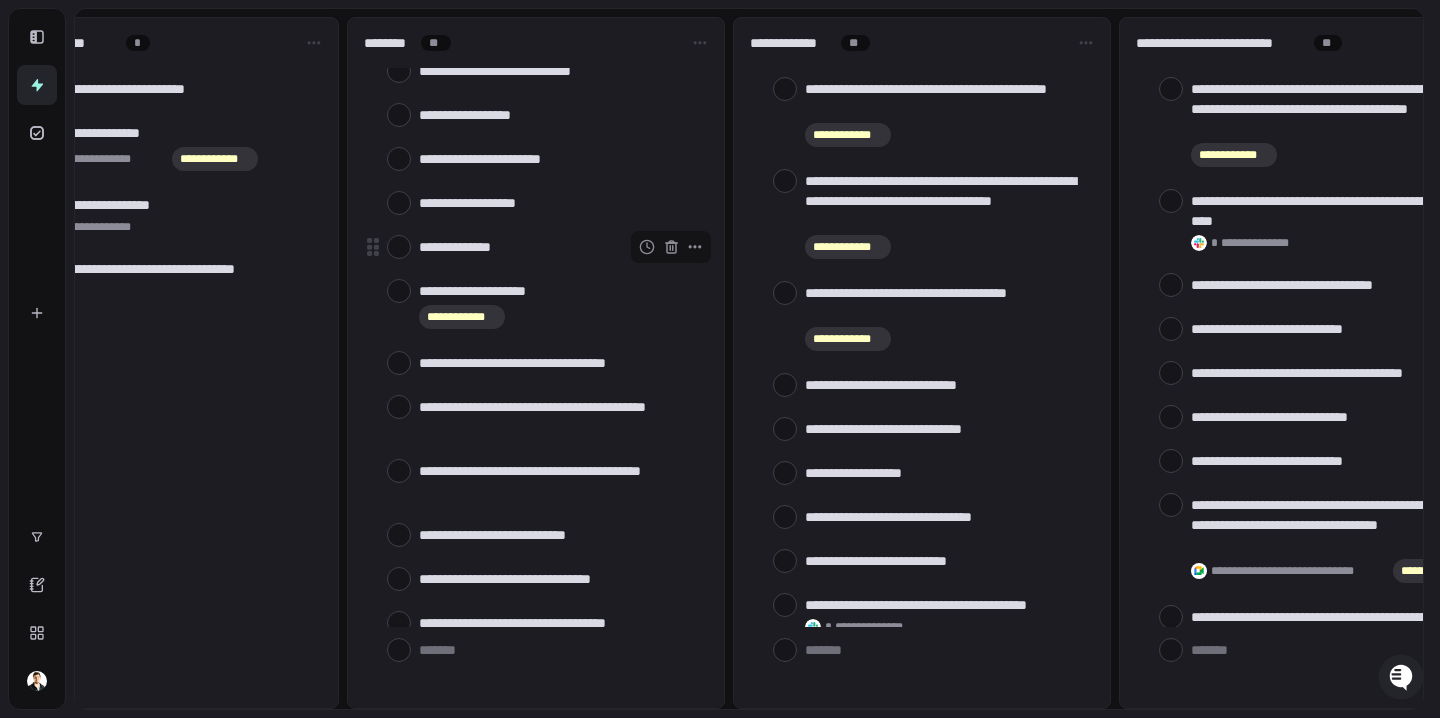 scroll, scrollTop: 2544, scrollLeft: 0, axis: vertical 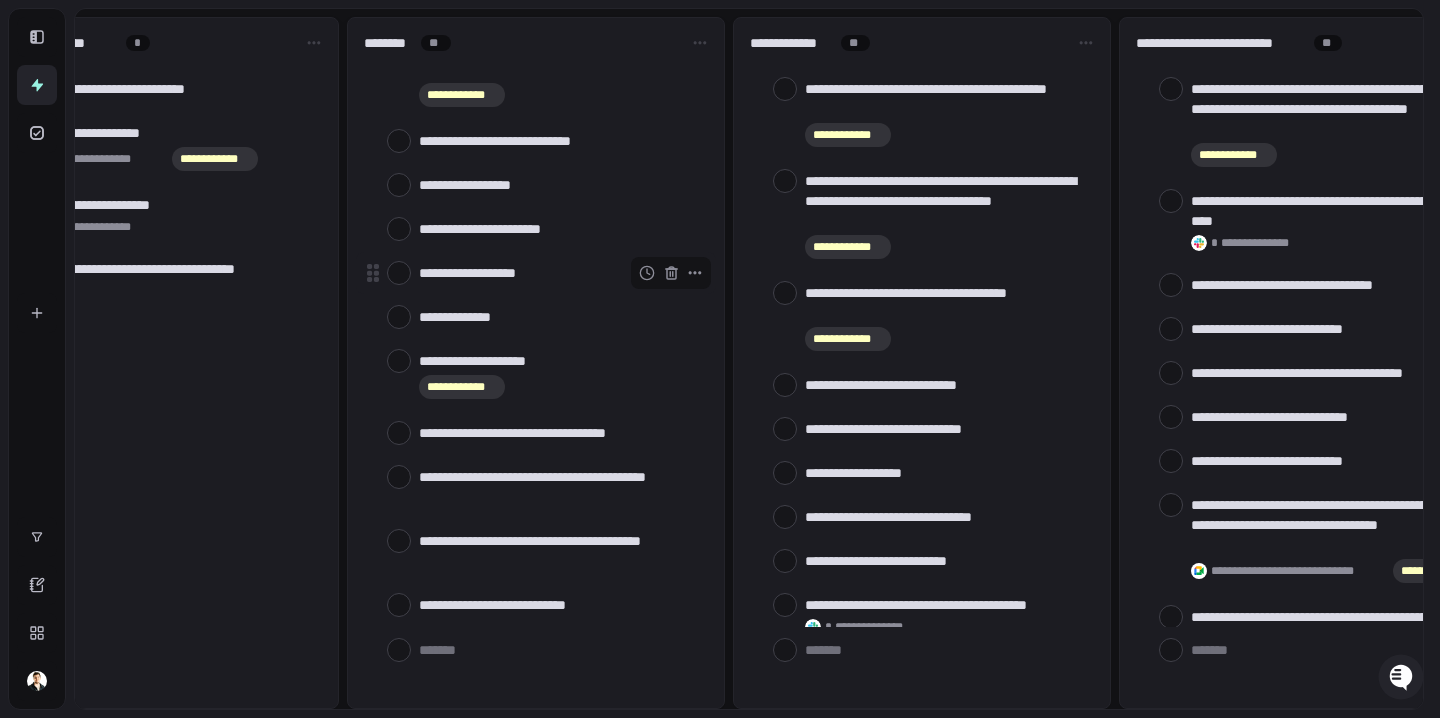click at bounding box center (399, 273) 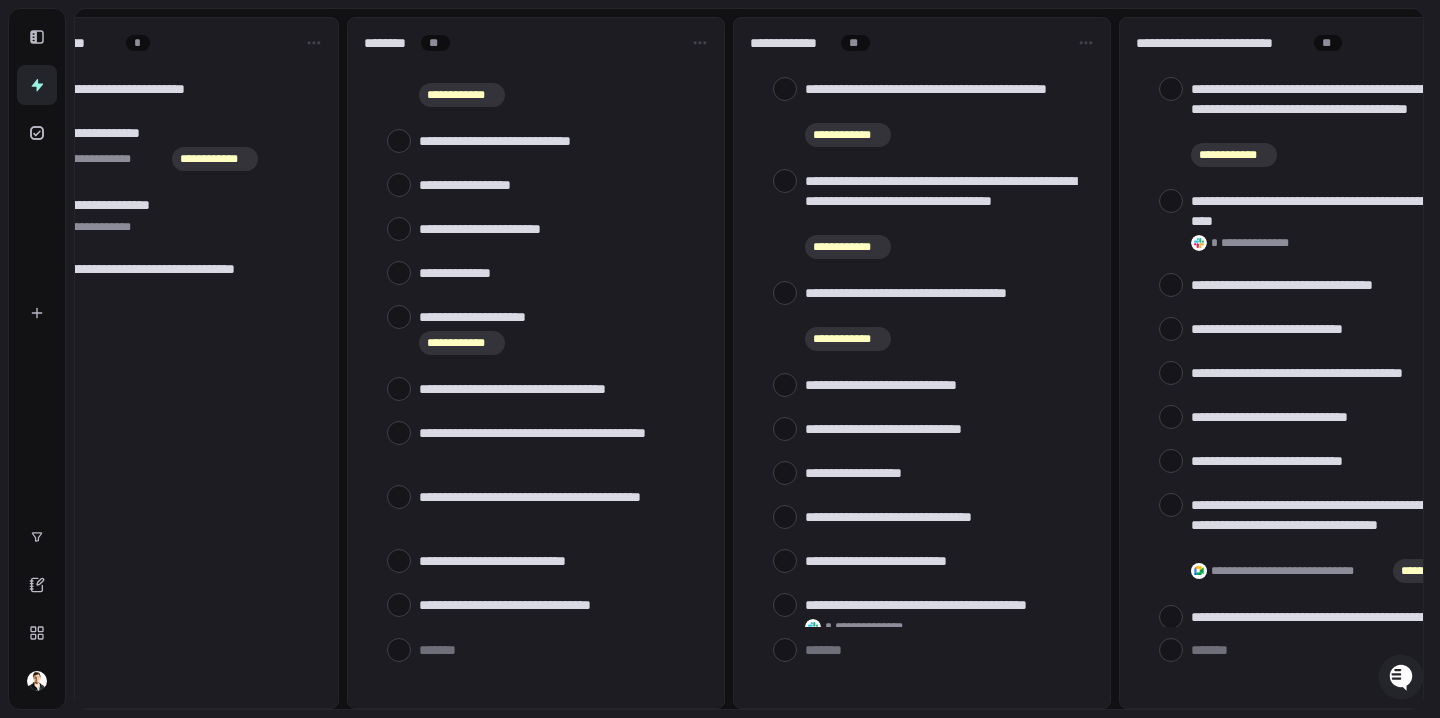 type on "*" 